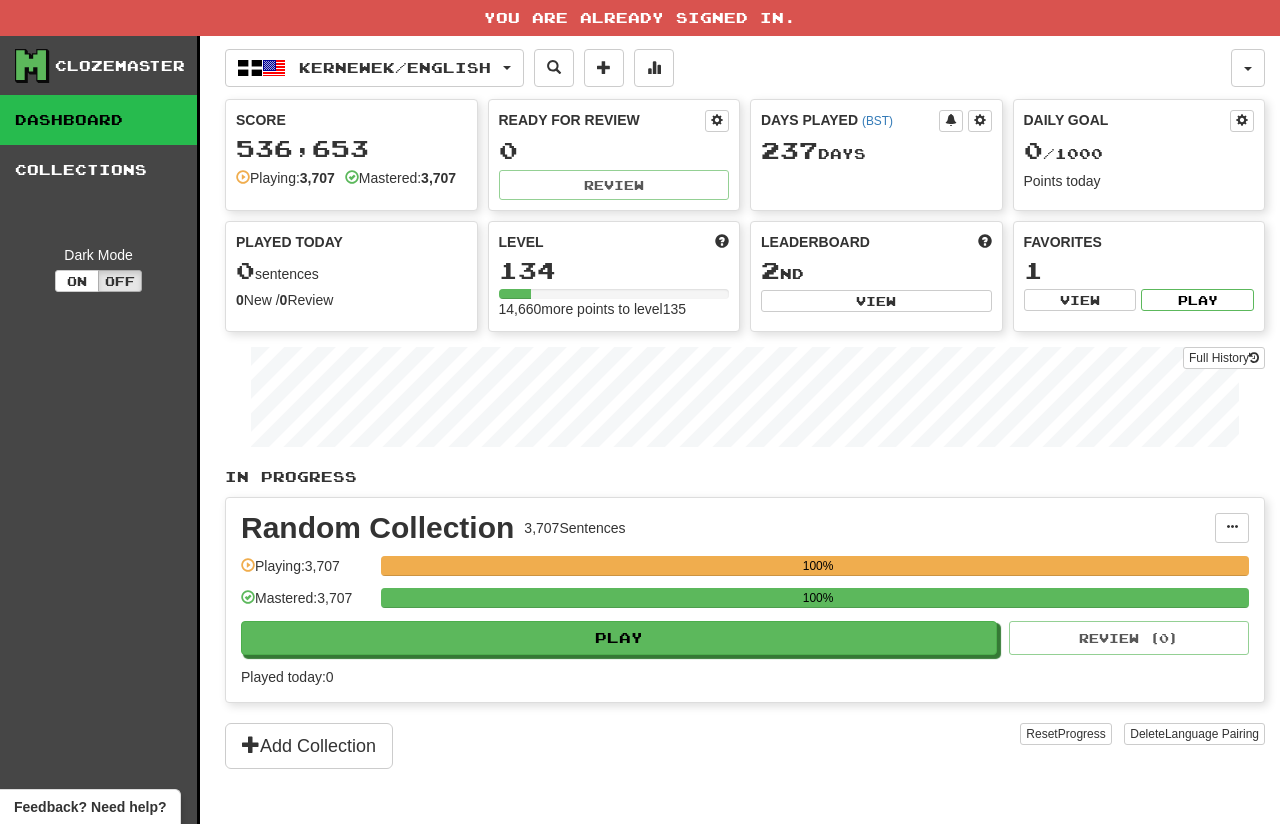 scroll, scrollTop: 0, scrollLeft: 0, axis: both 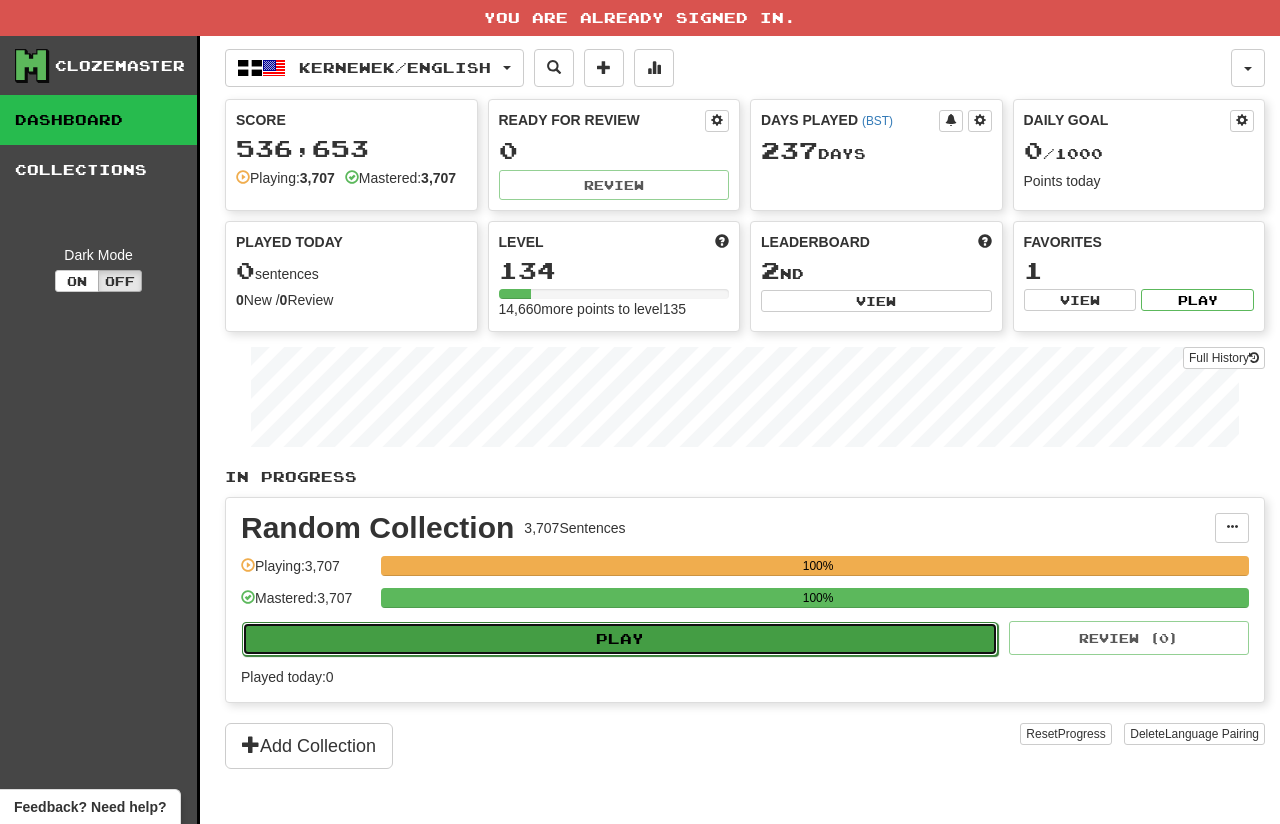 click on "Play" at bounding box center (620, 639) 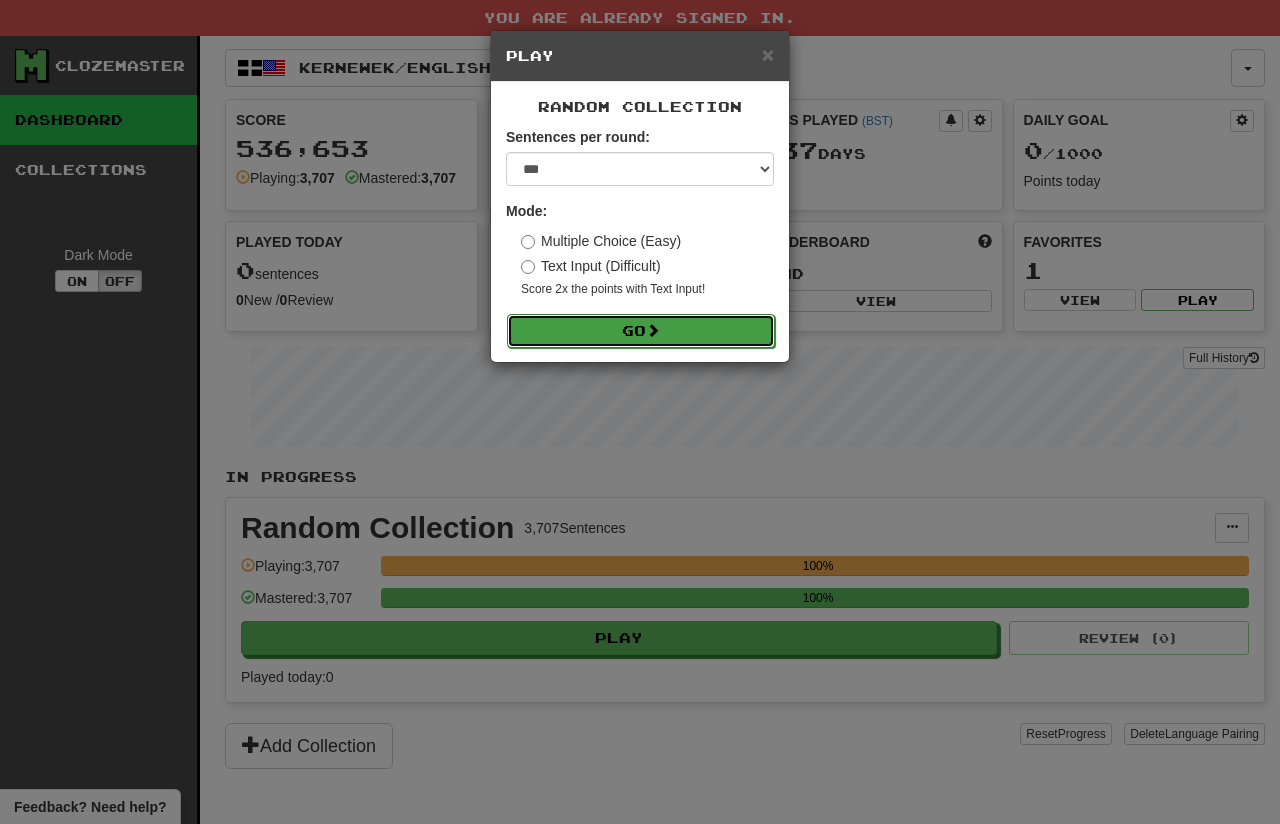click at bounding box center [653, 330] 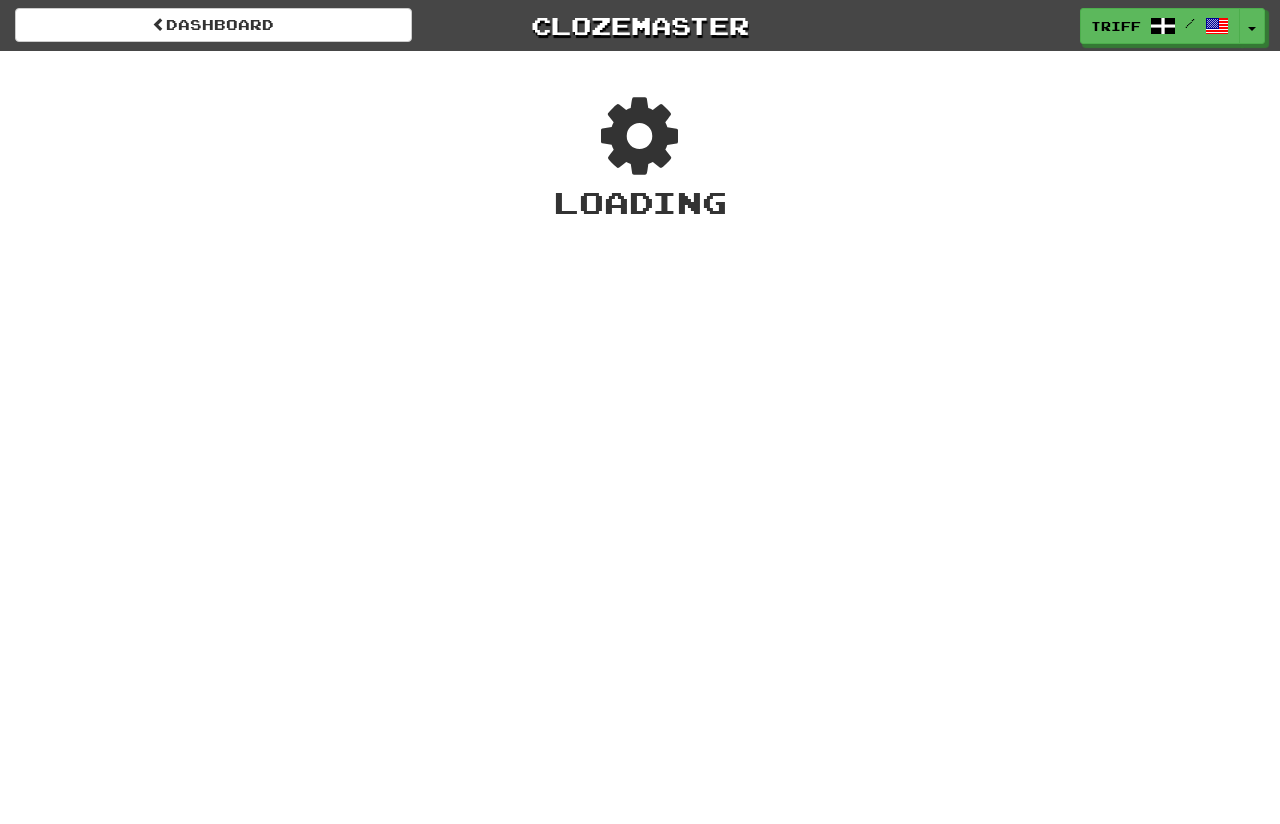 scroll, scrollTop: 0, scrollLeft: 0, axis: both 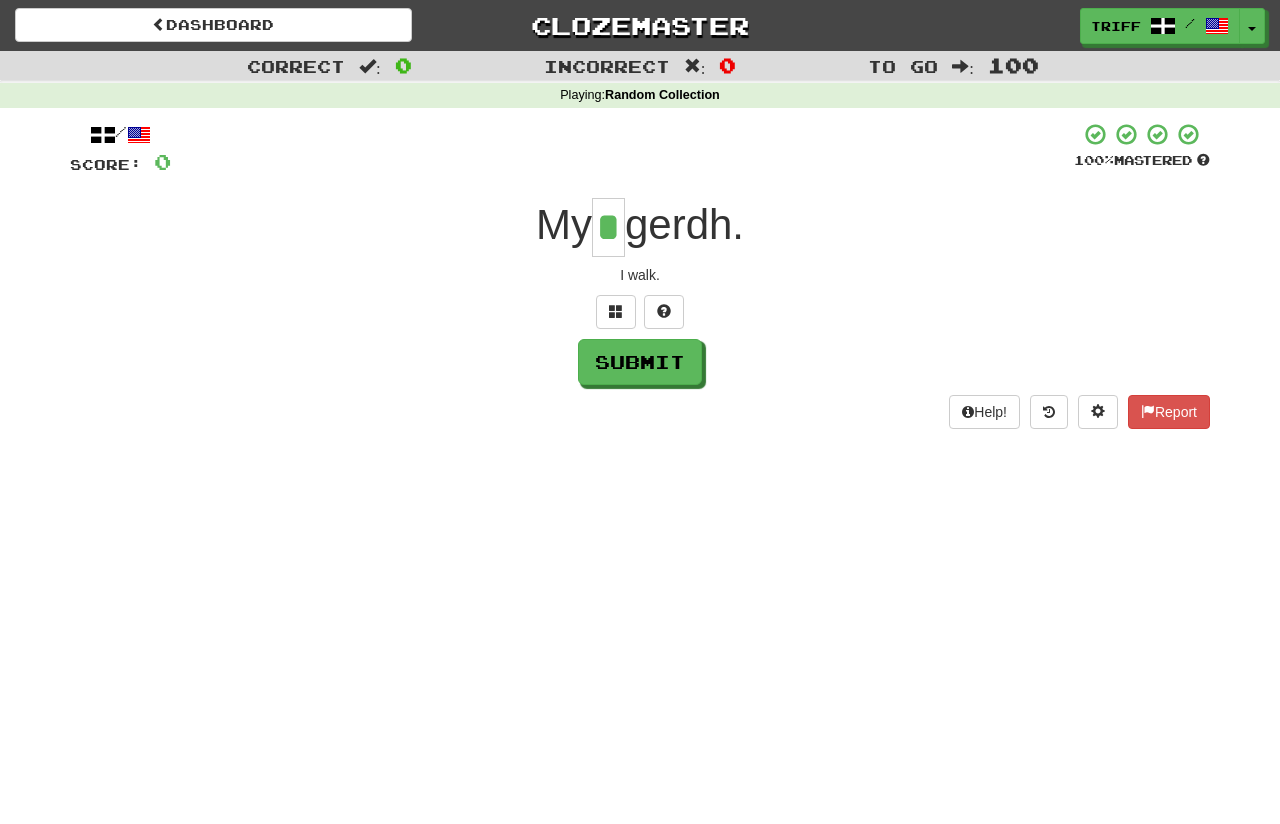 type on "*" 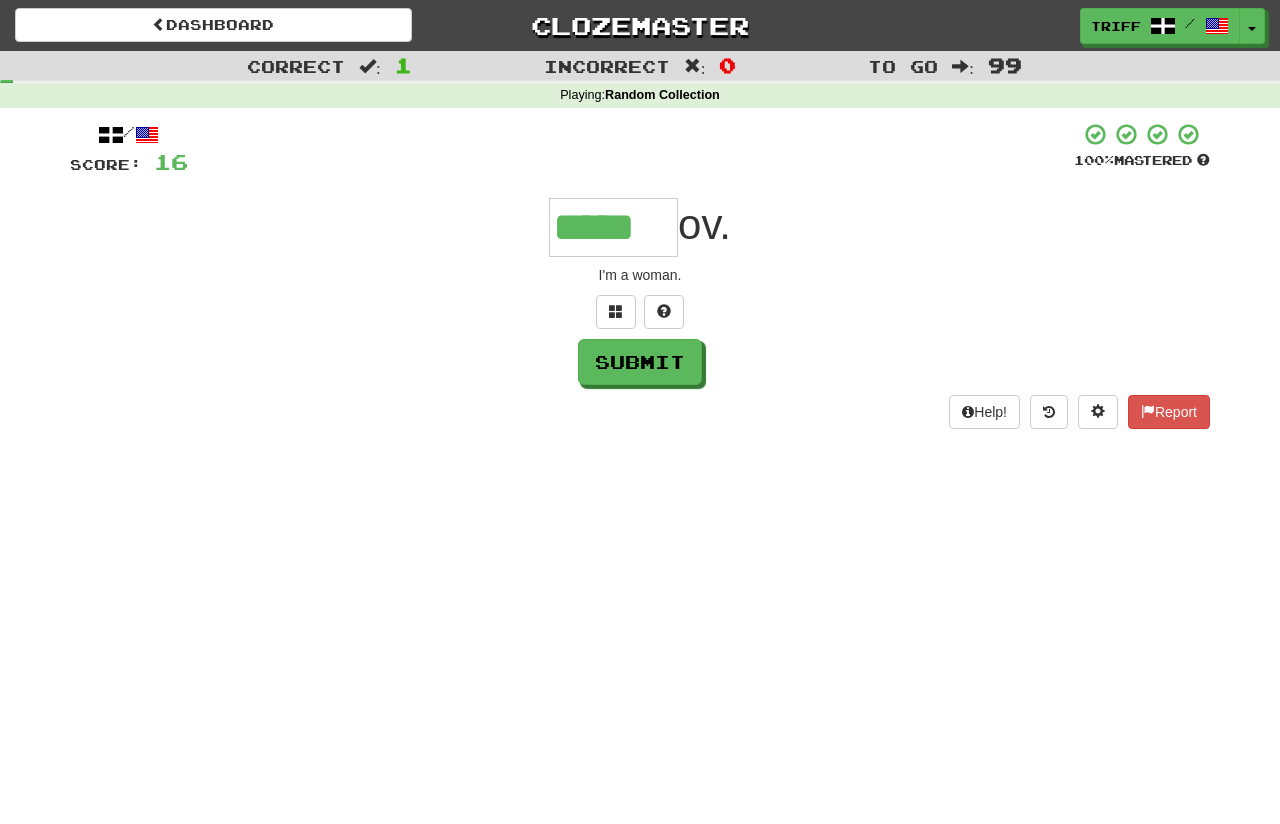 type on "*****" 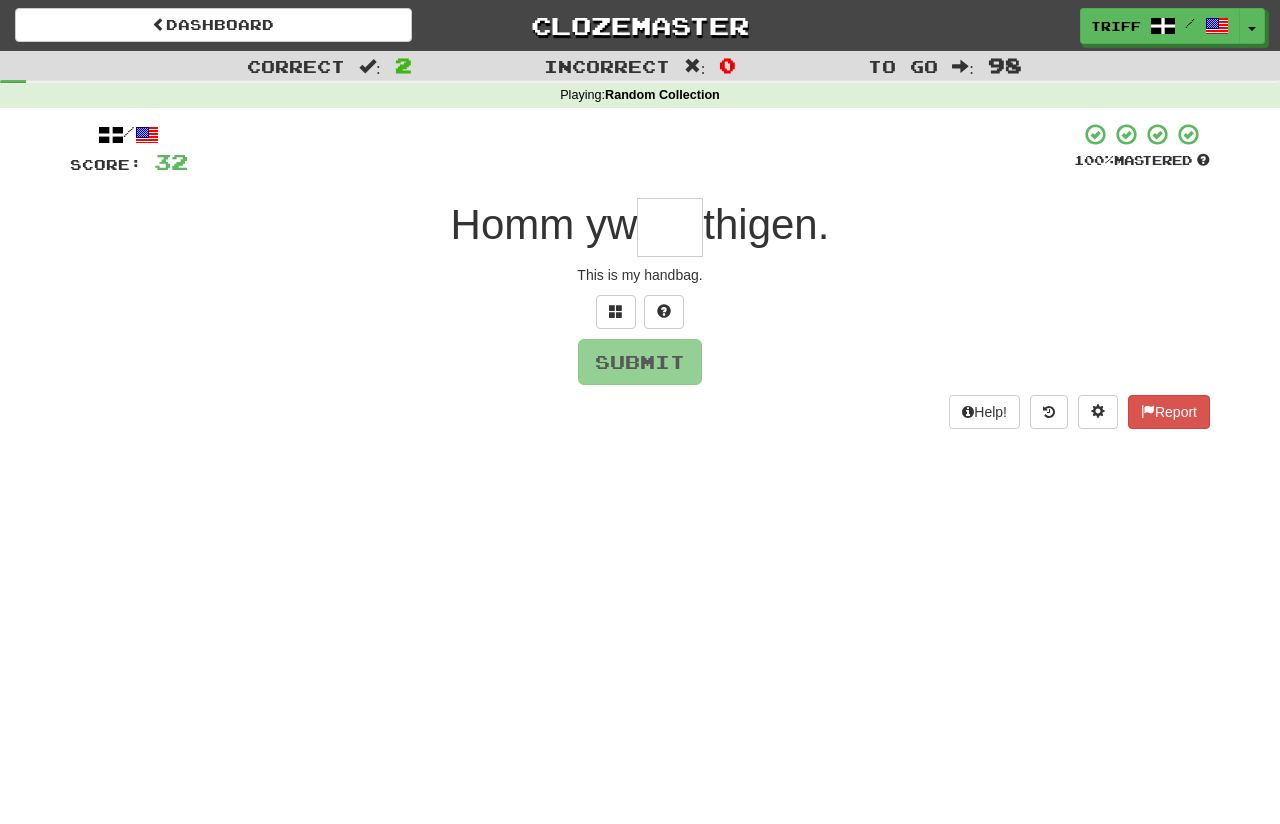 type on "*" 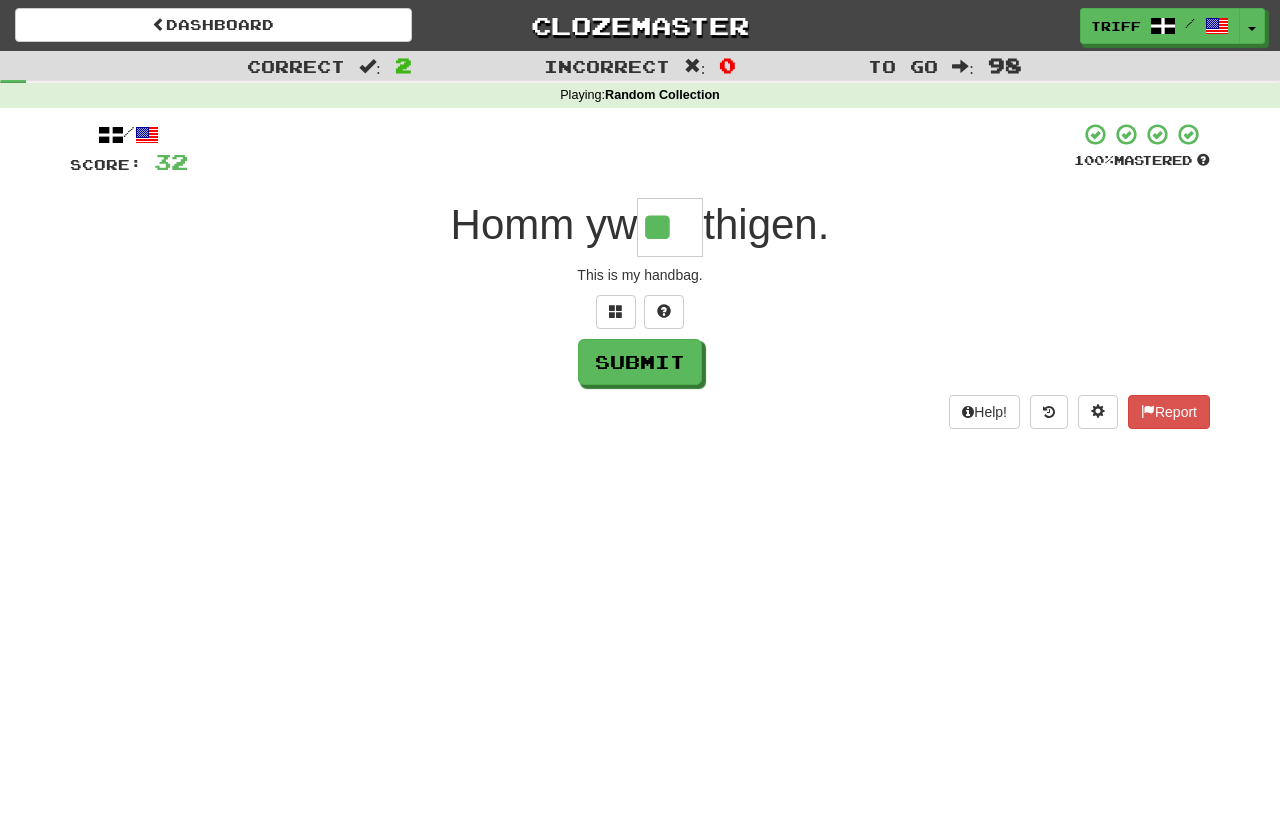 type on "**" 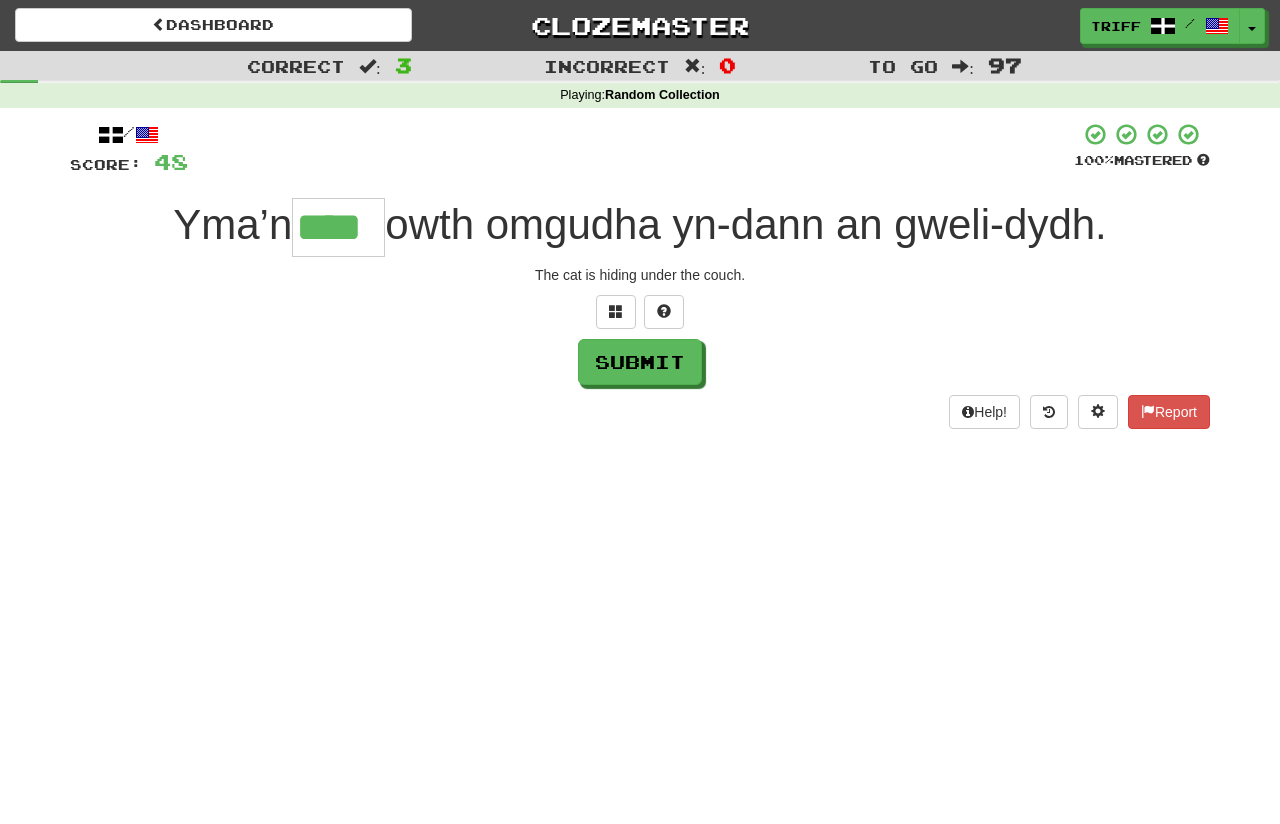 type on "****" 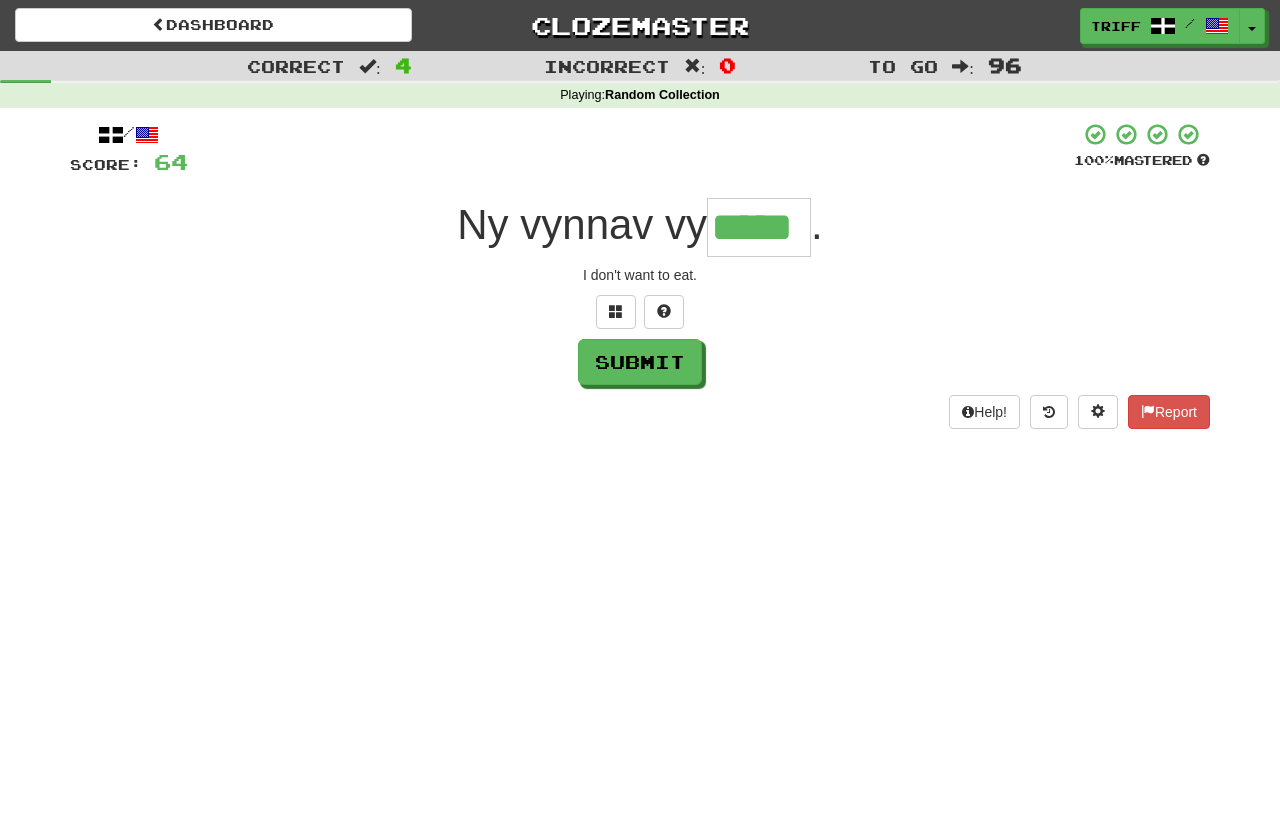 type on "*****" 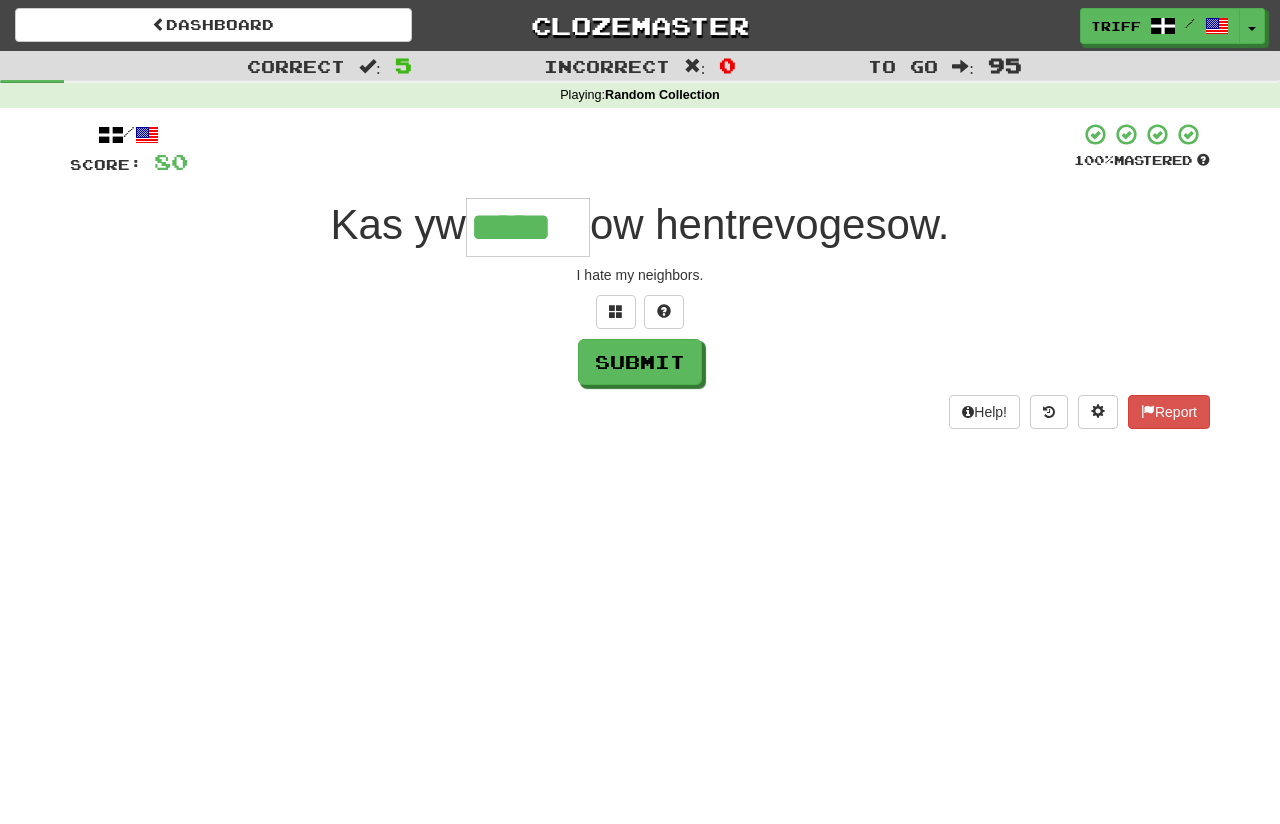 type on "*****" 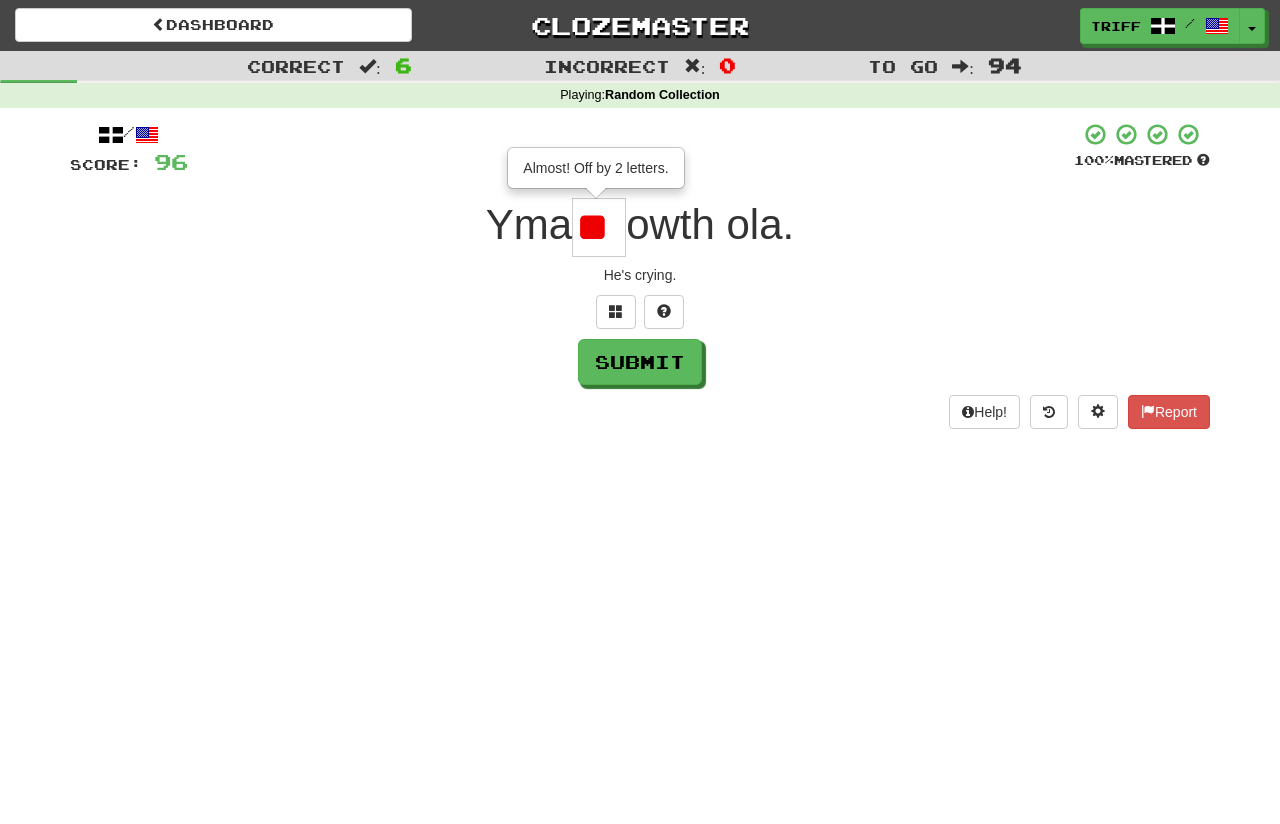 type on "*" 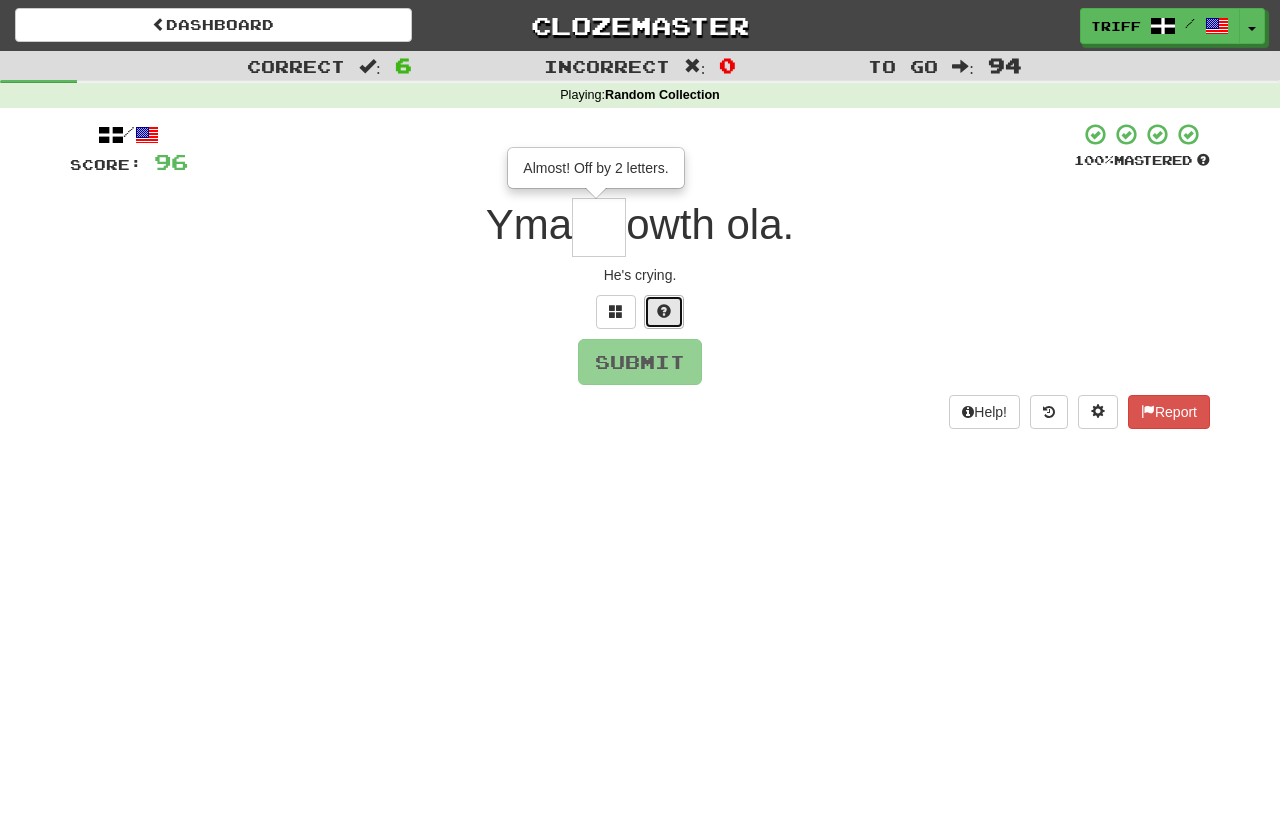 click at bounding box center [664, 312] 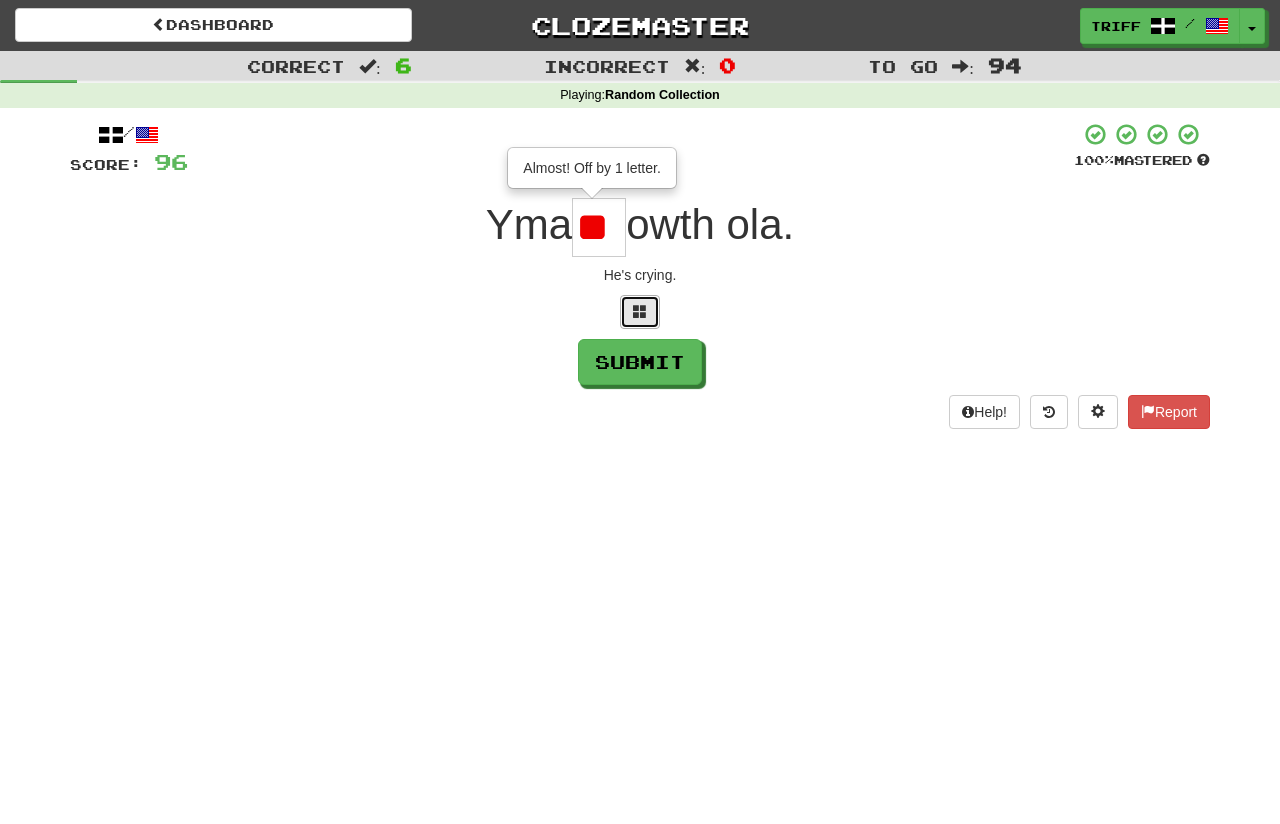 click at bounding box center (640, 312) 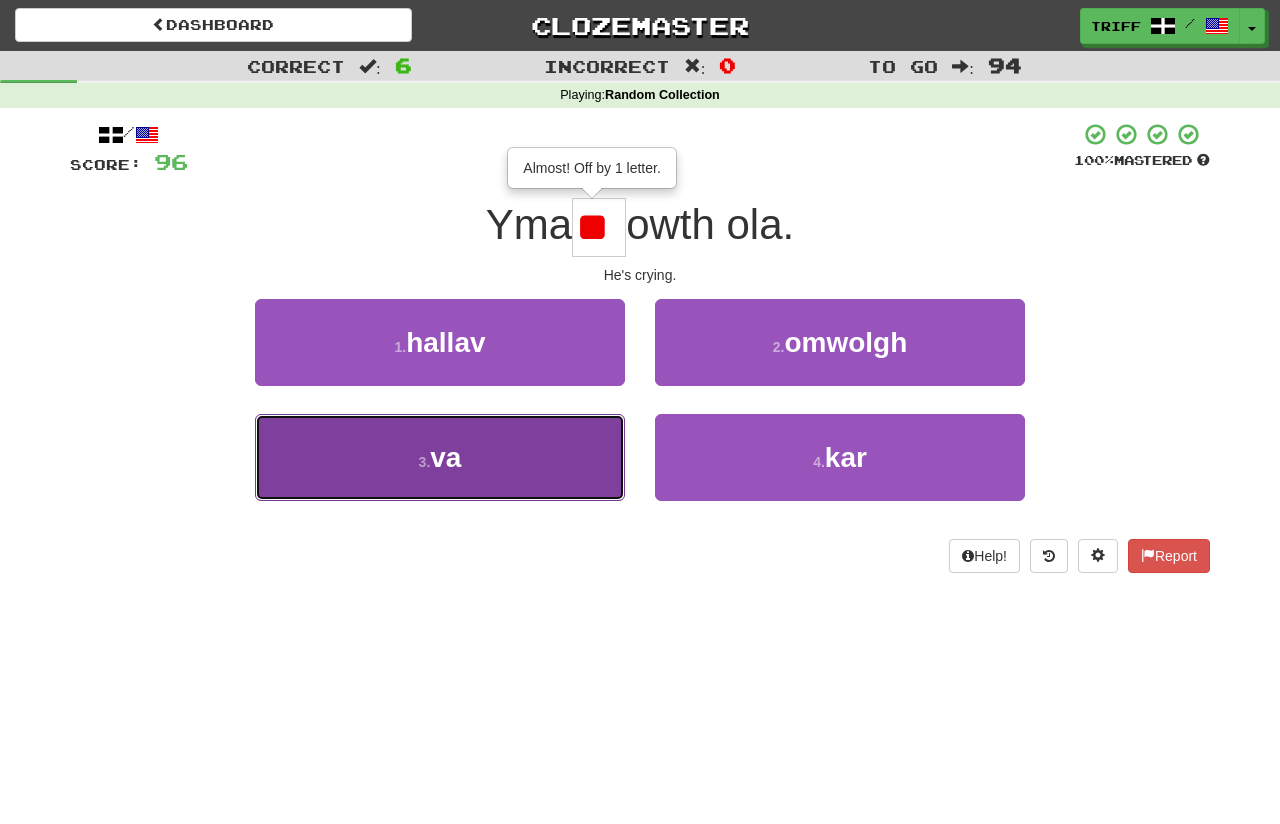 click on "va" at bounding box center (445, 457) 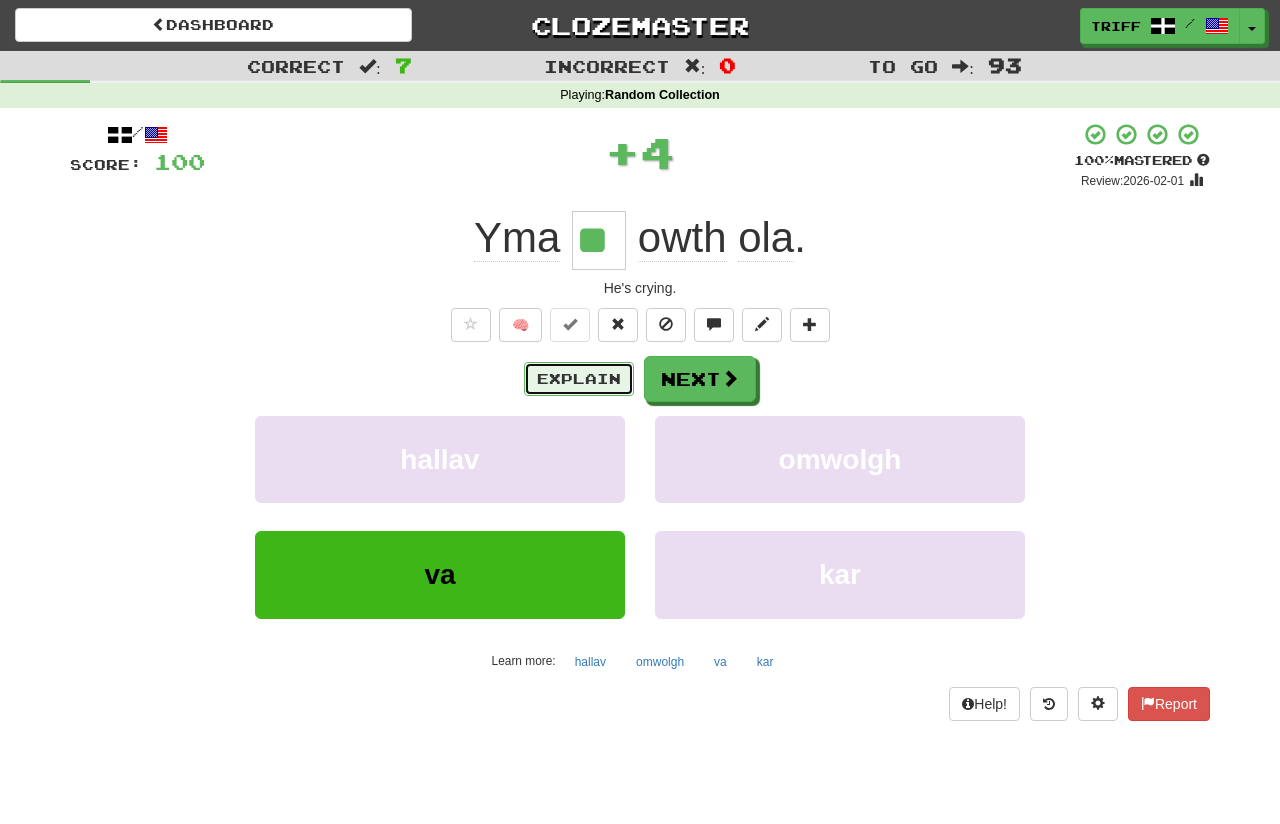 click on "Explain" at bounding box center (579, 379) 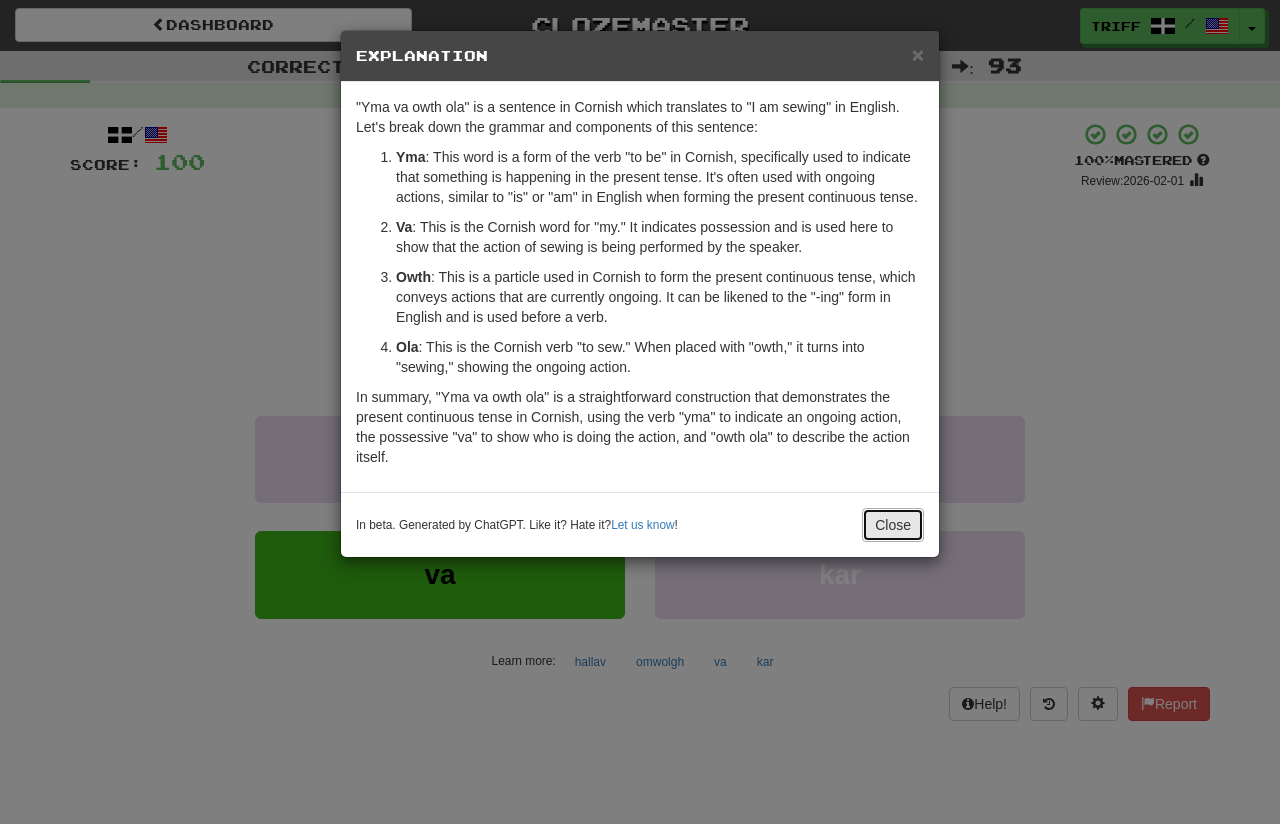 click on "Close" at bounding box center [893, 525] 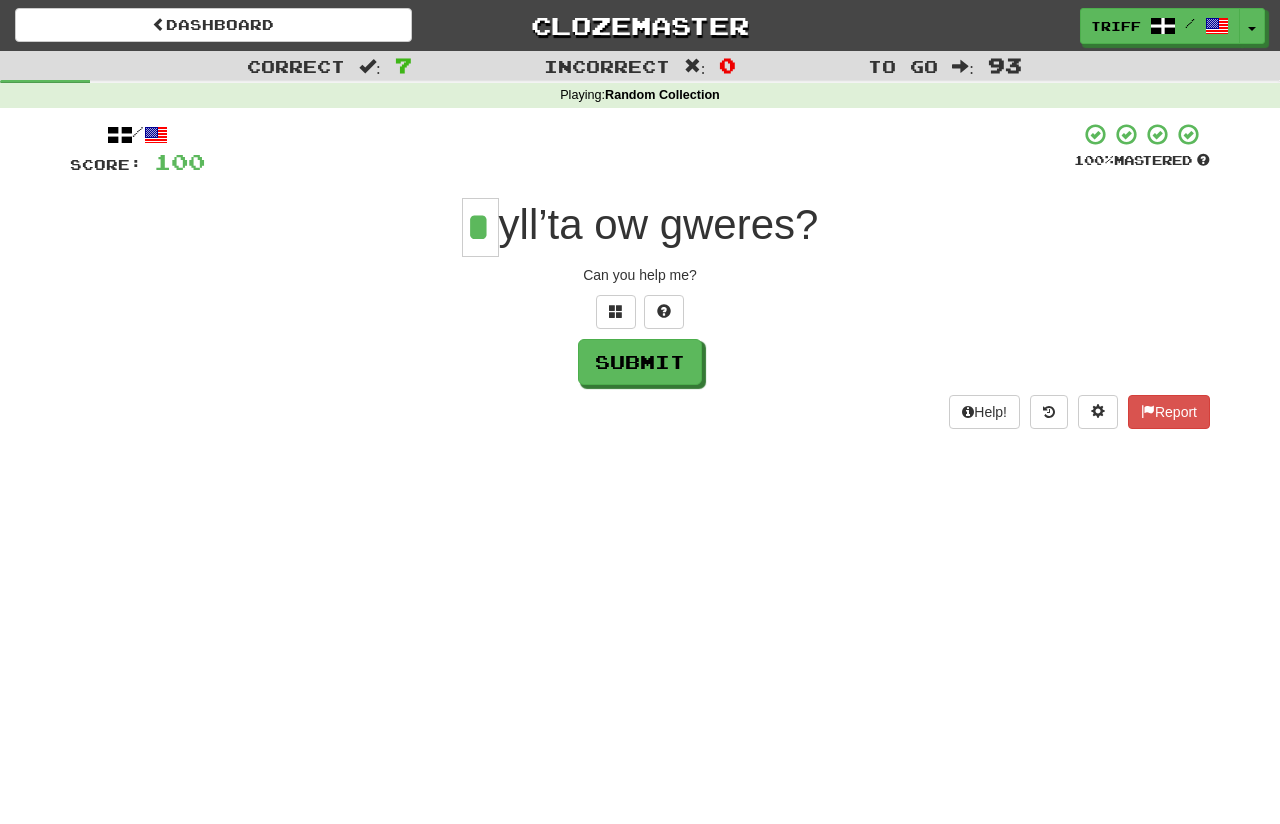 type on "*" 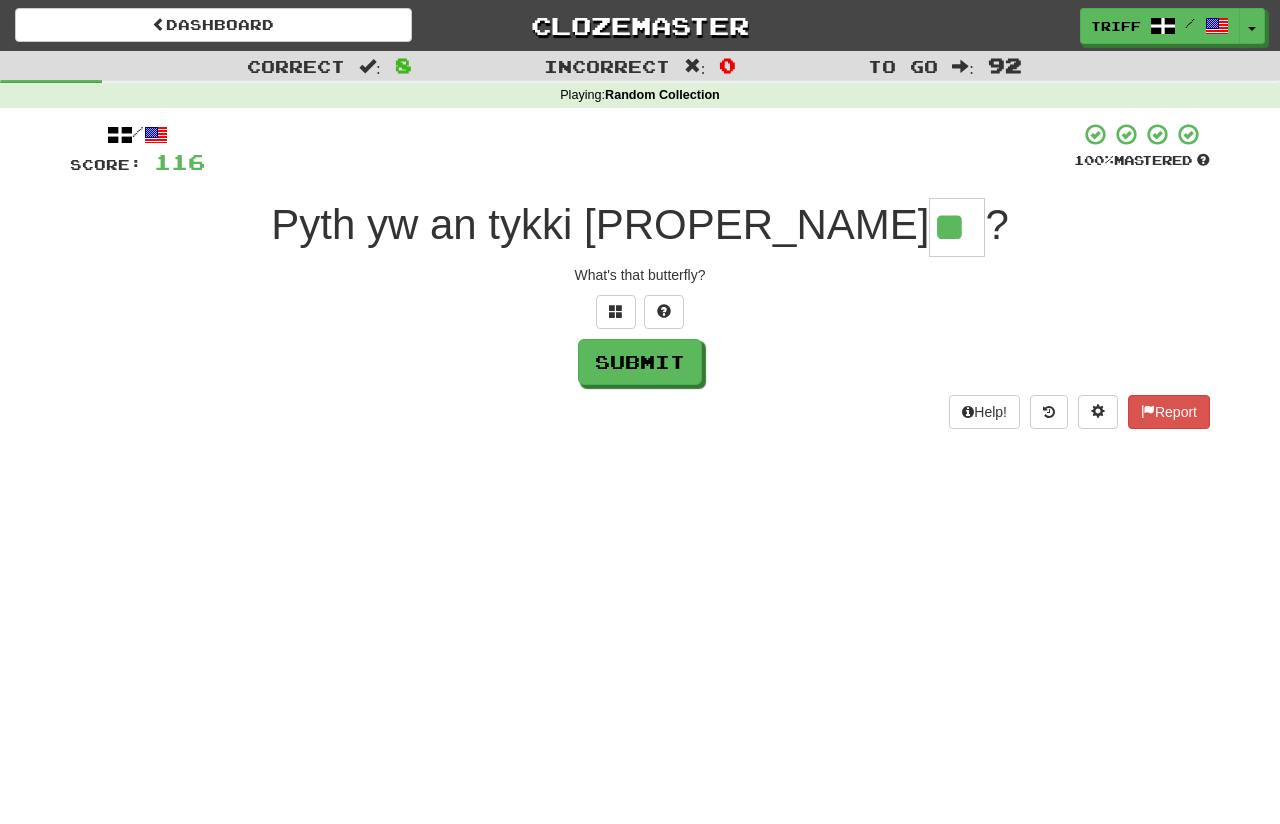type on "**" 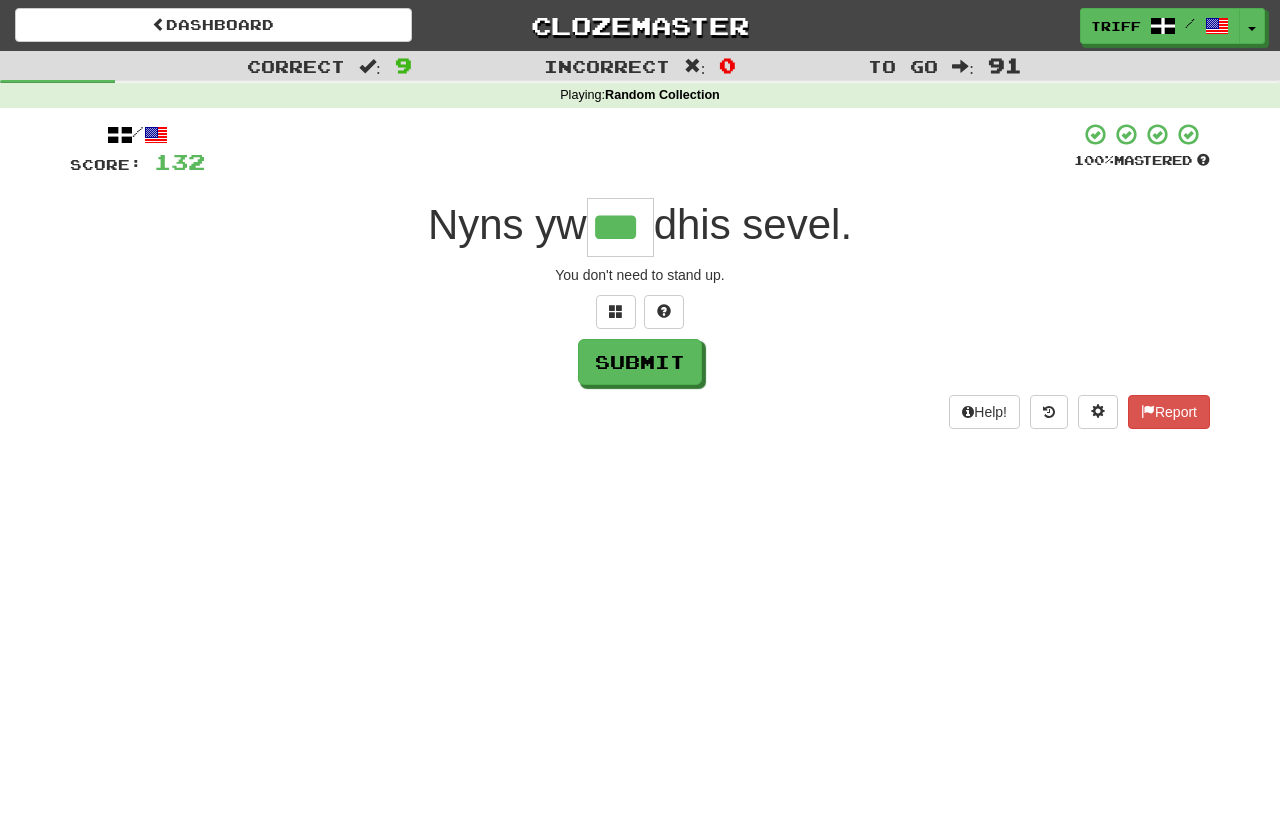 type on "***" 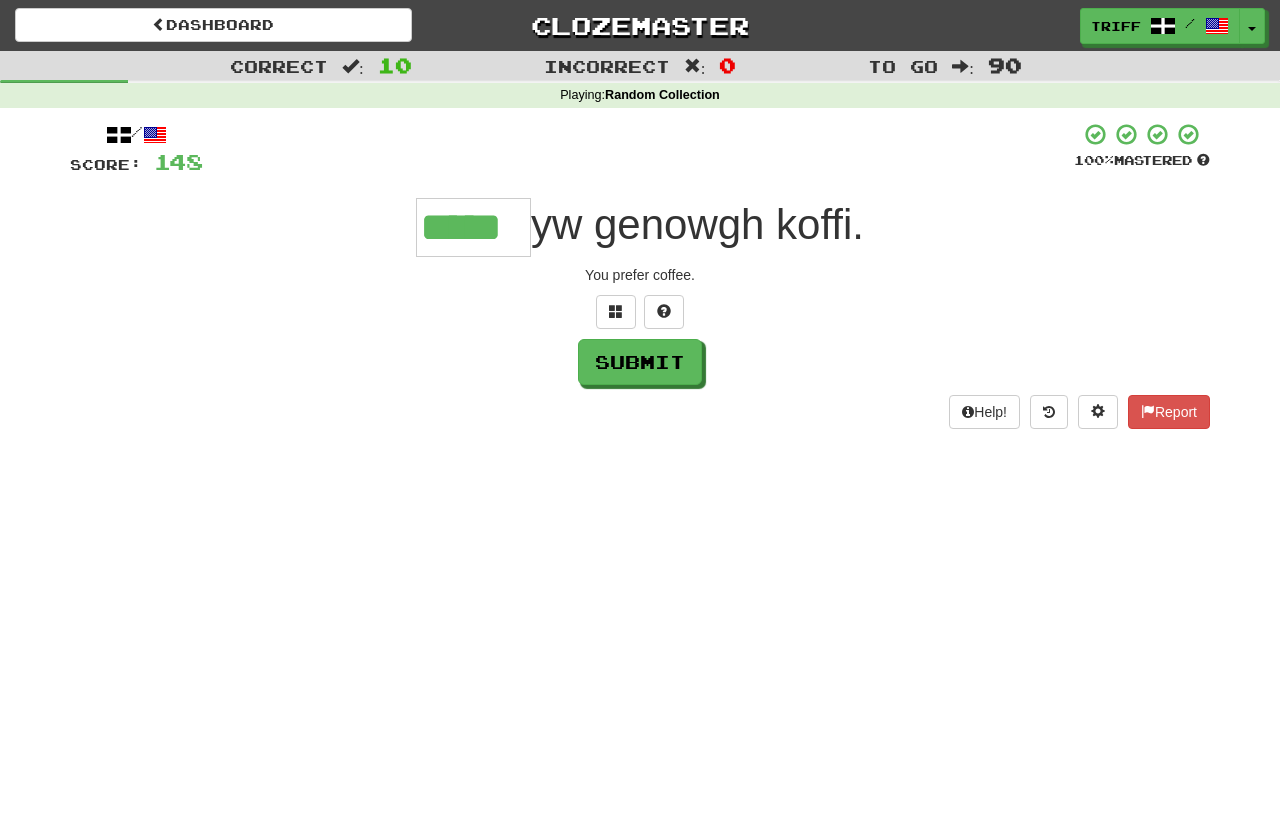 type on "*****" 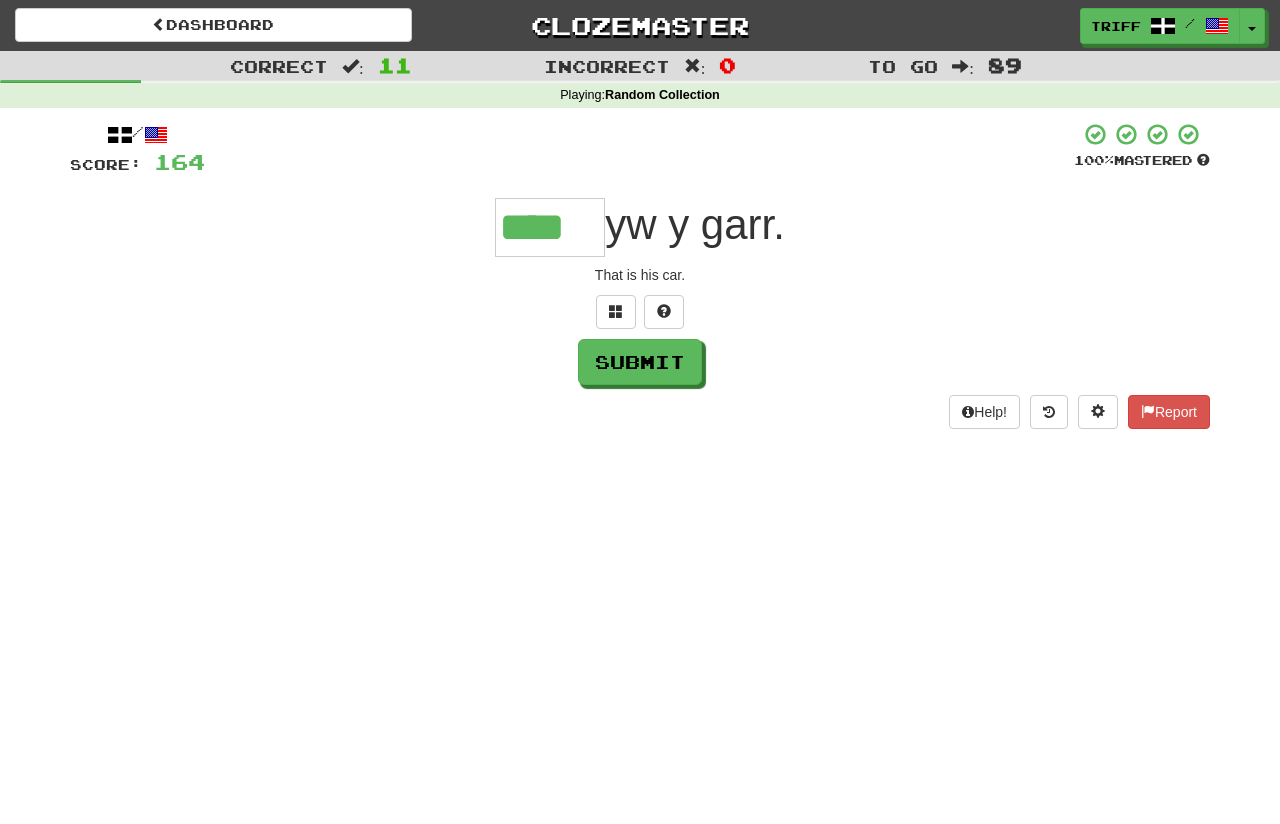 type on "****" 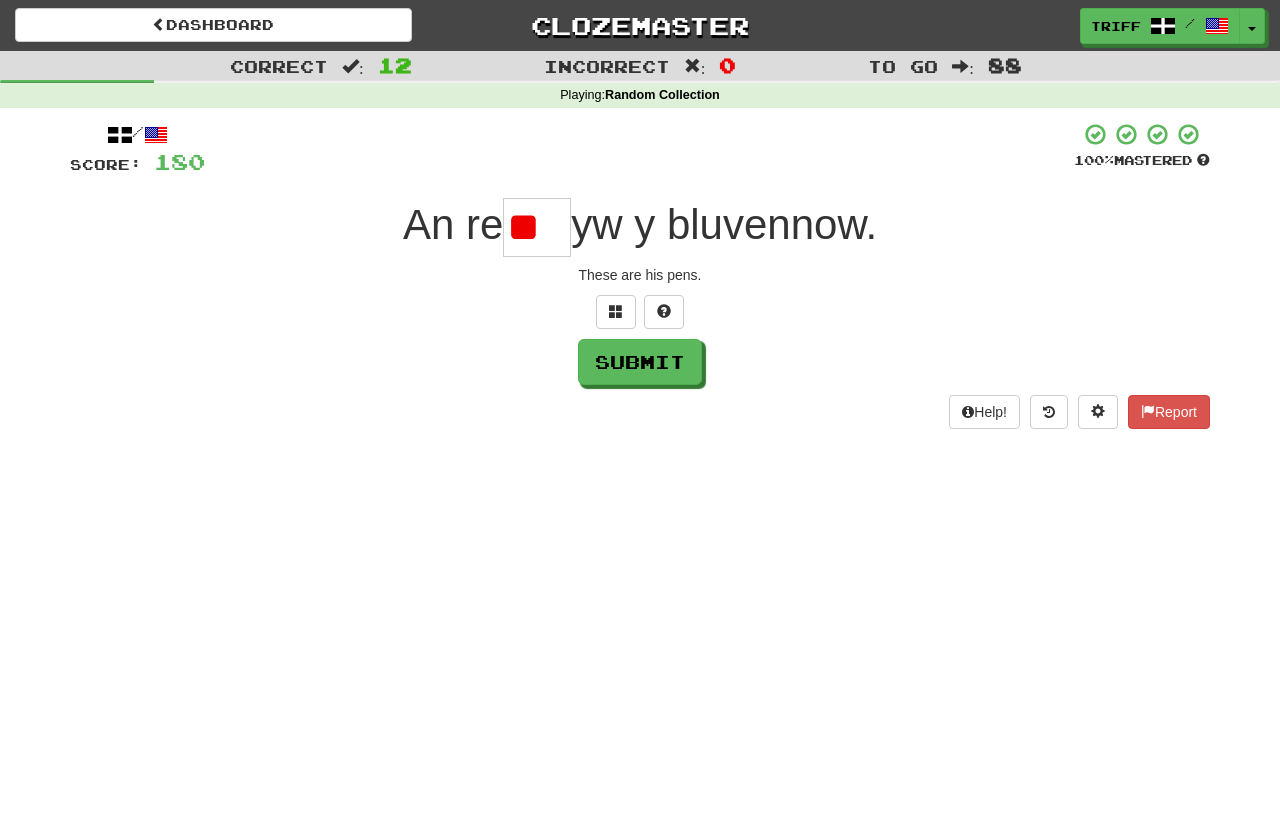 type on "*" 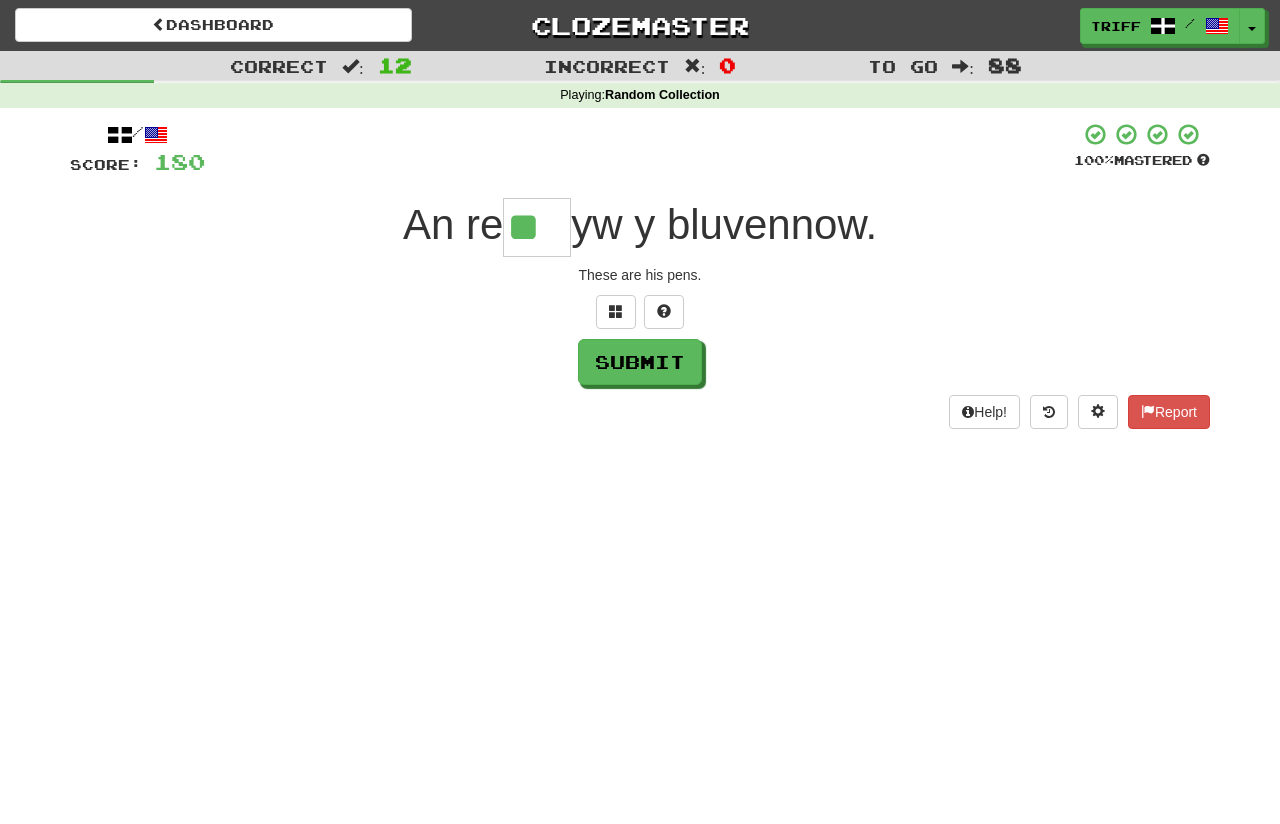 type on "**" 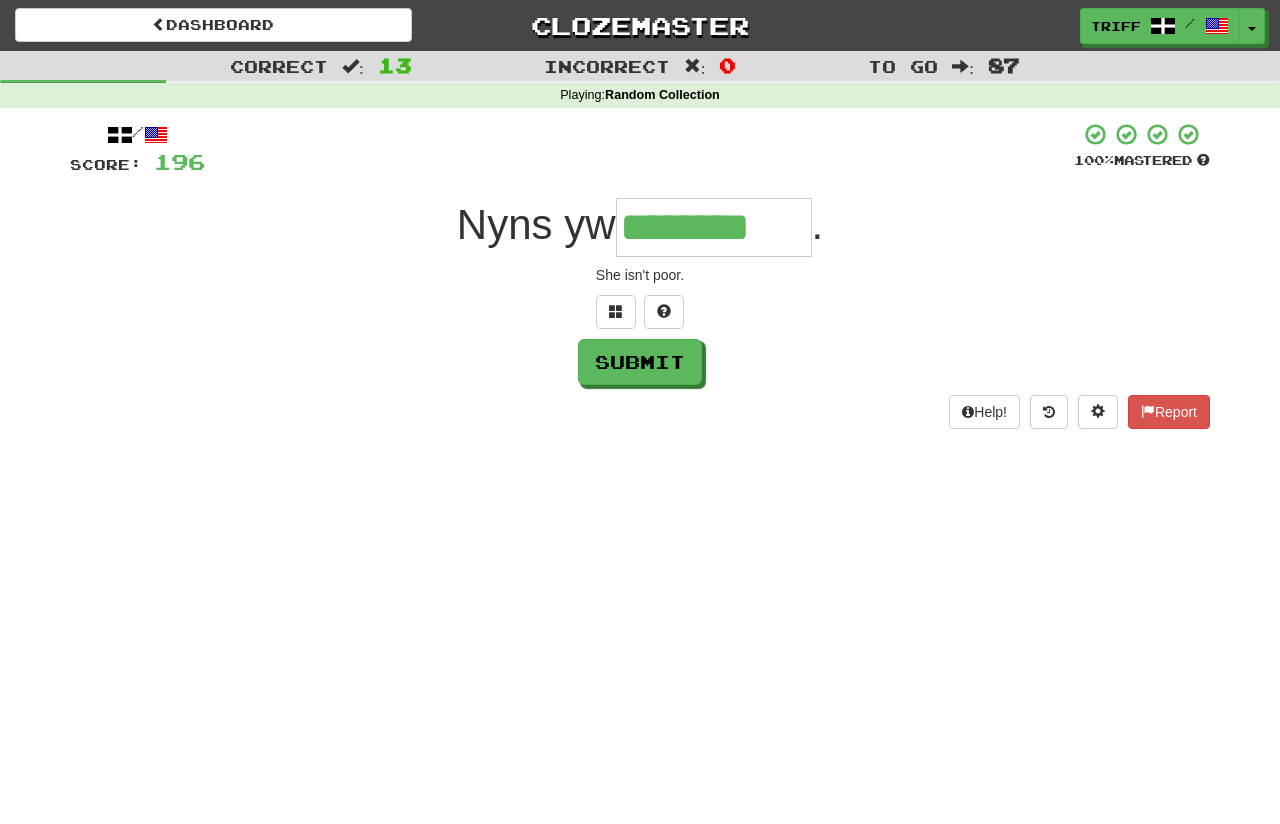 type on "********" 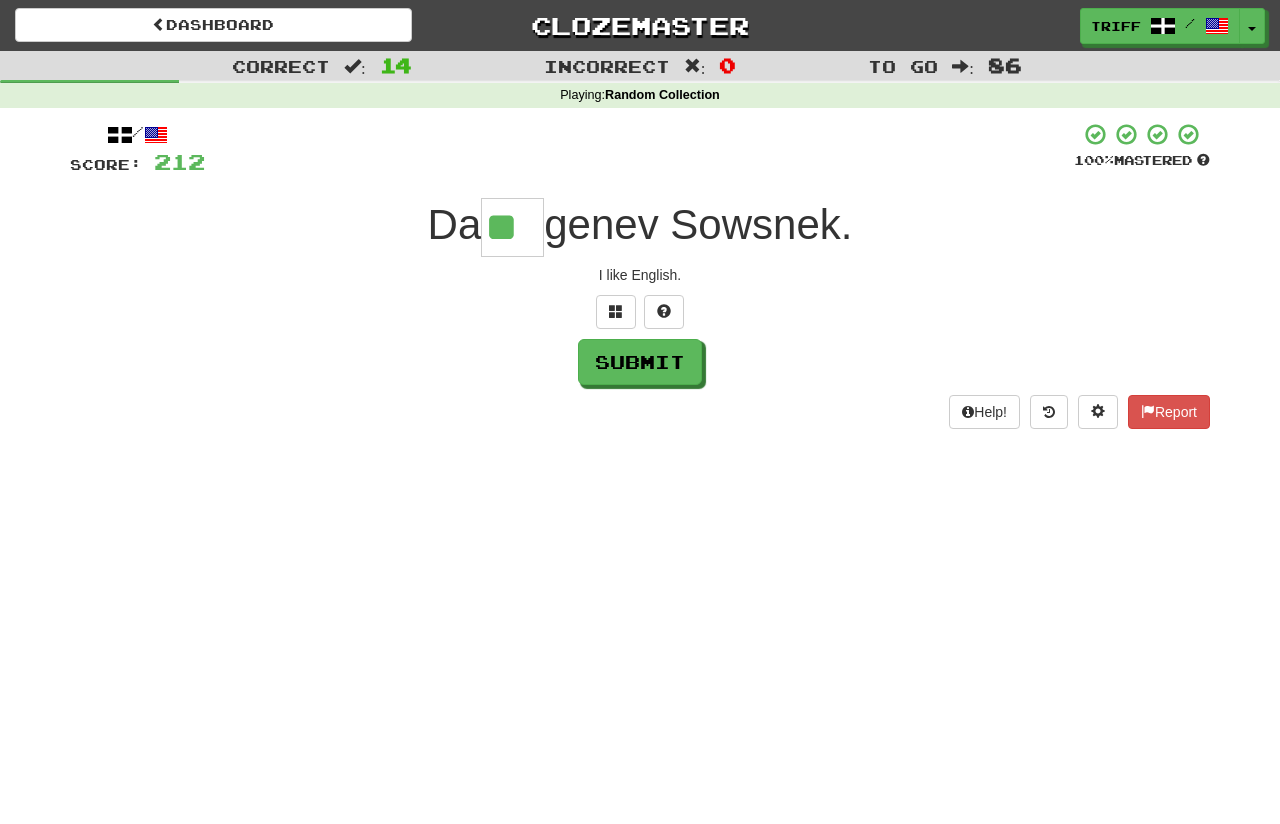 type on "**" 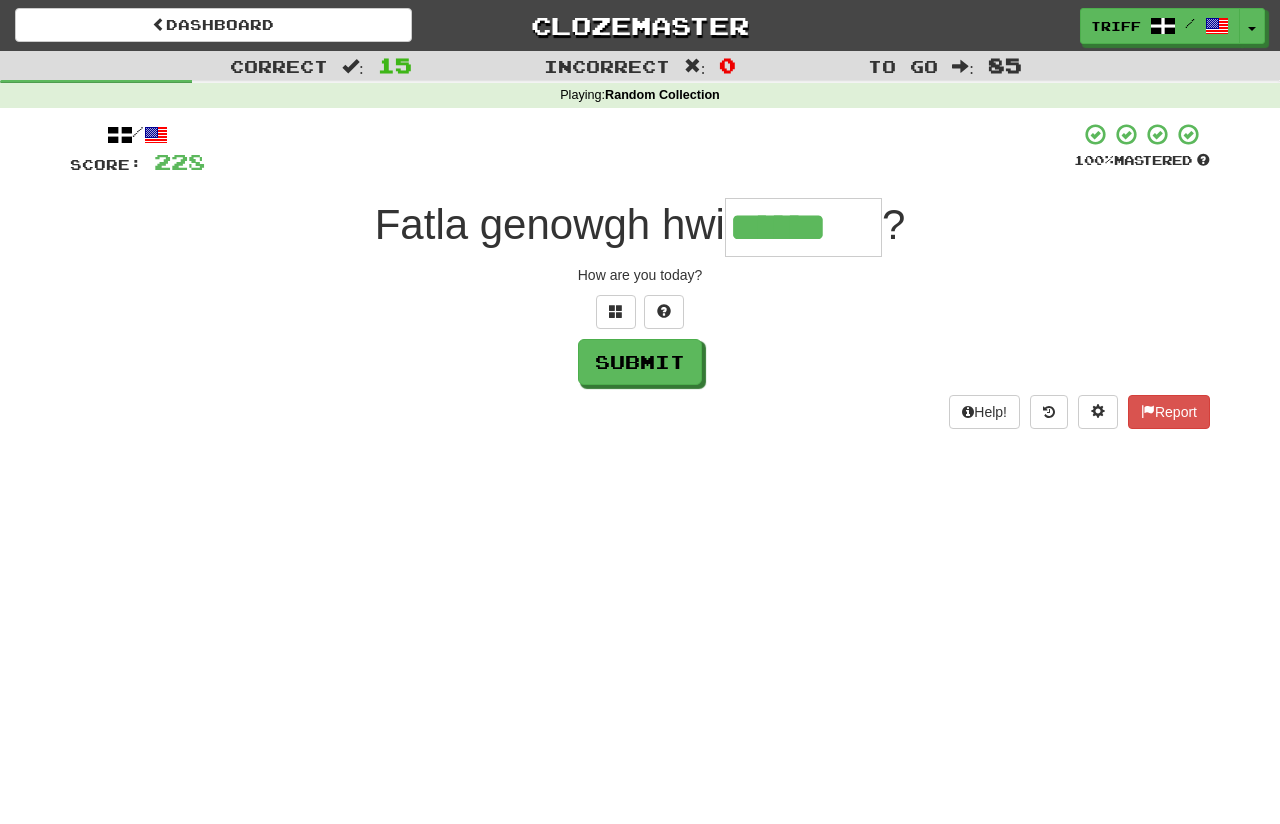 type on "******" 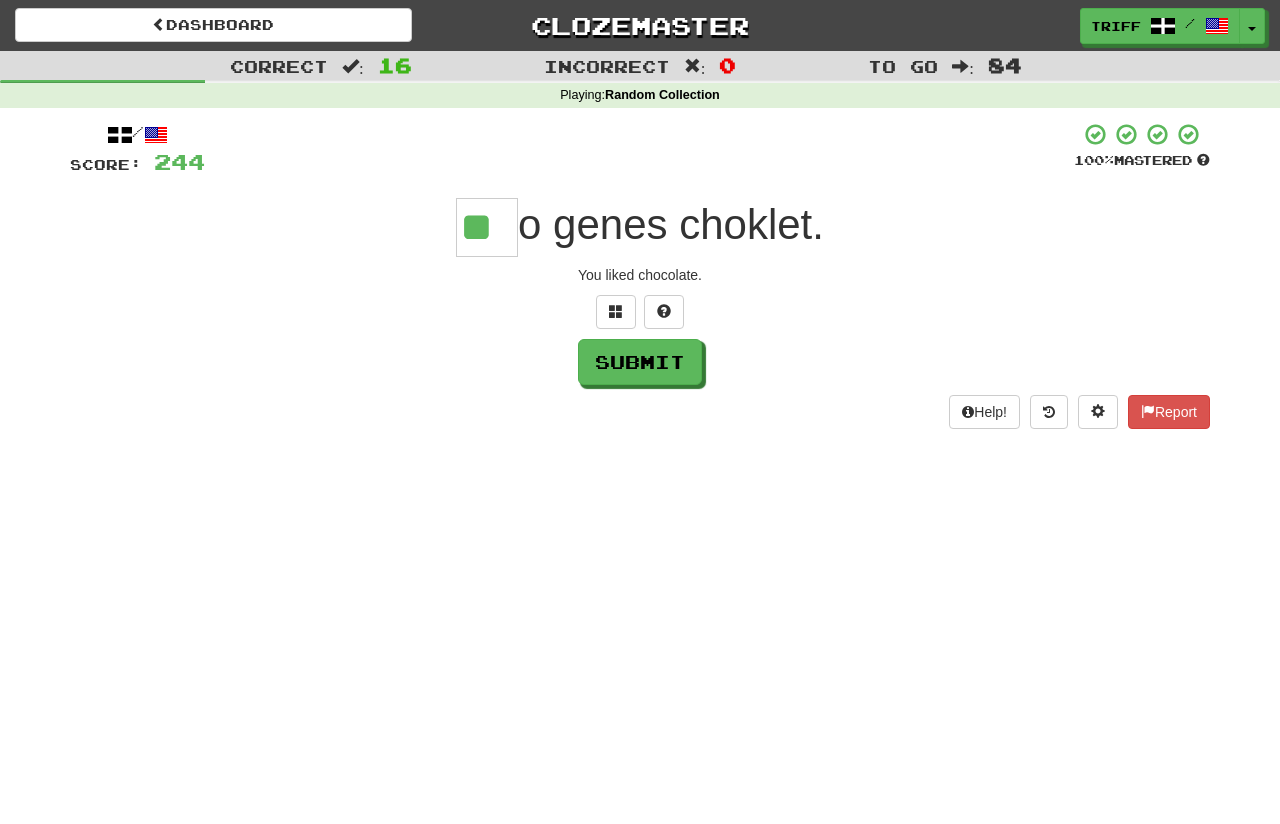 type on "**" 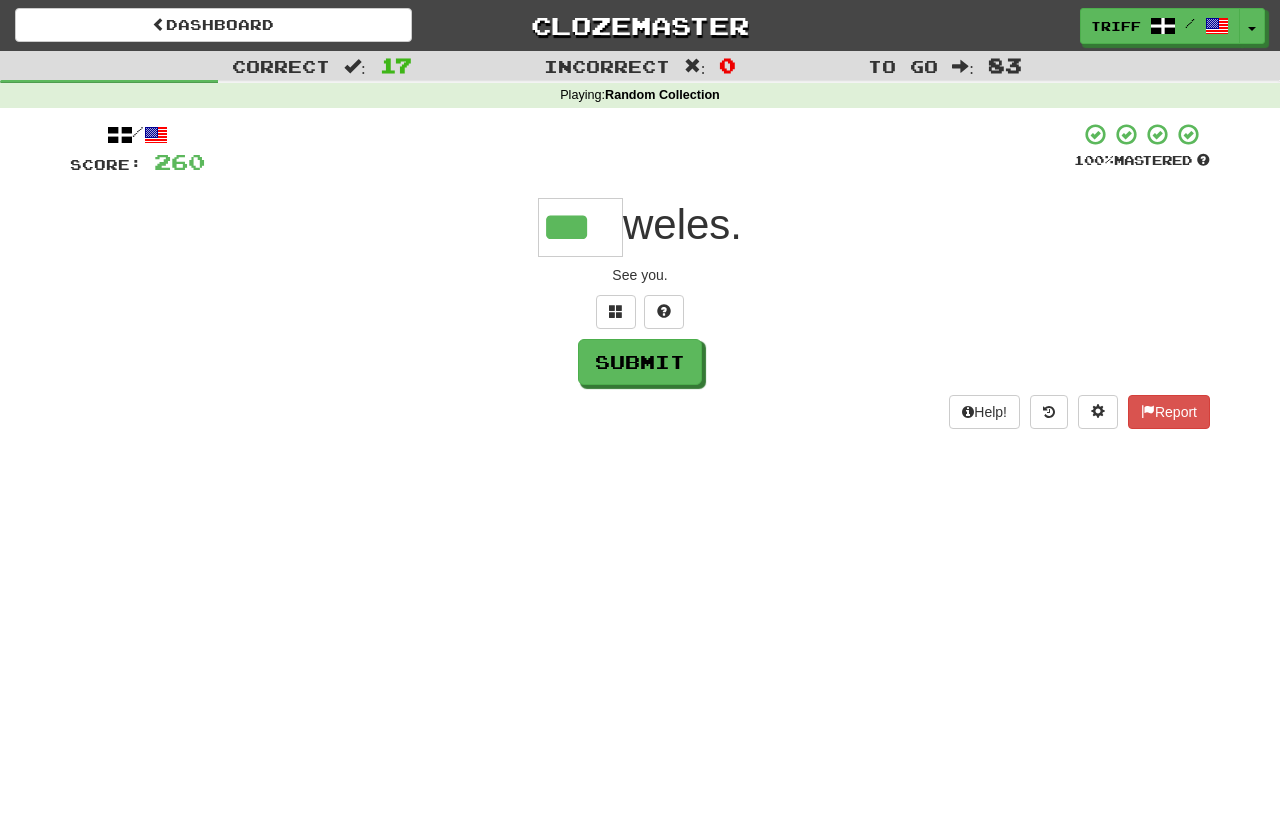 type on "***" 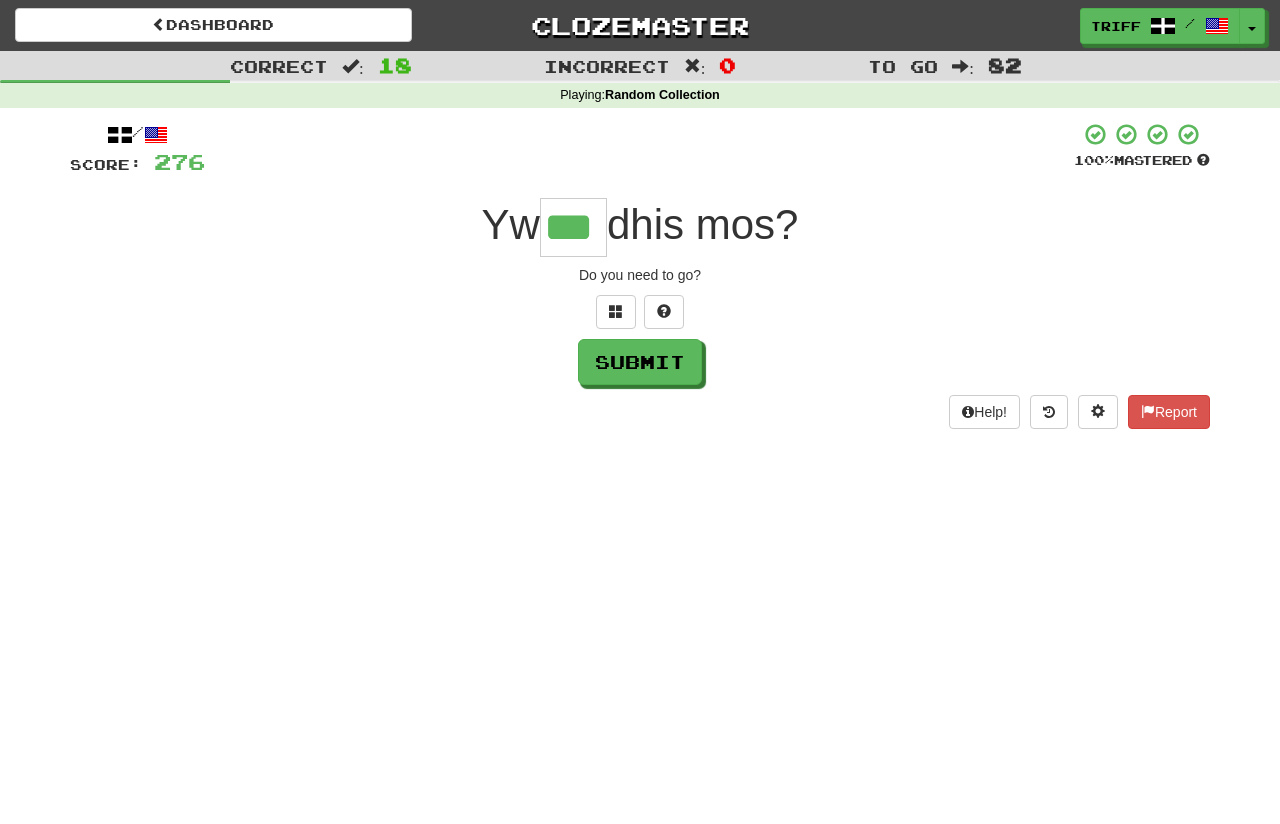type on "***" 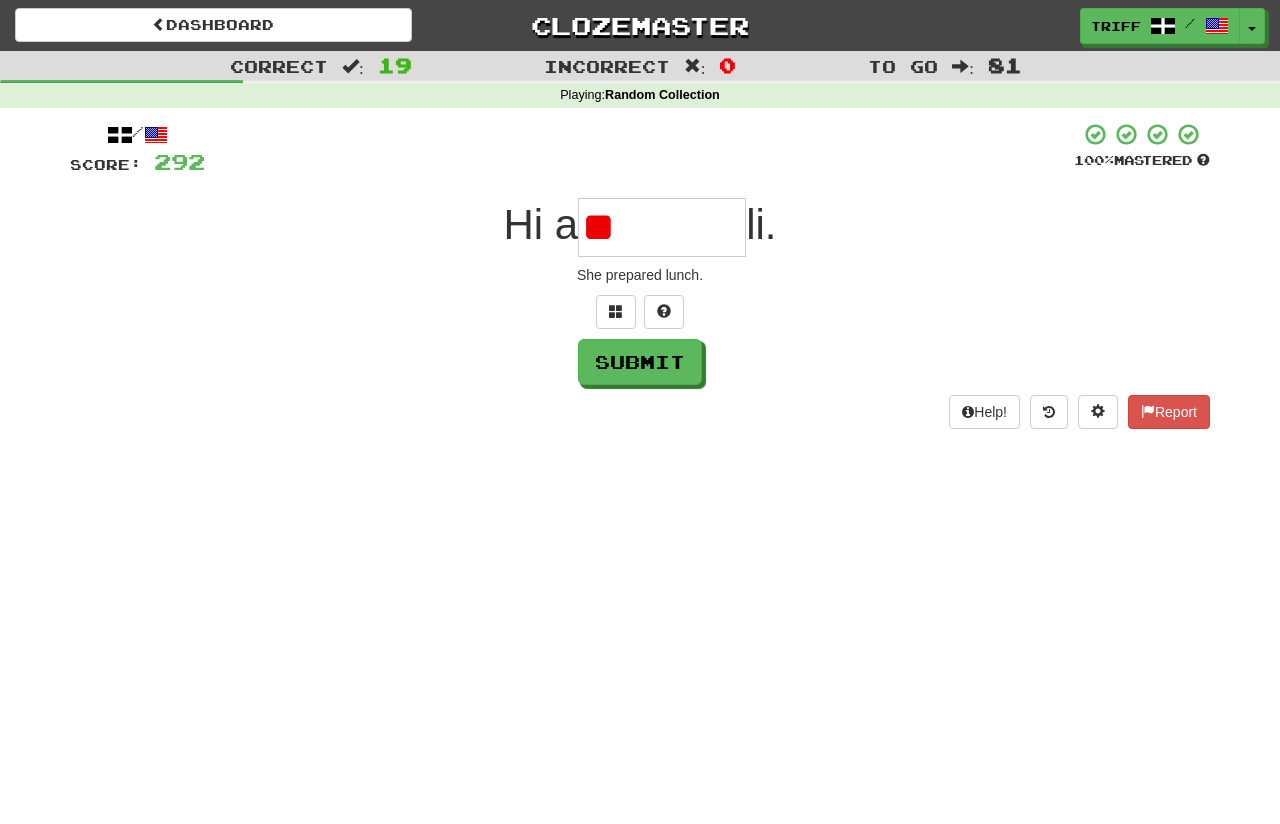type on "*" 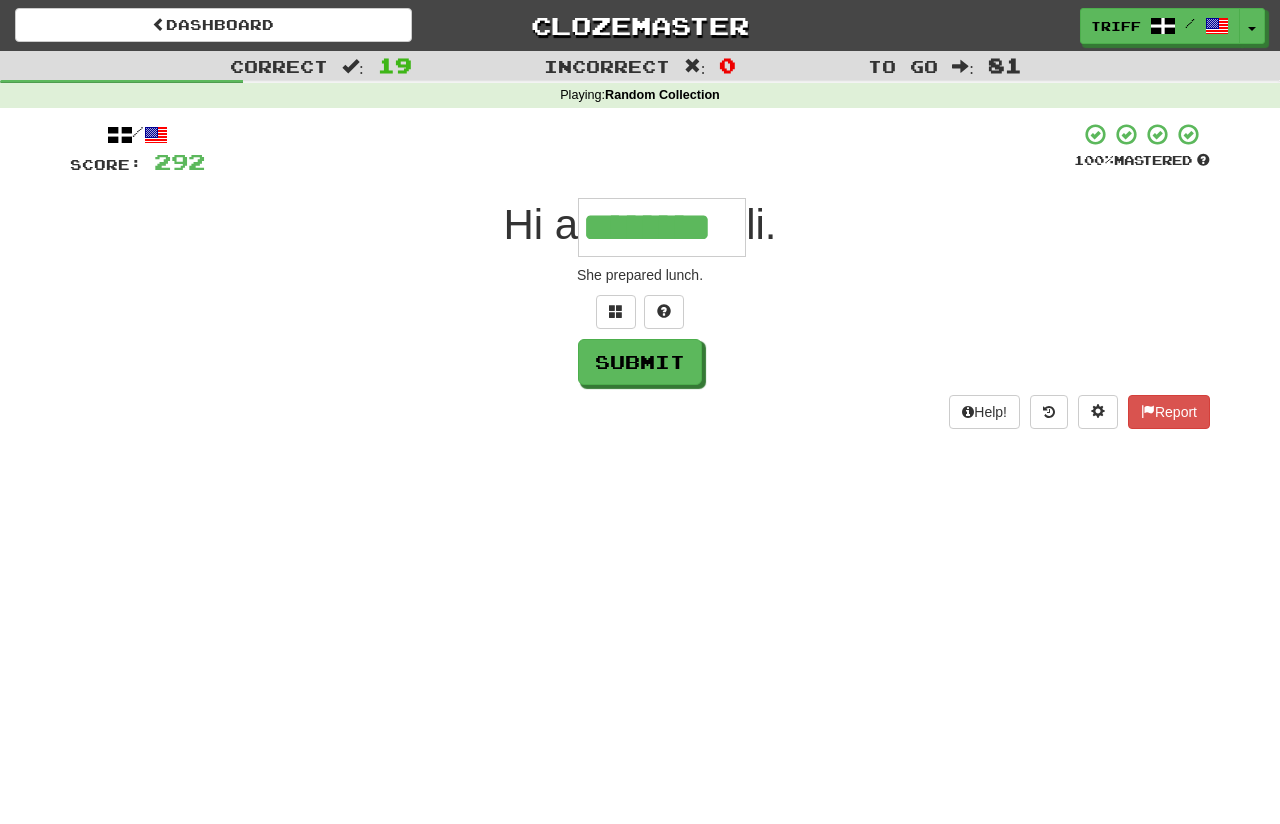 type on "********" 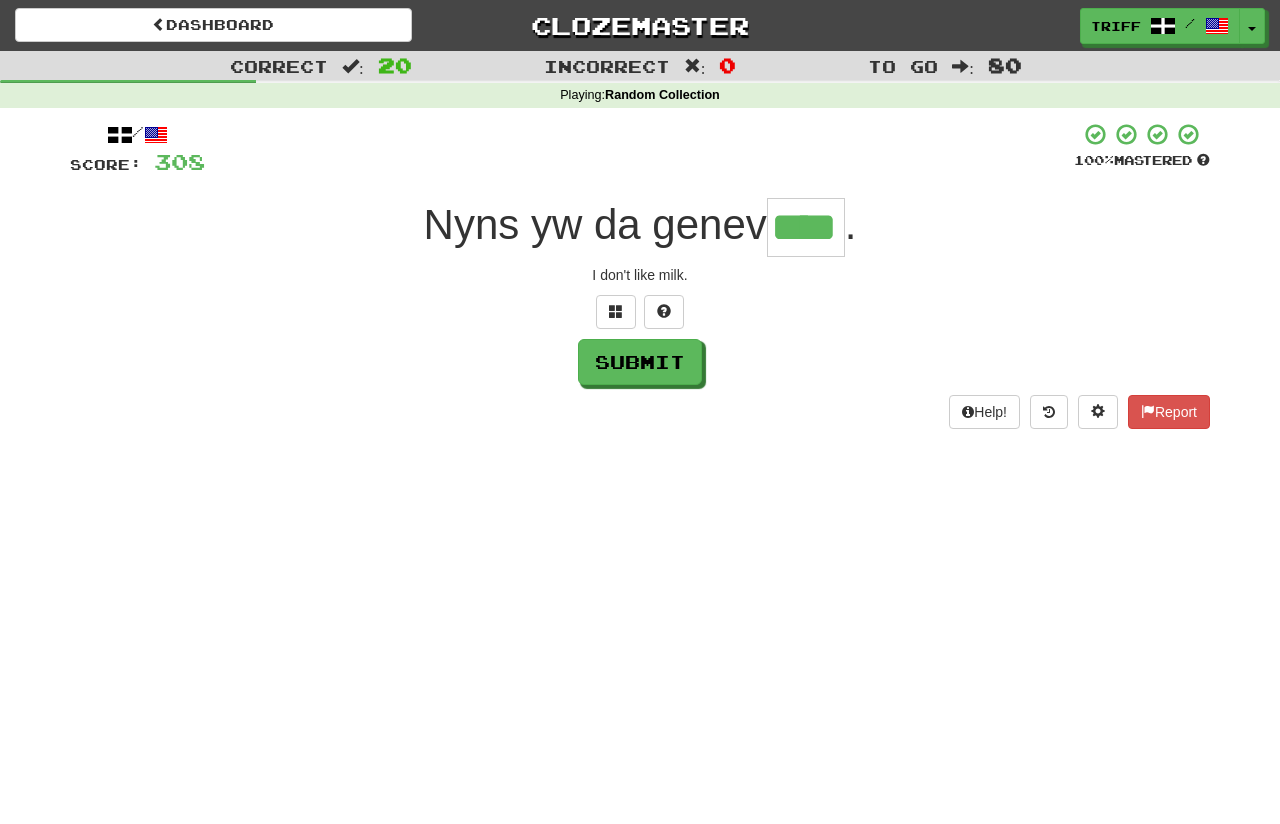 type on "****" 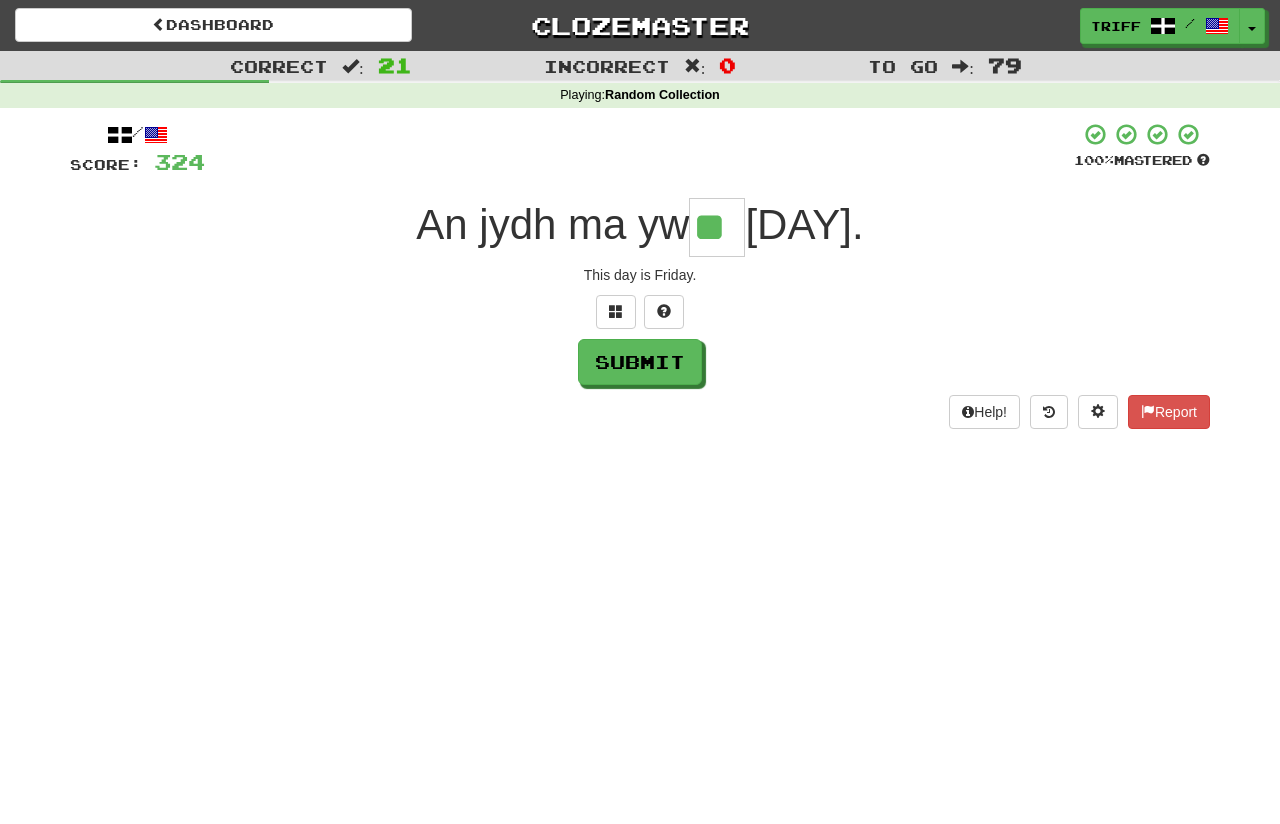type on "**" 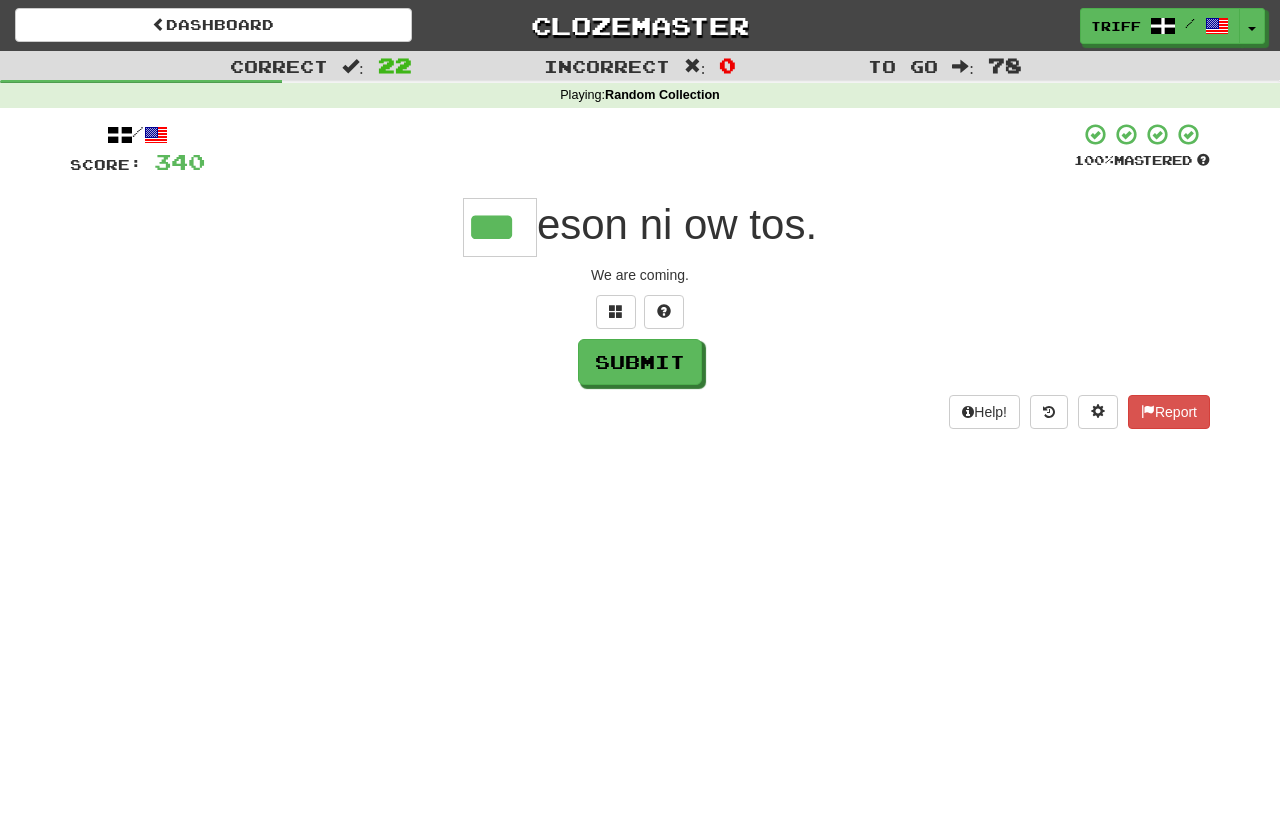 type on "***" 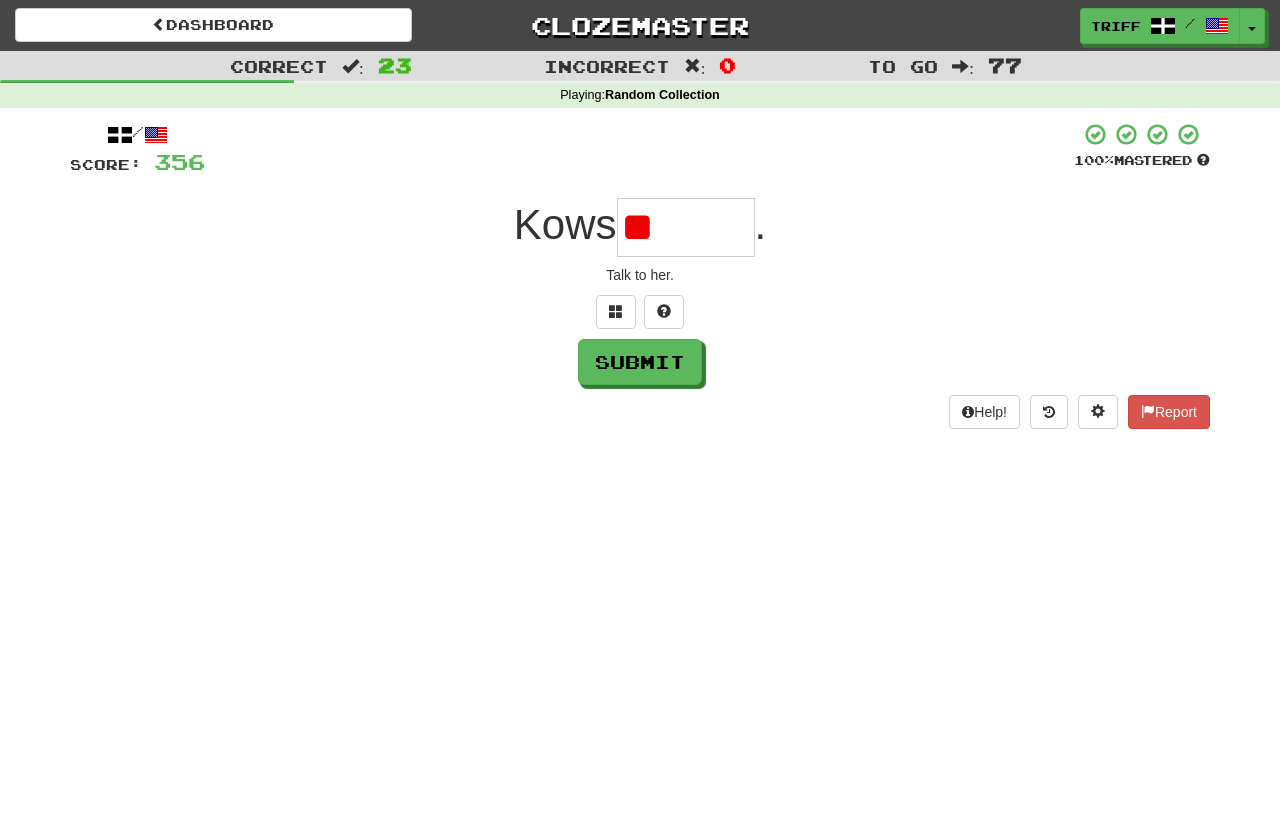 type on "*" 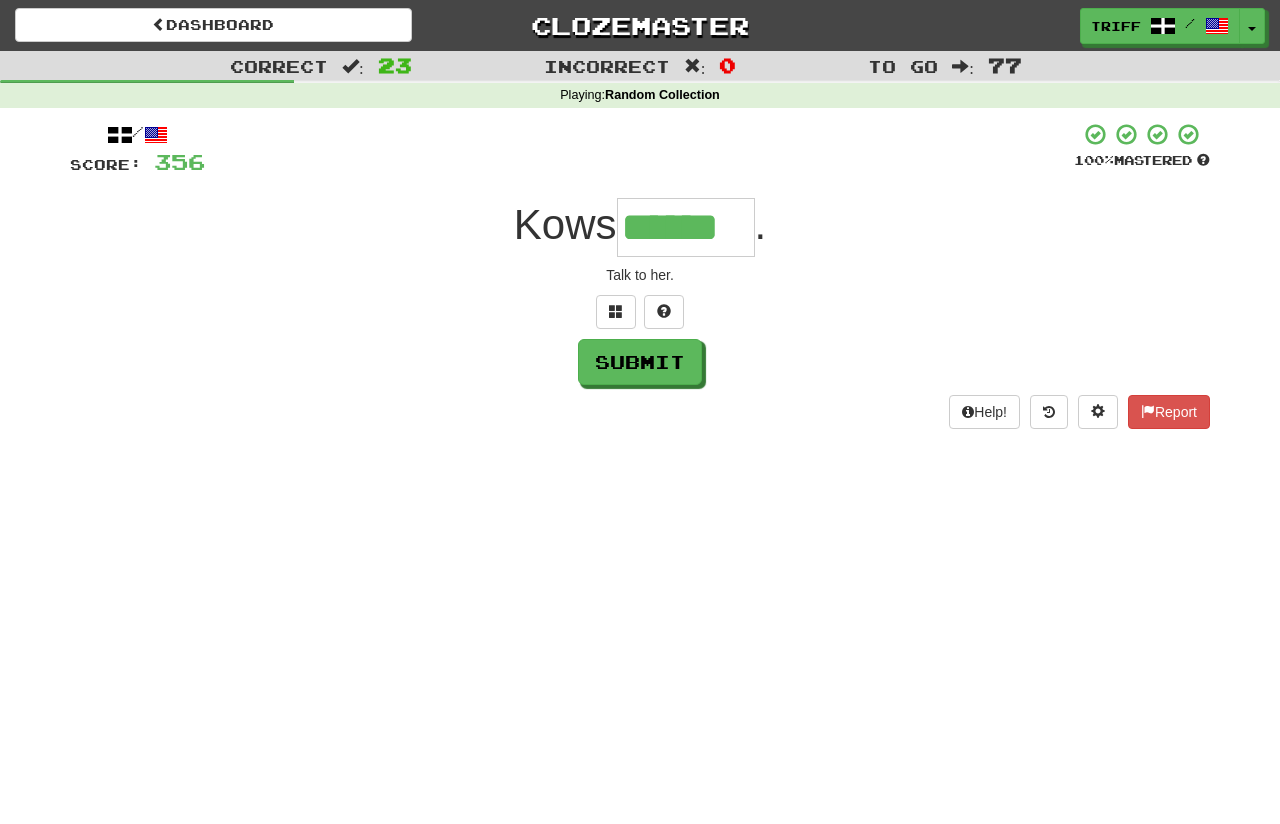 type on "******" 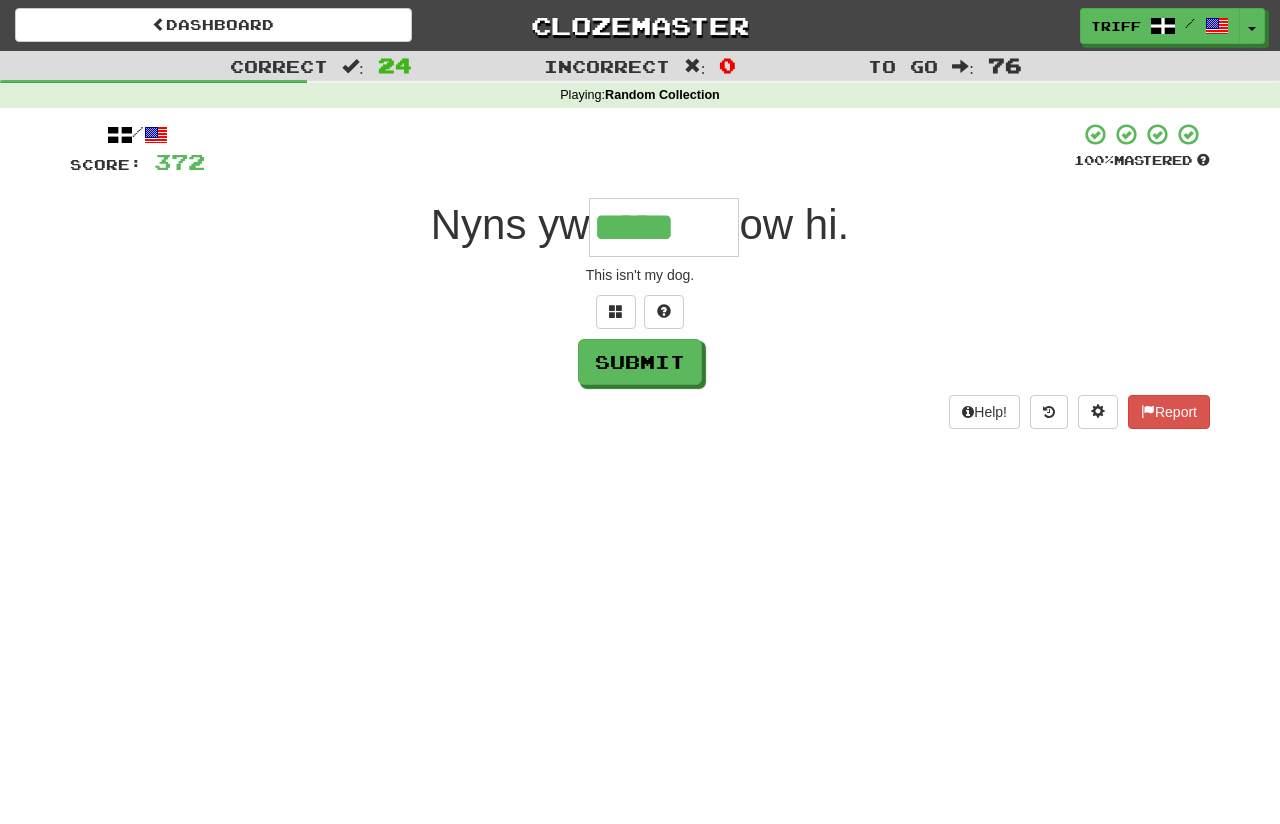 type on "*****" 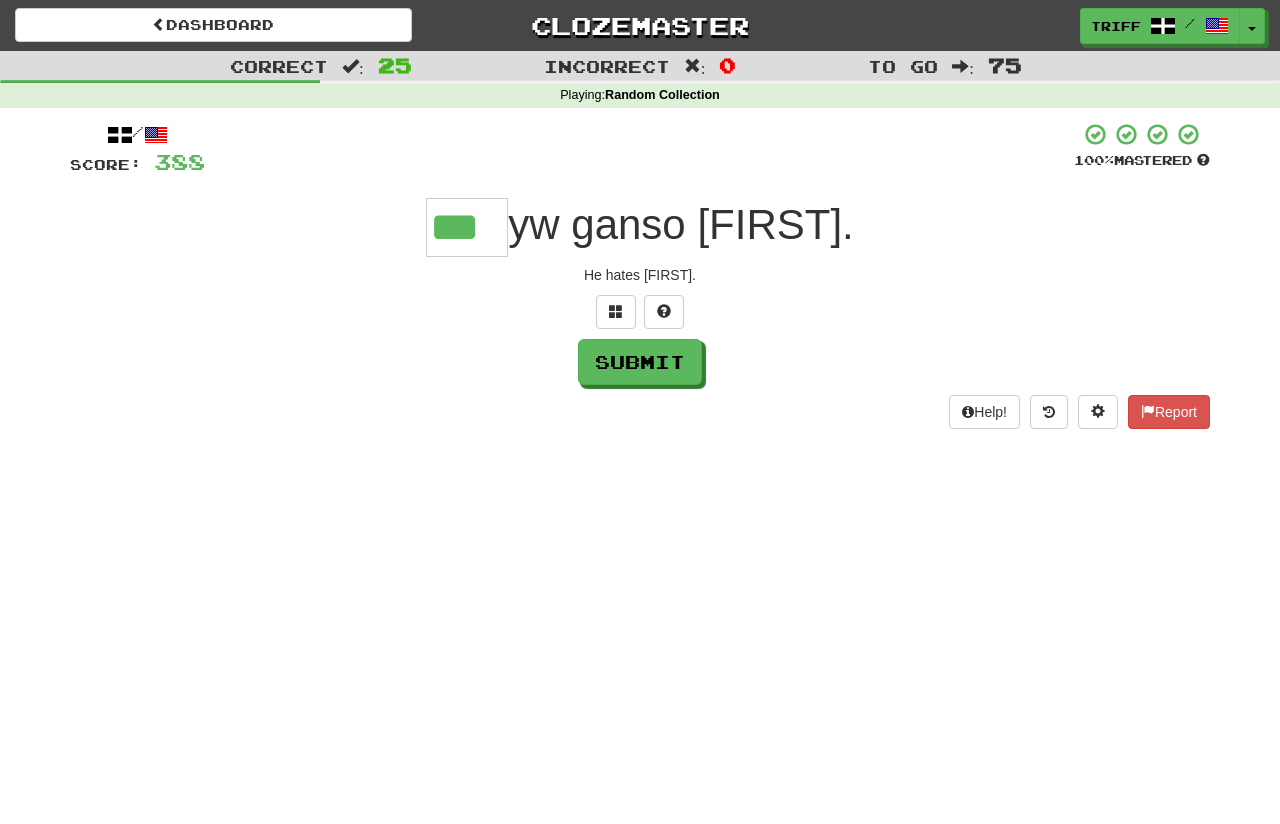 type on "***" 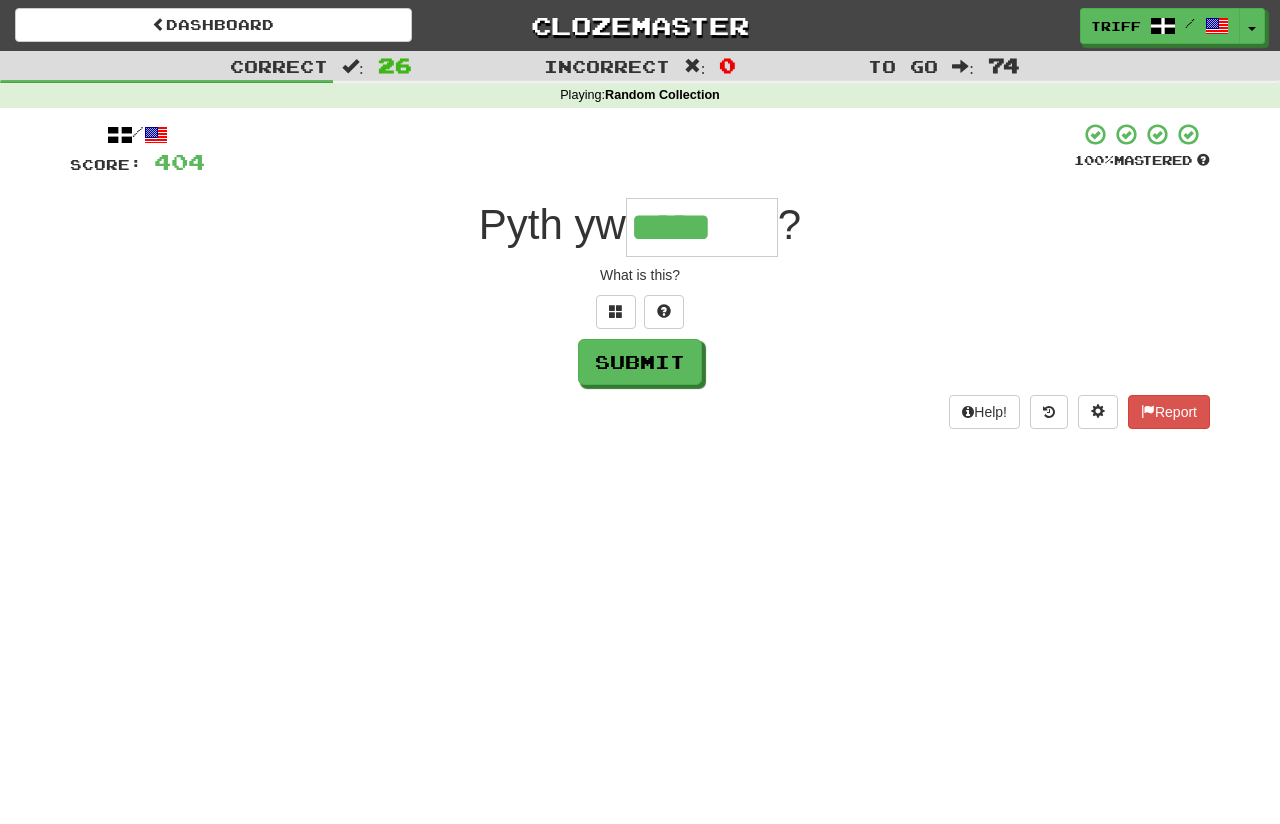 type on "*****" 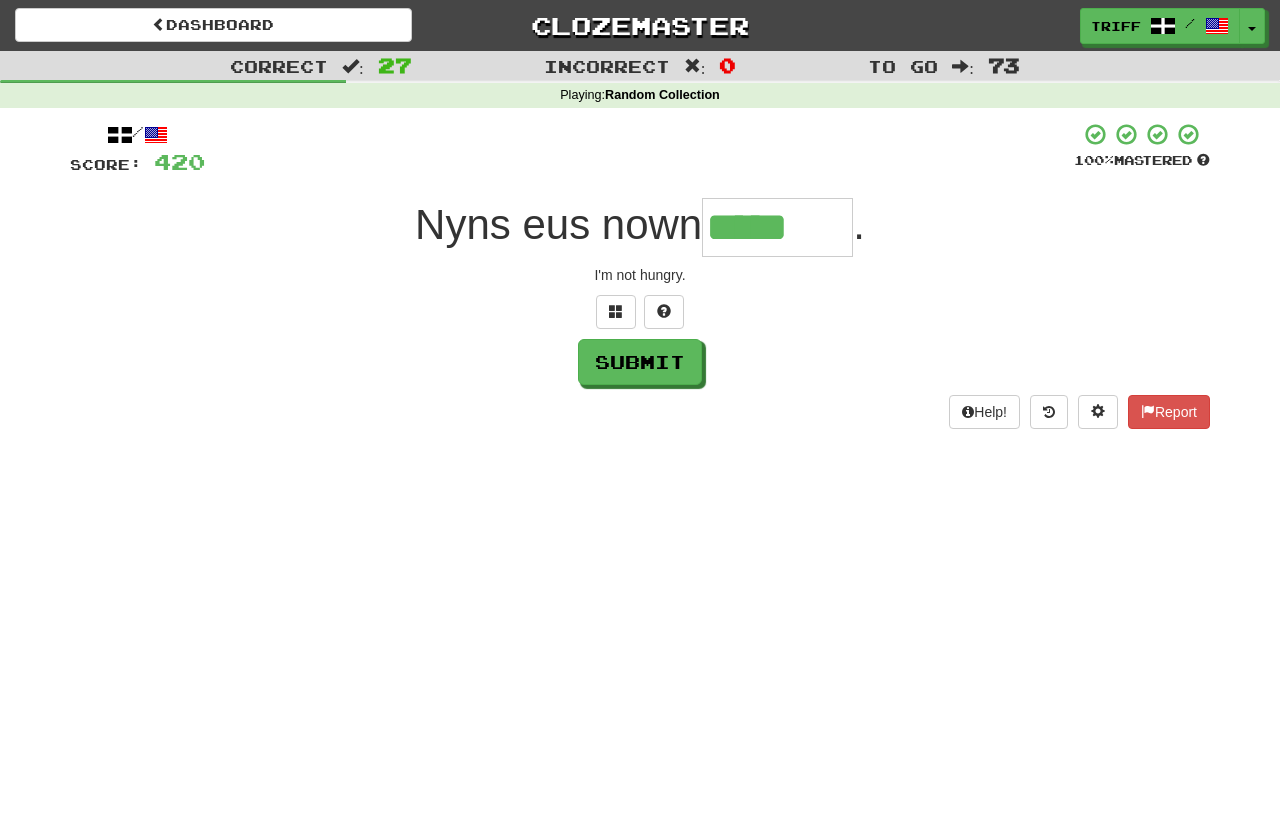 type on "*****" 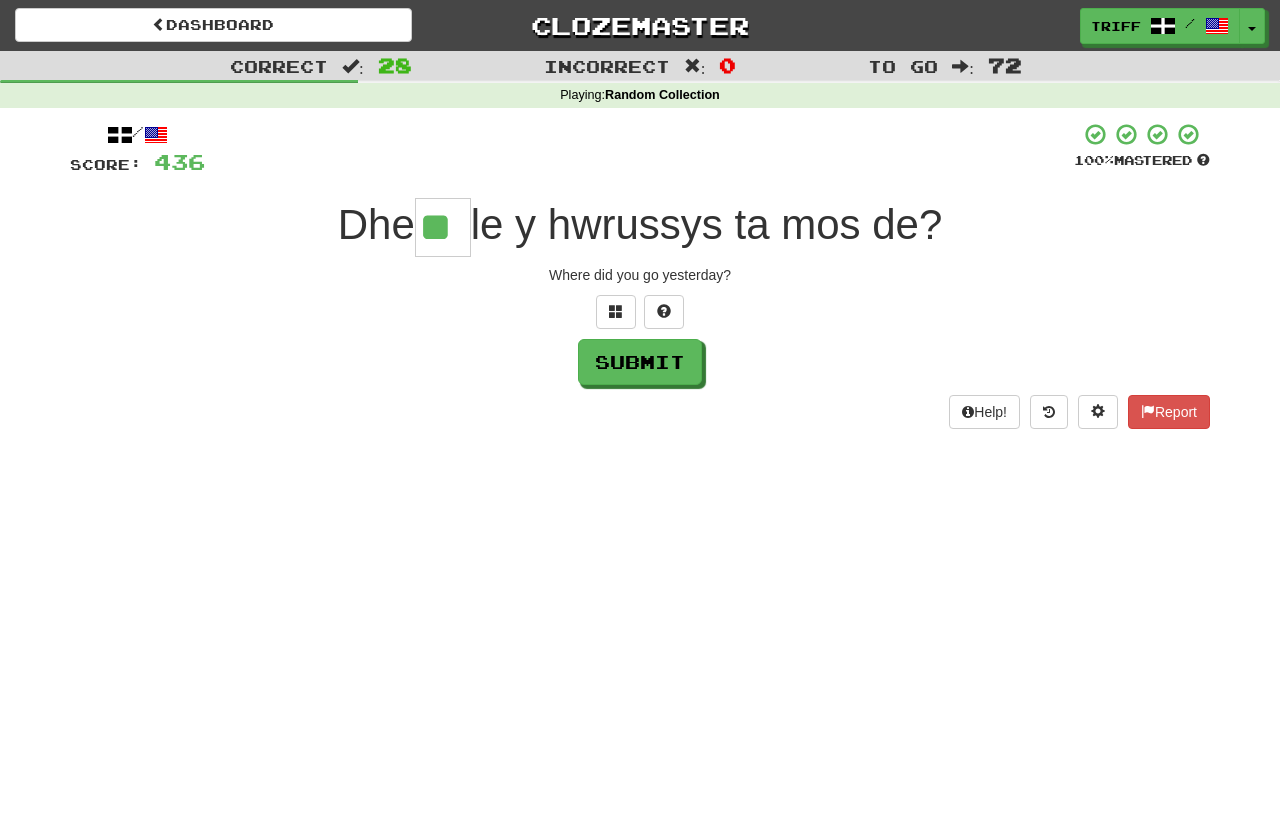 type on "**" 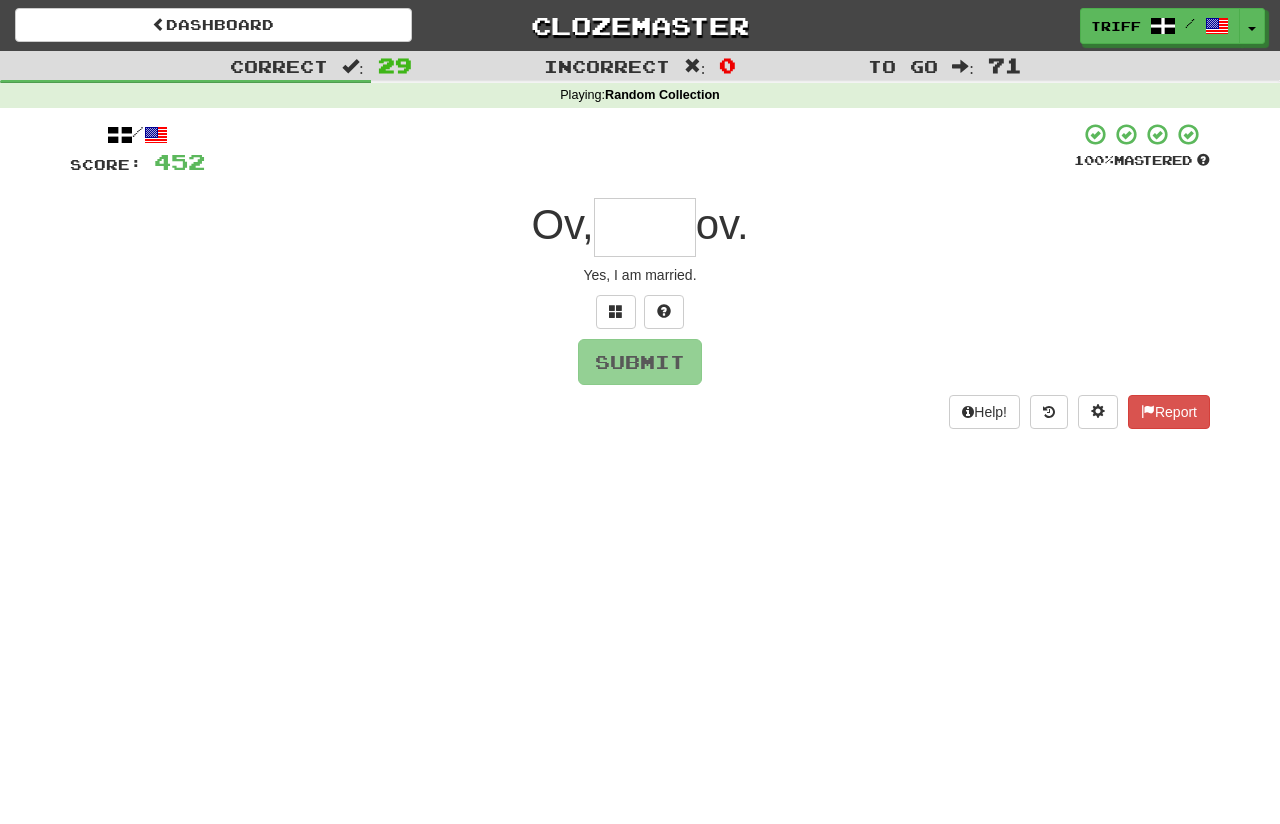type on "*" 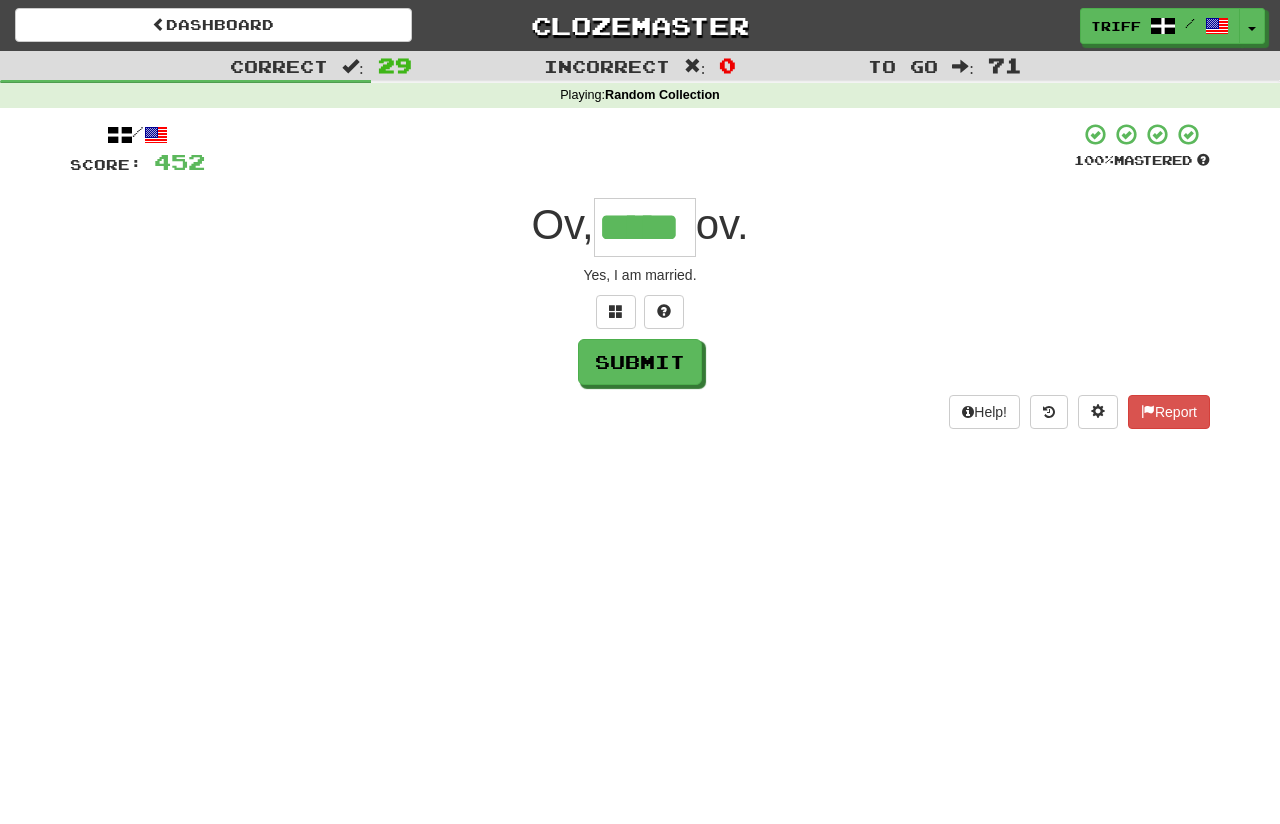 type on "*****" 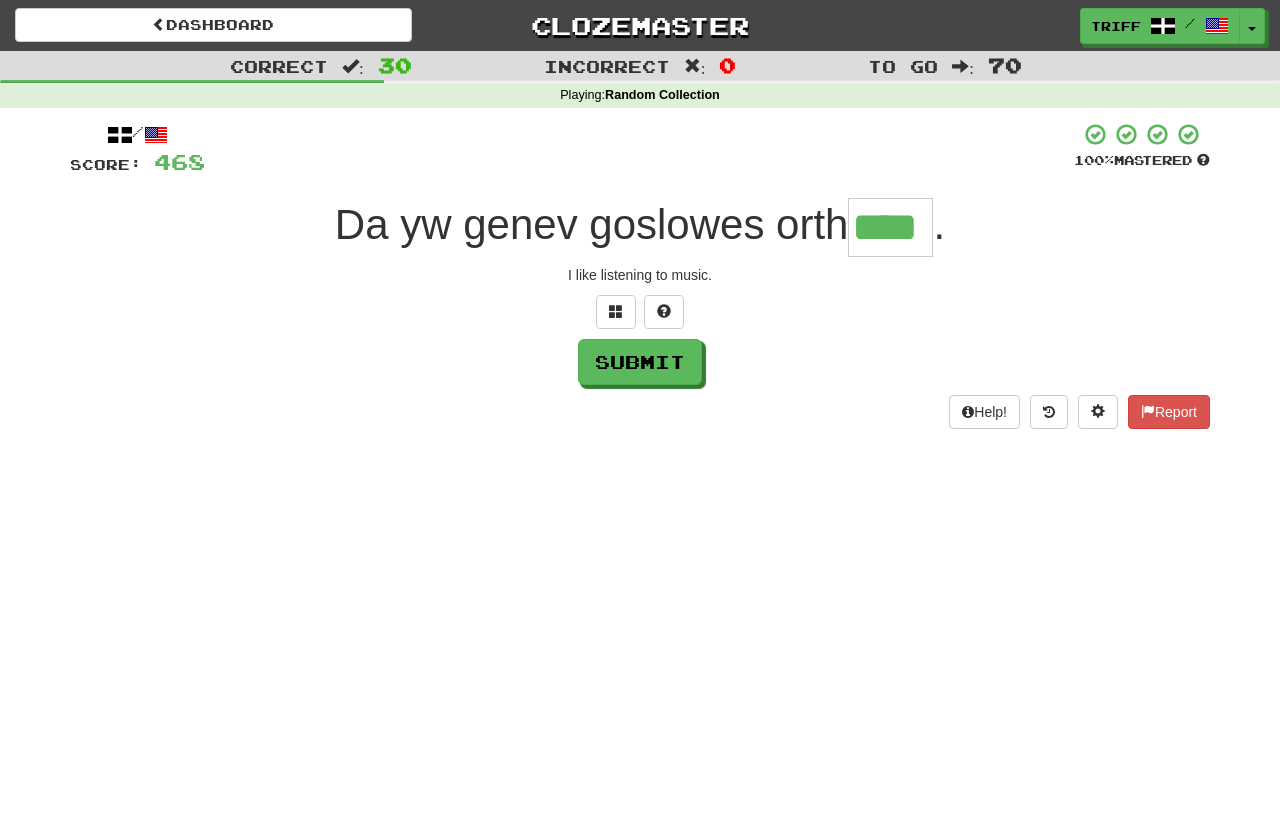 type on "****" 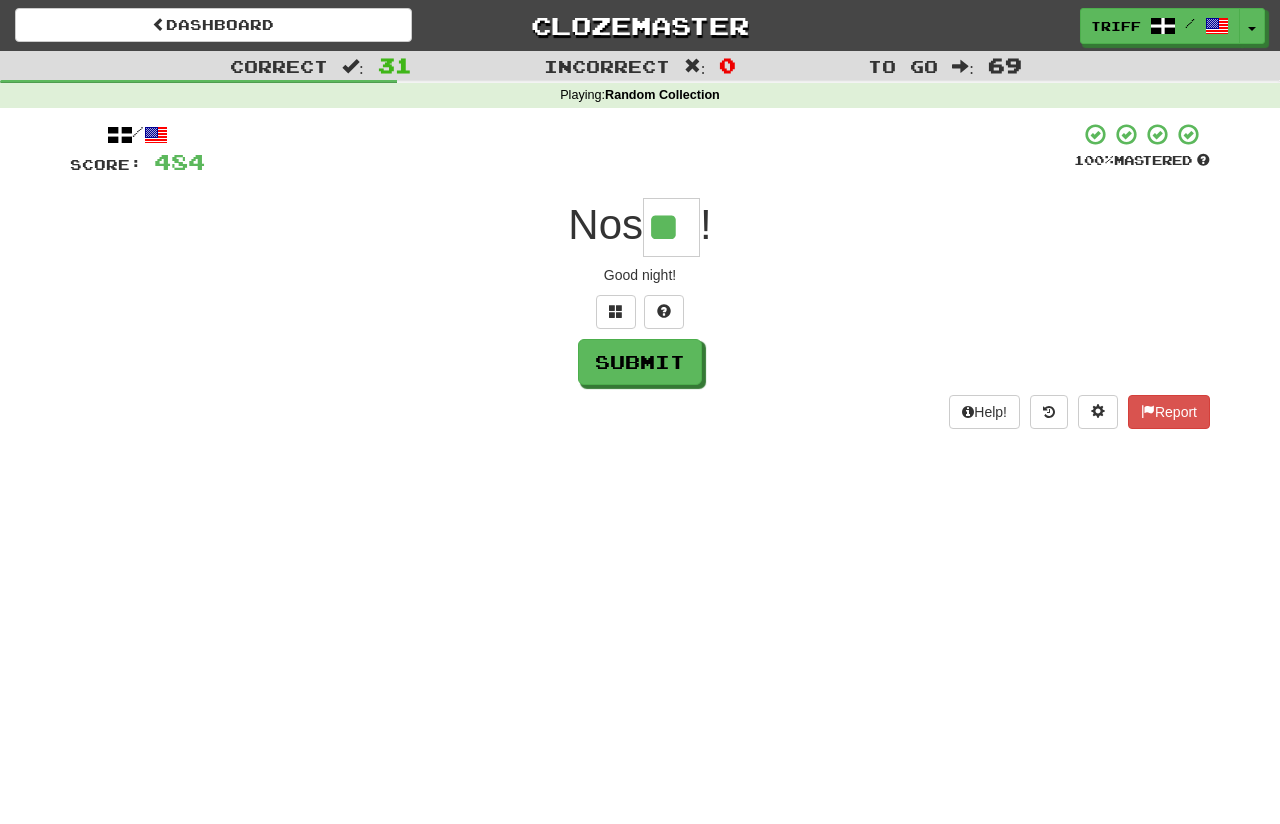 type on "**" 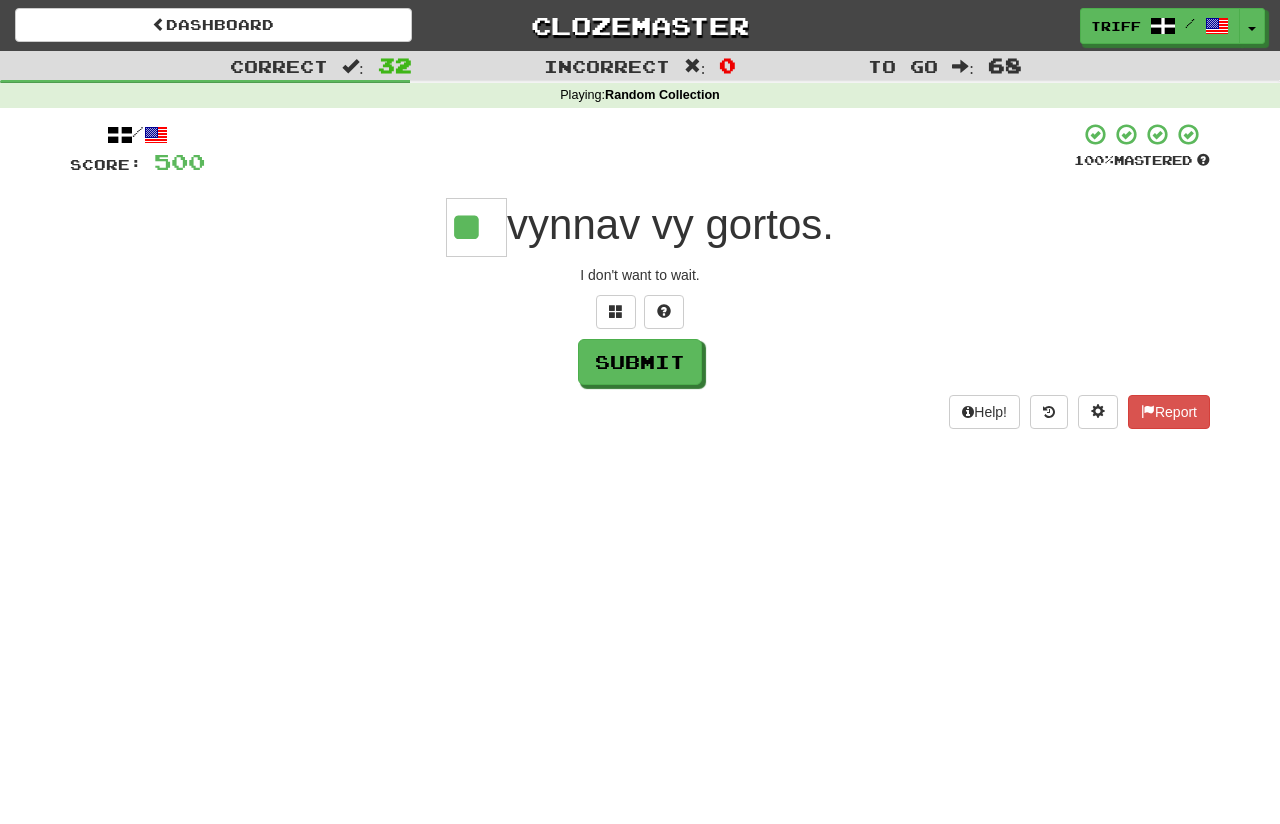 type on "**" 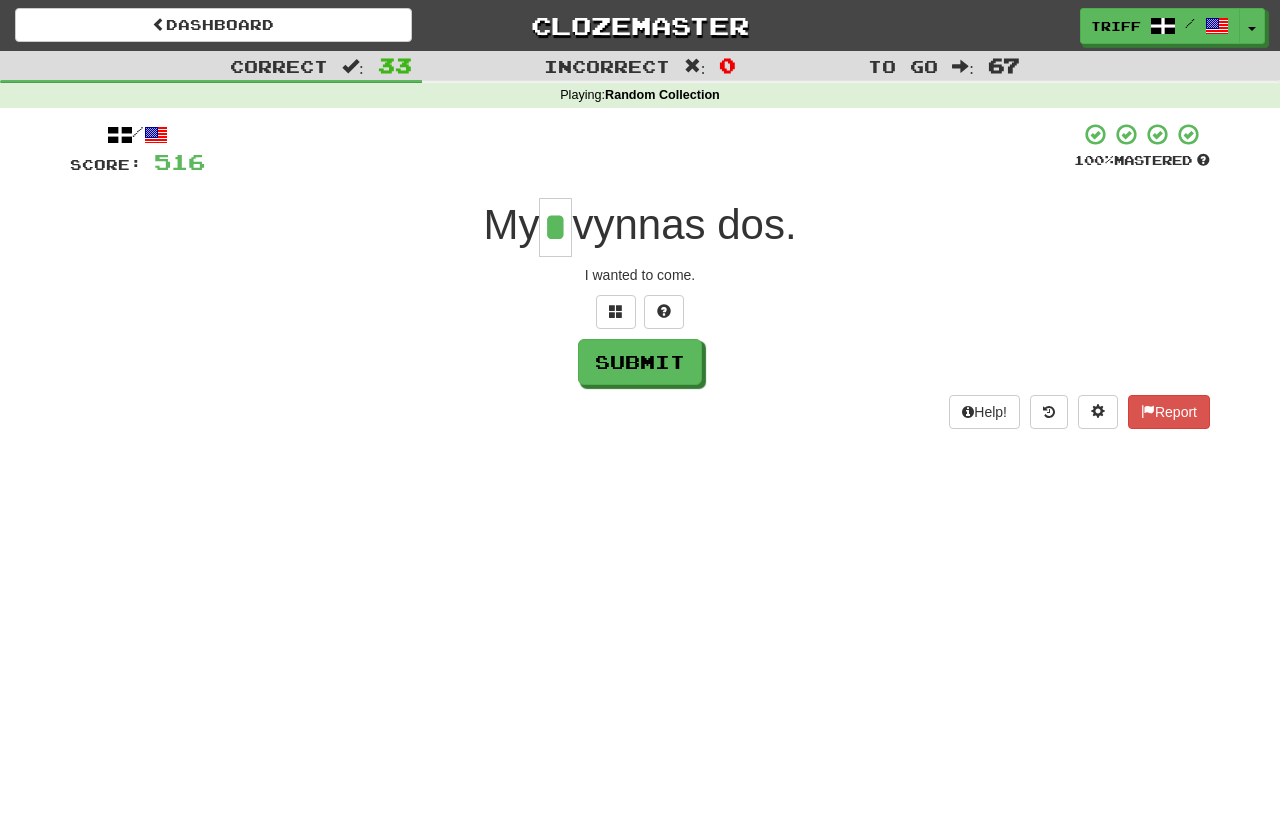 type on "*" 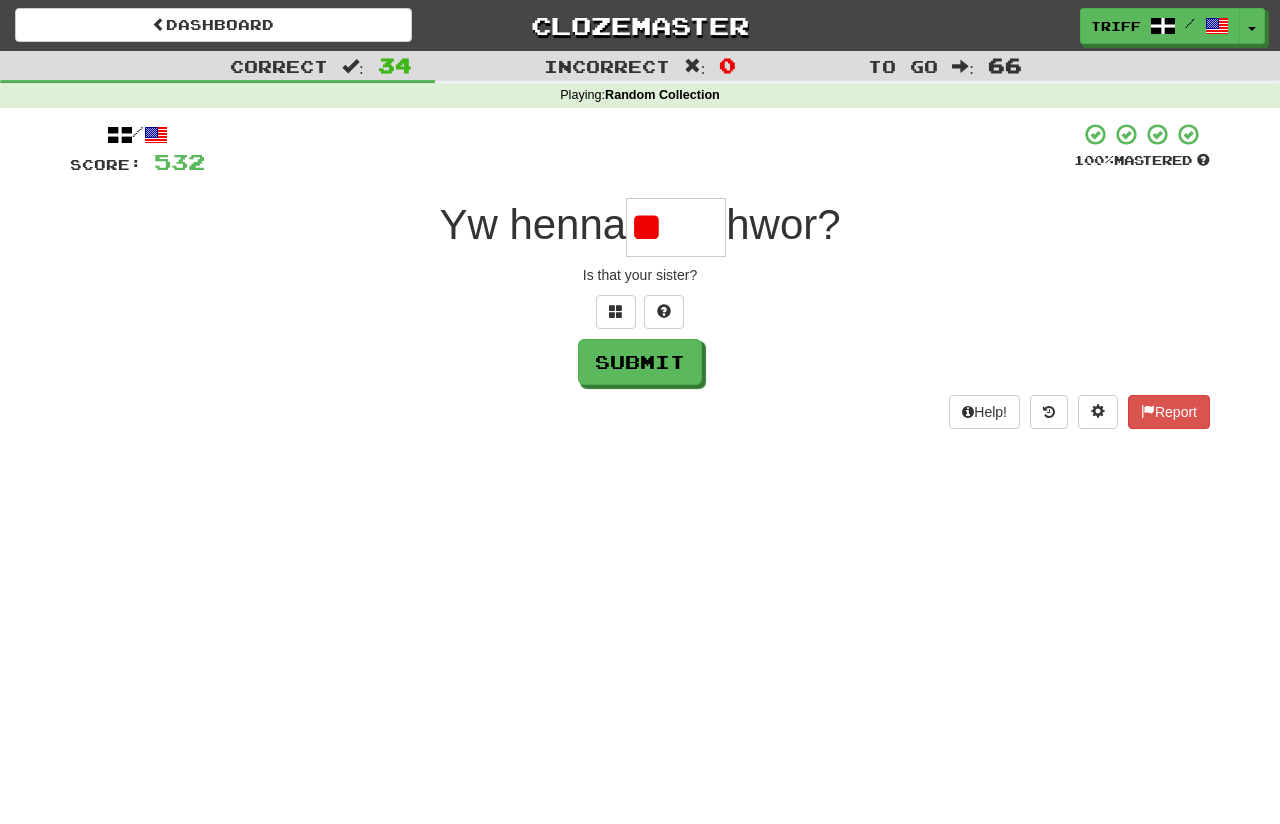 type on "*" 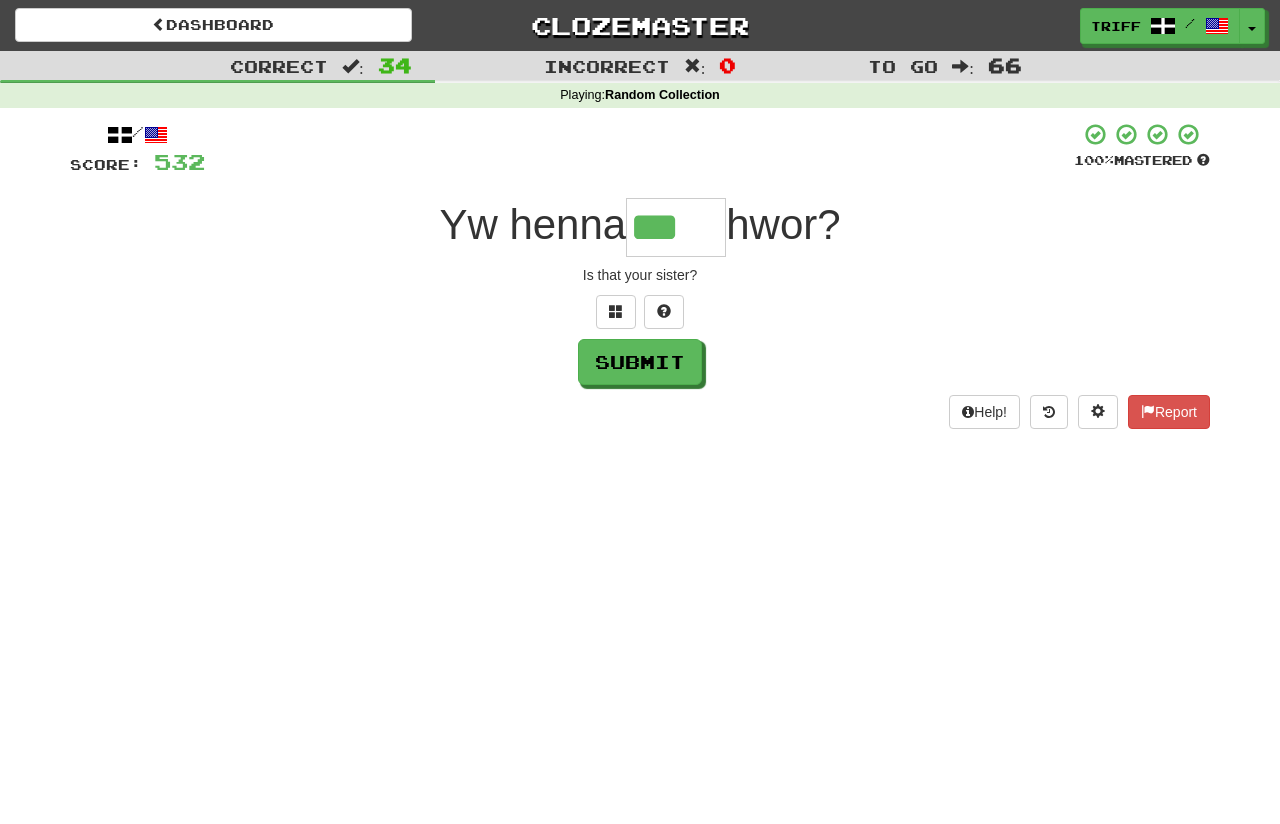 scroll, scrollTop: 0, scrollLeft: 0, axis: both 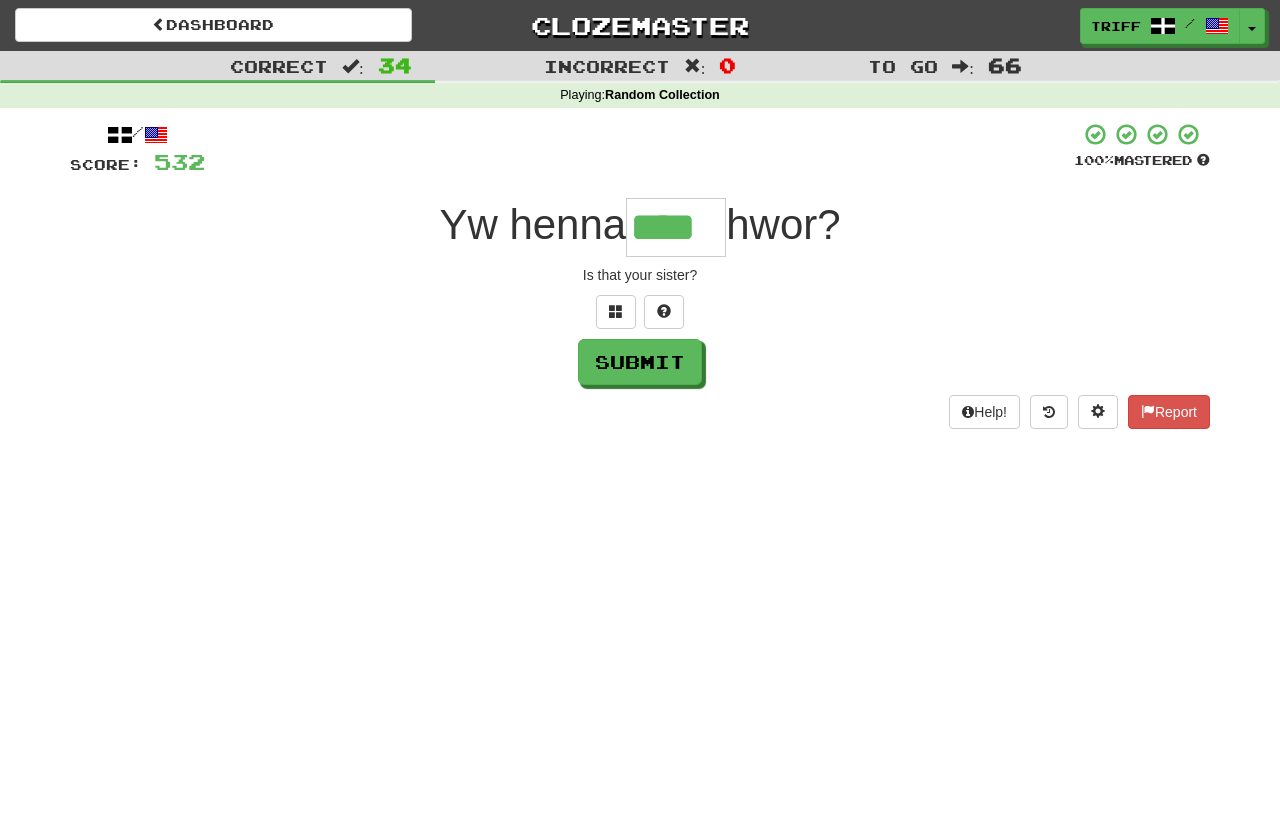 type on "****" 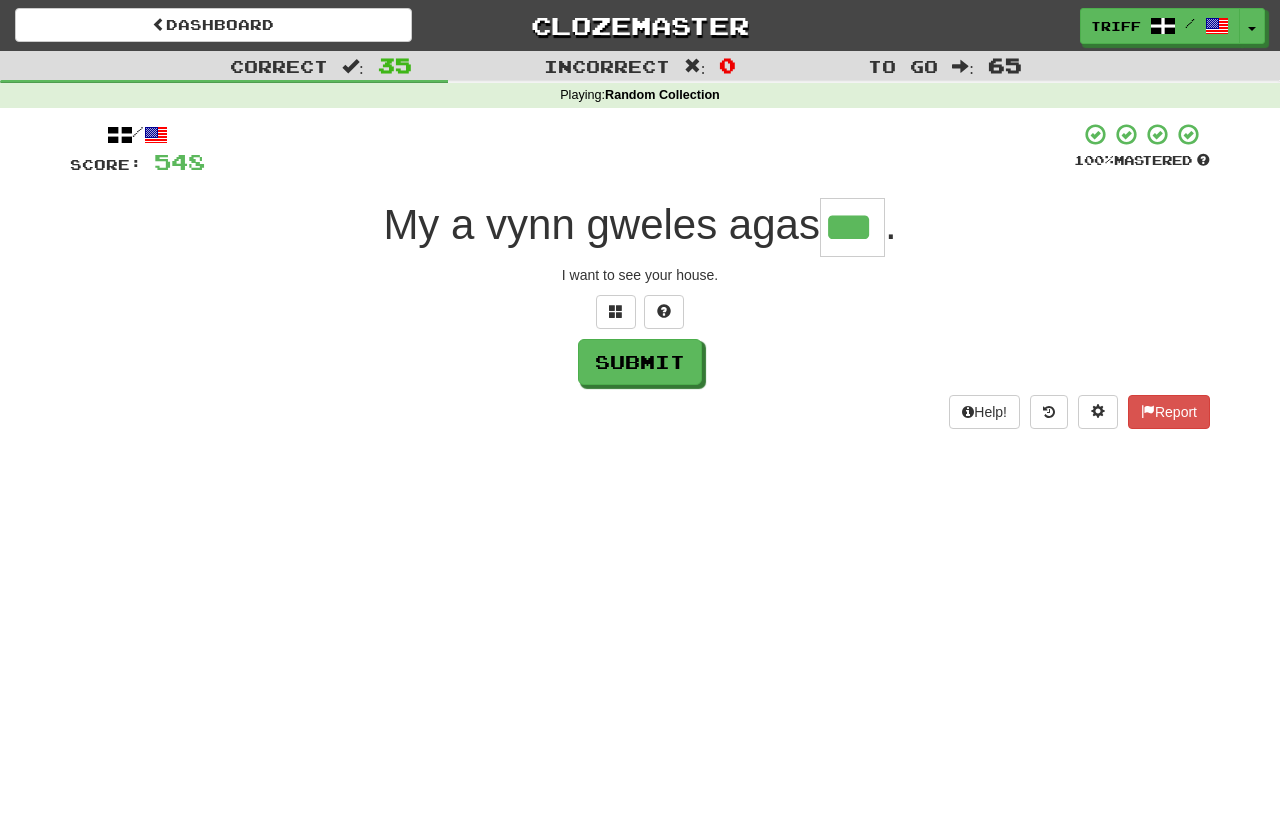 type on "***" 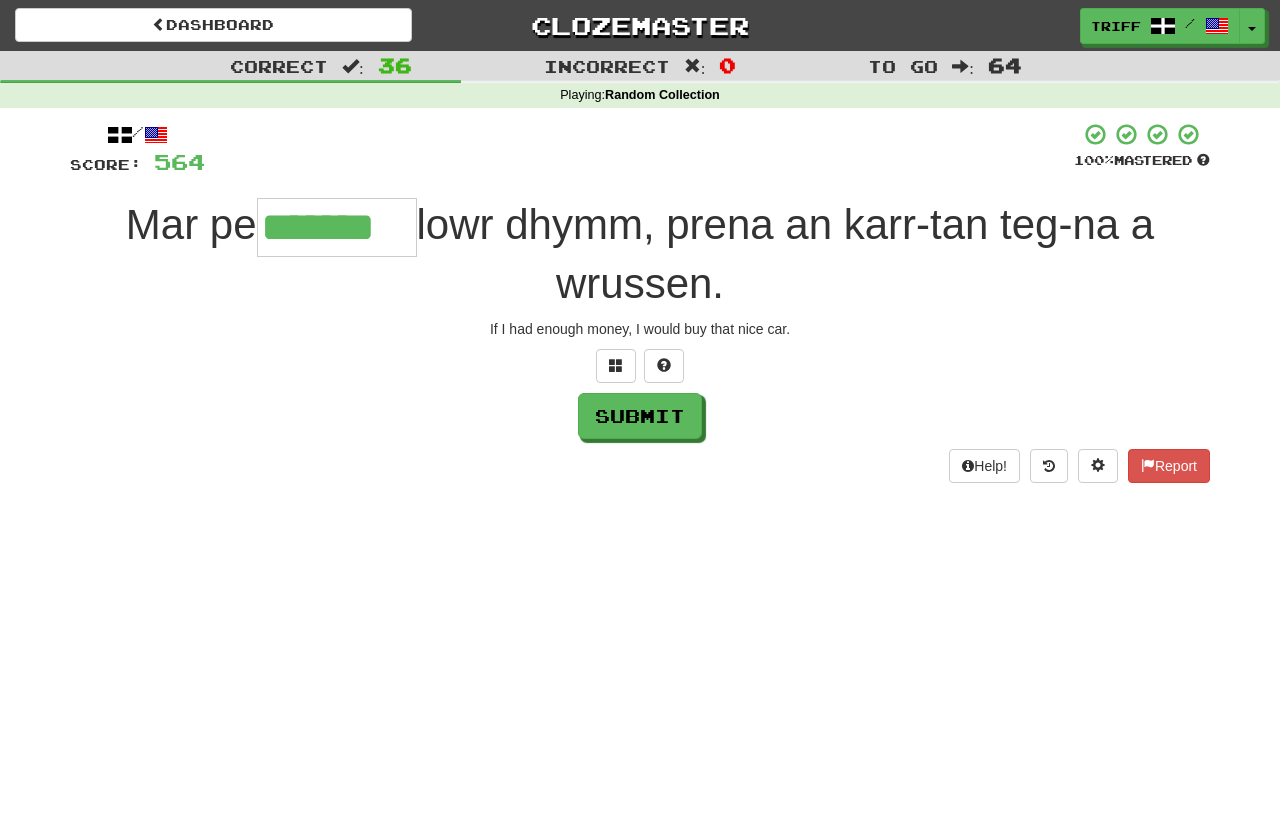 type on "*******" 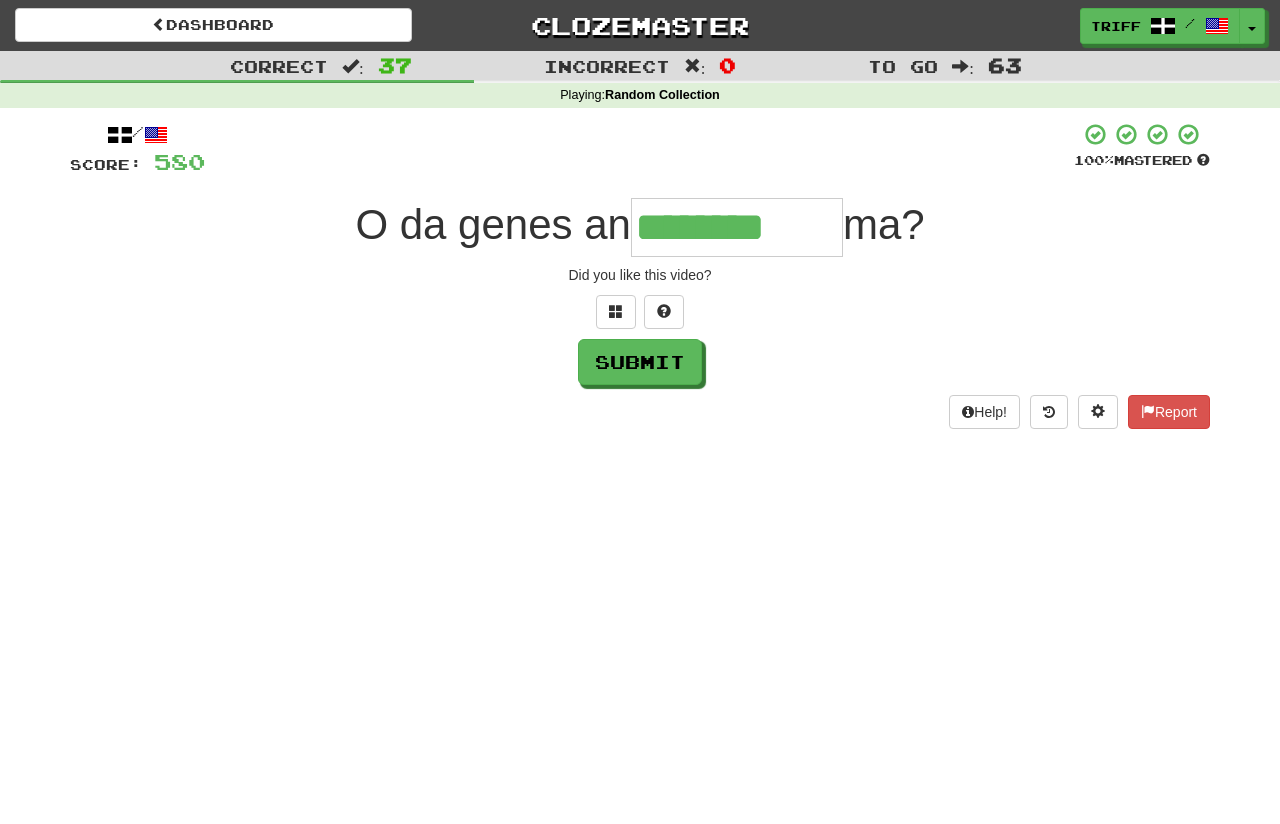 type on "********" 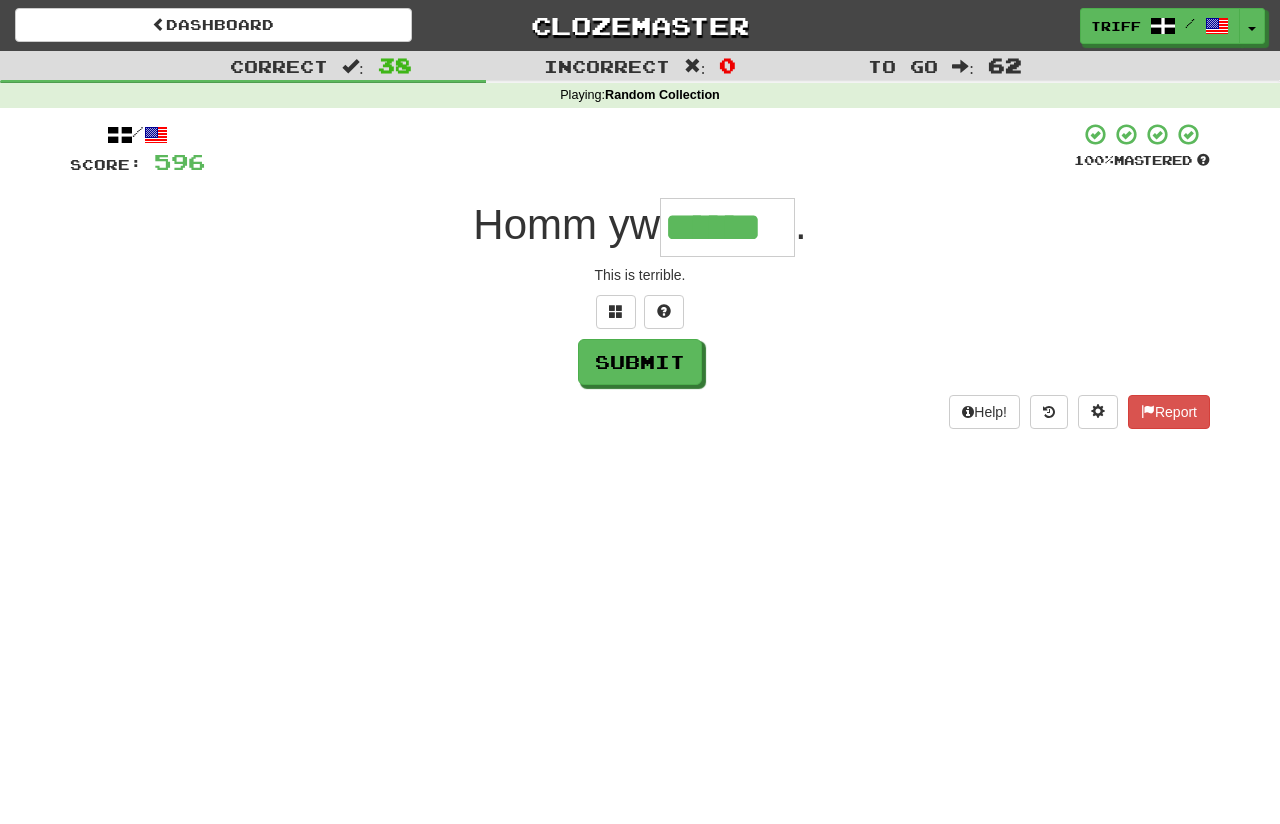 type on "******" 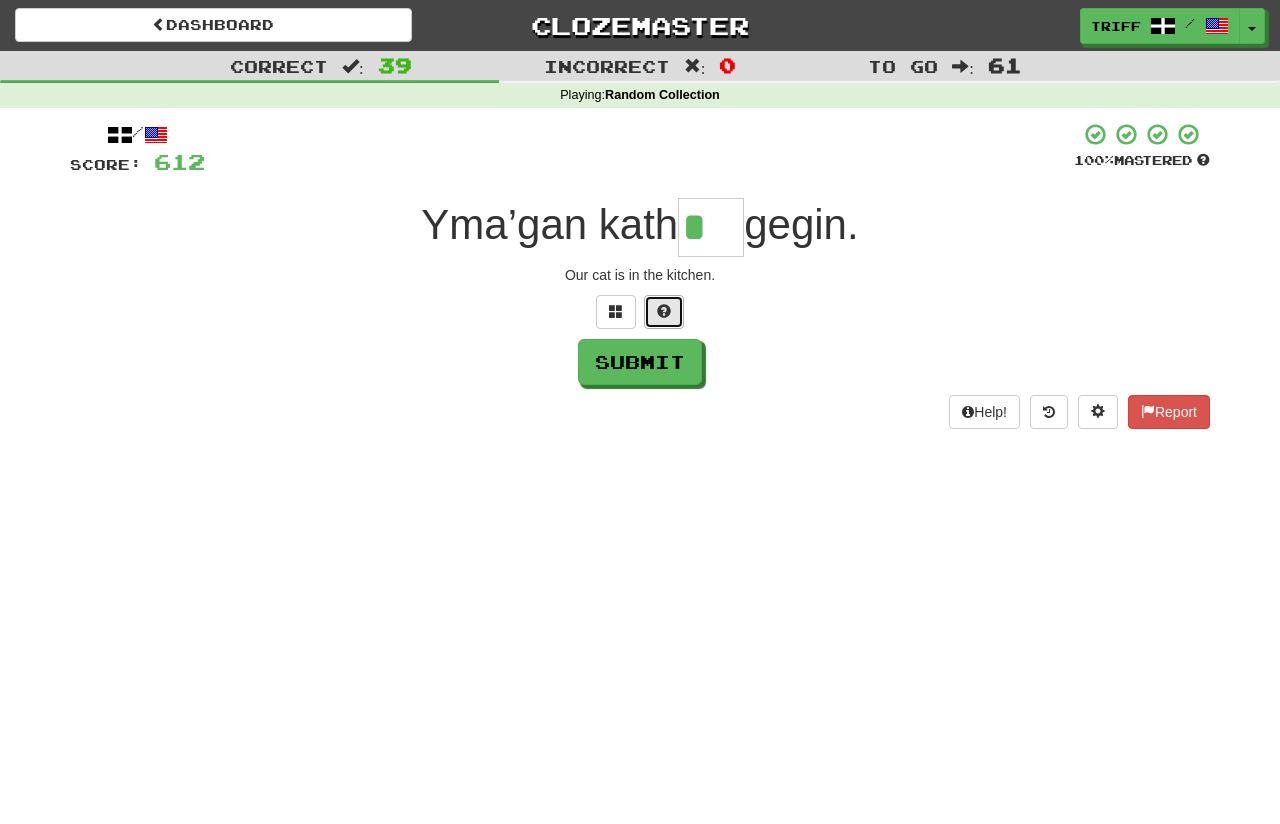 click at bounding box center (664, 312) 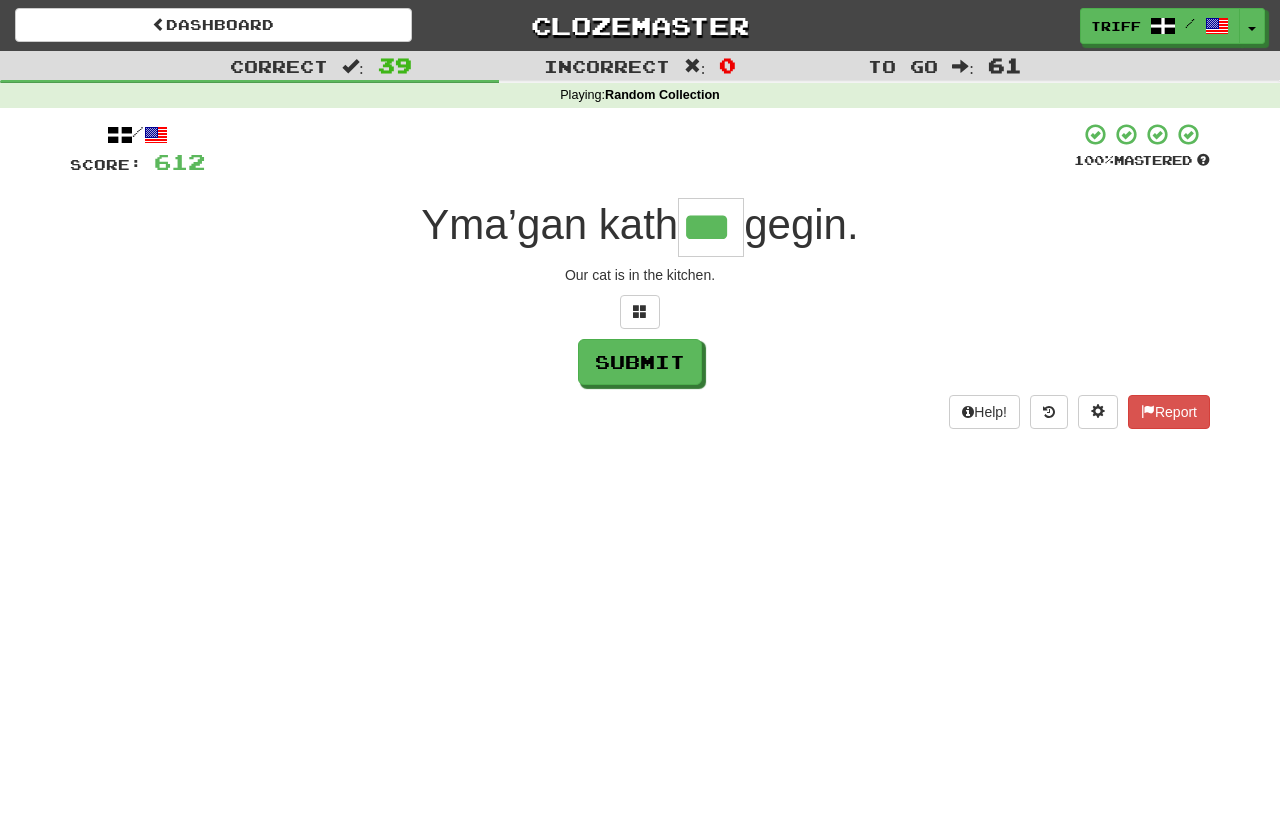 type on "***" 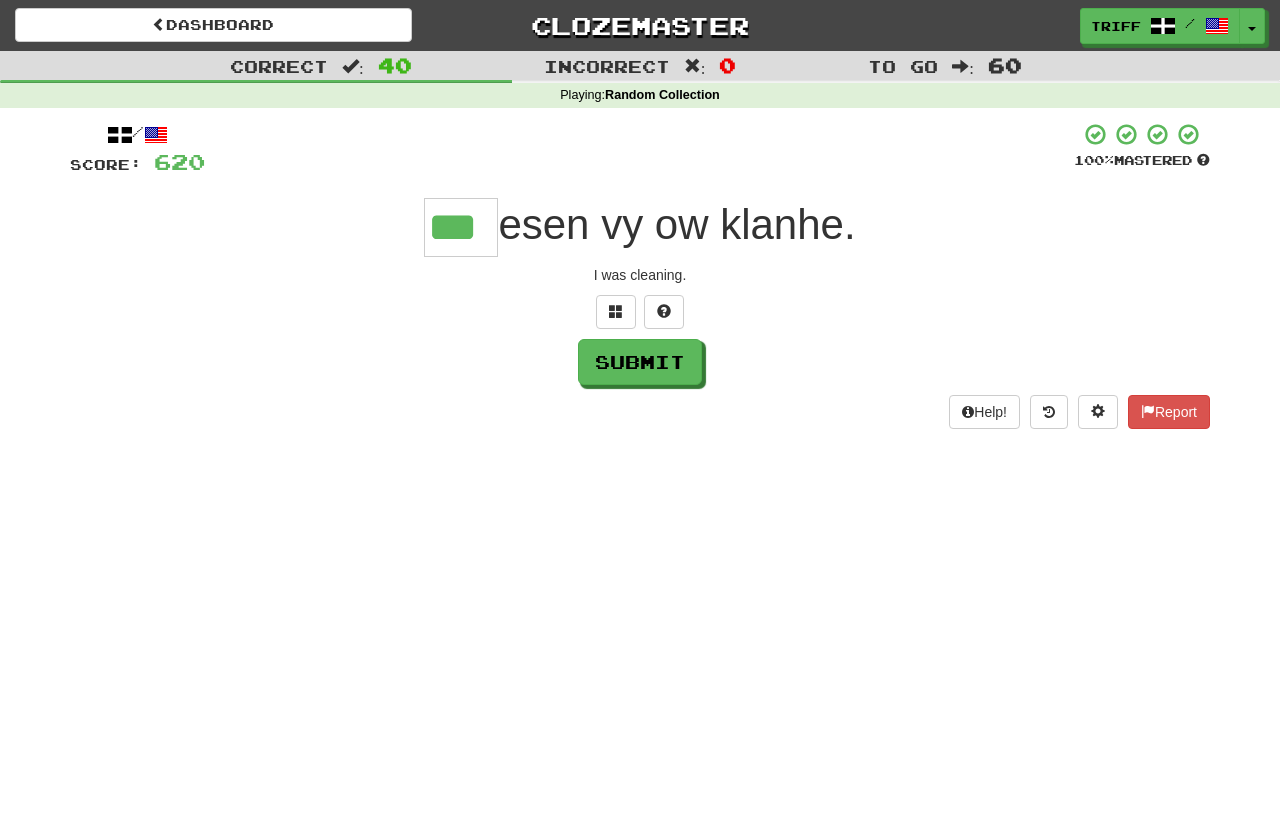 type on "***" 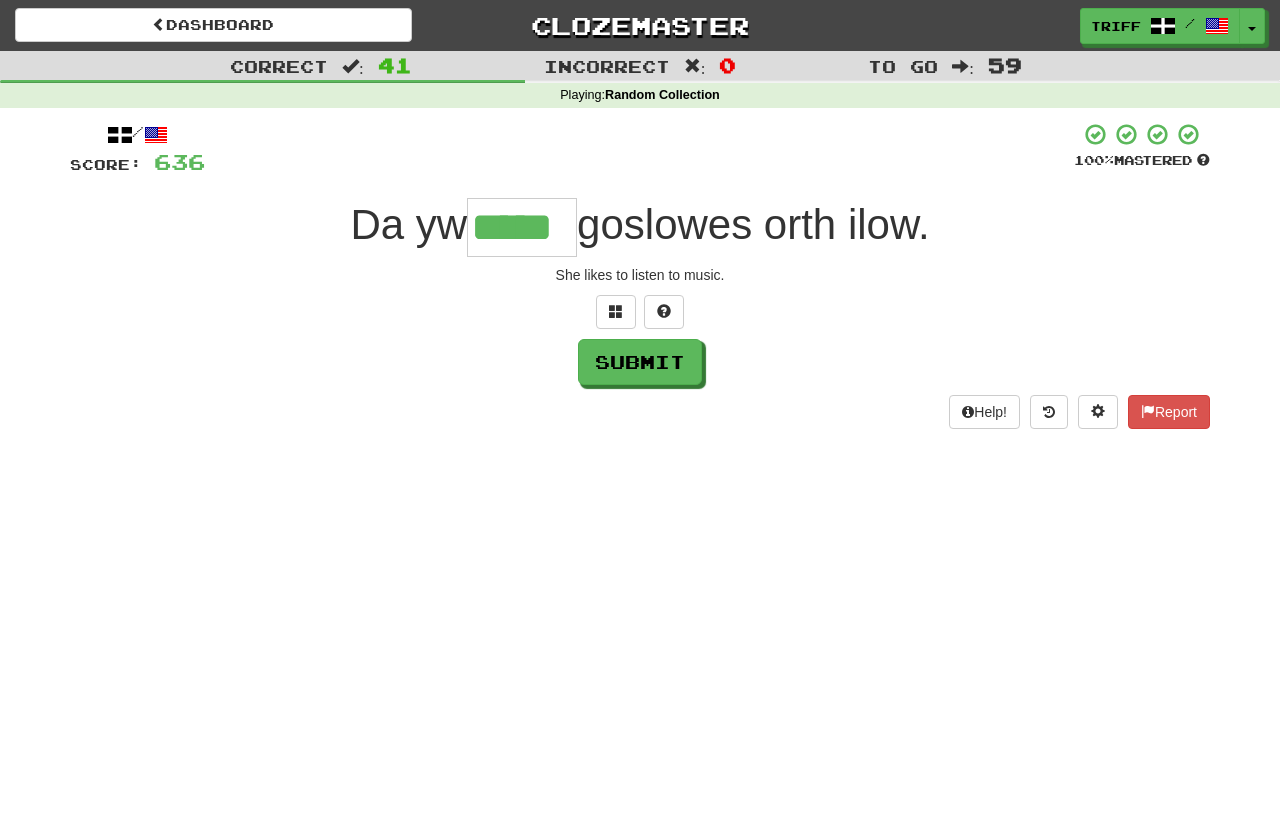 type on "*****" 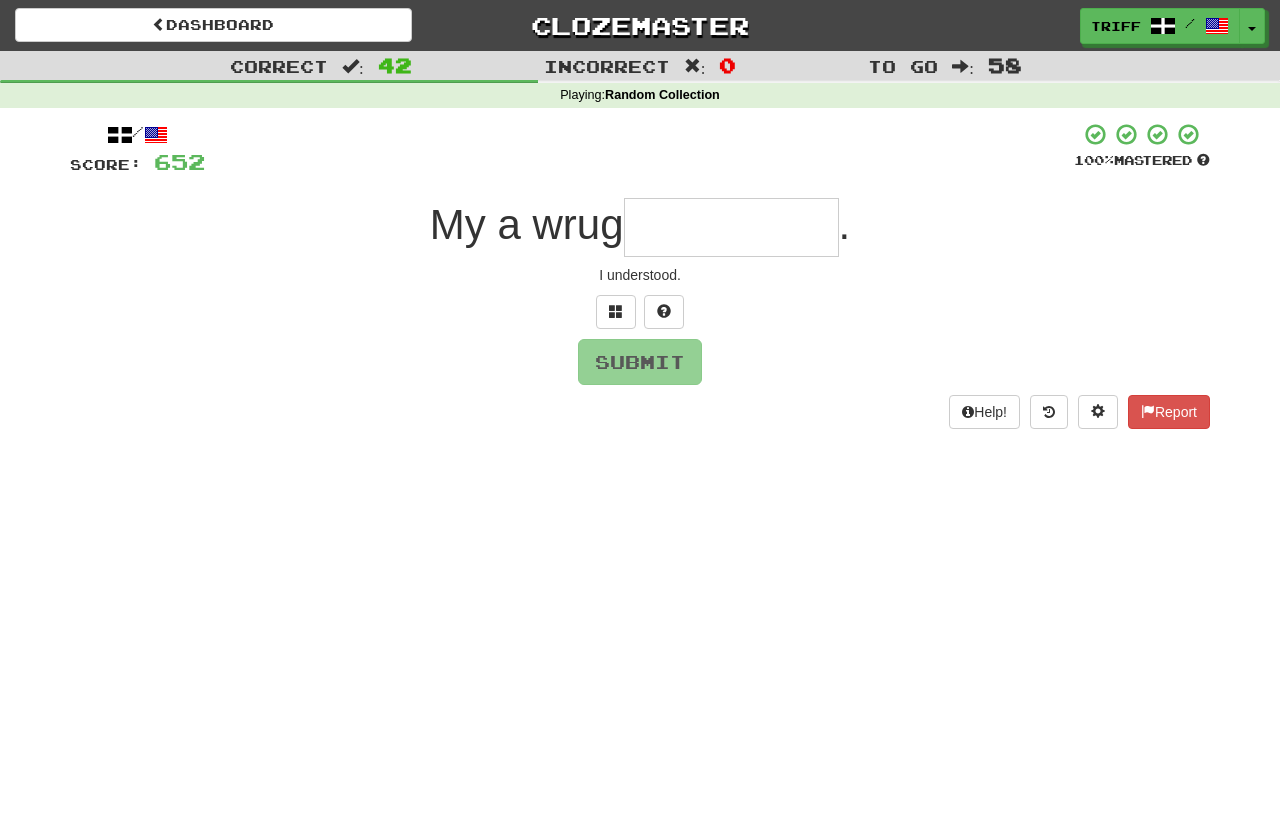 type on "*" 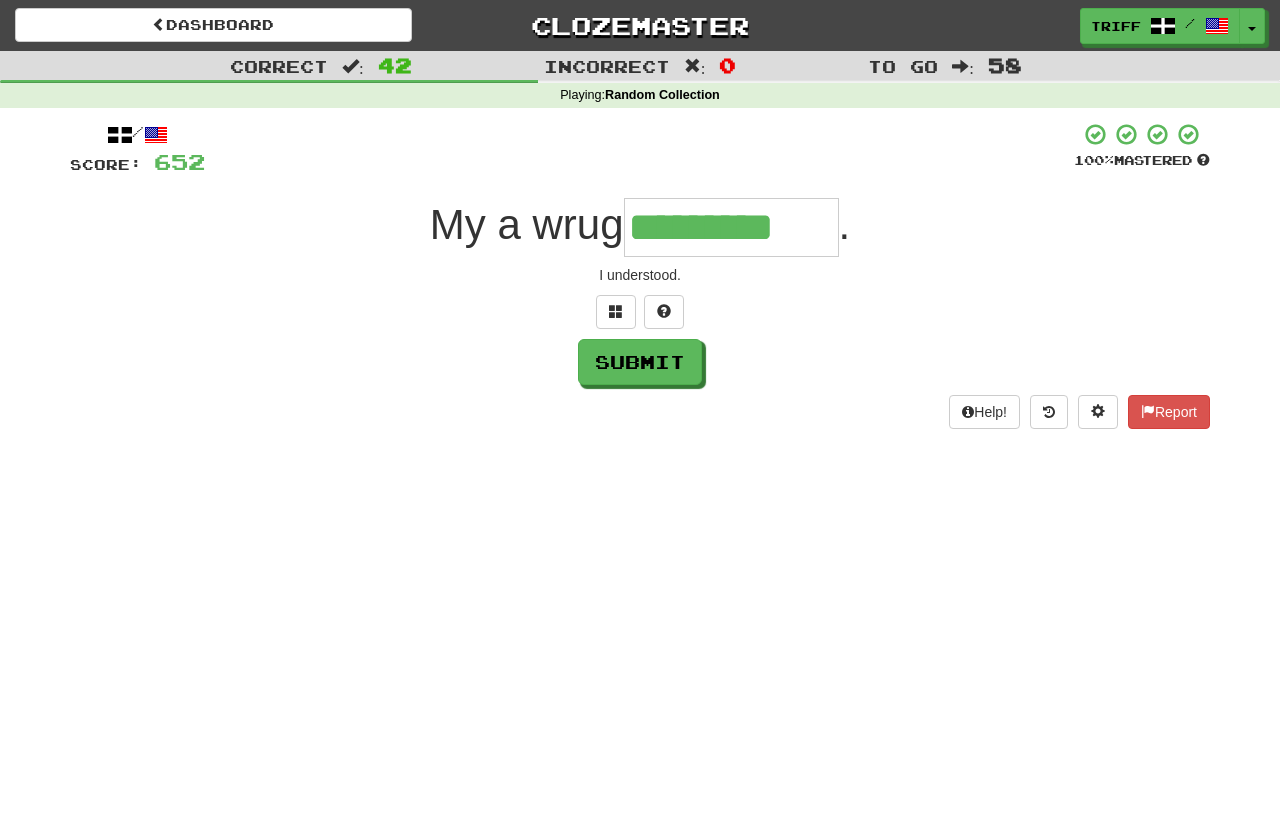 type on "*********" 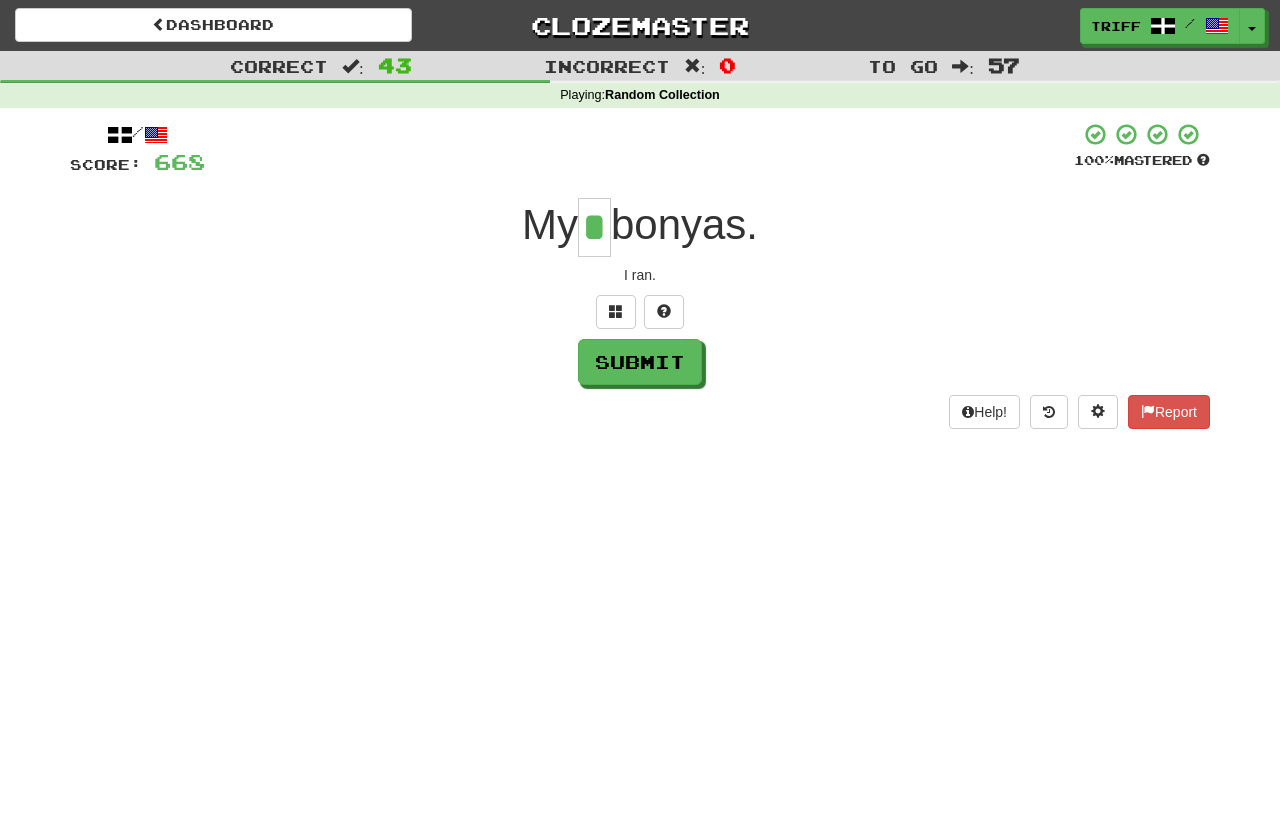 type on "*" 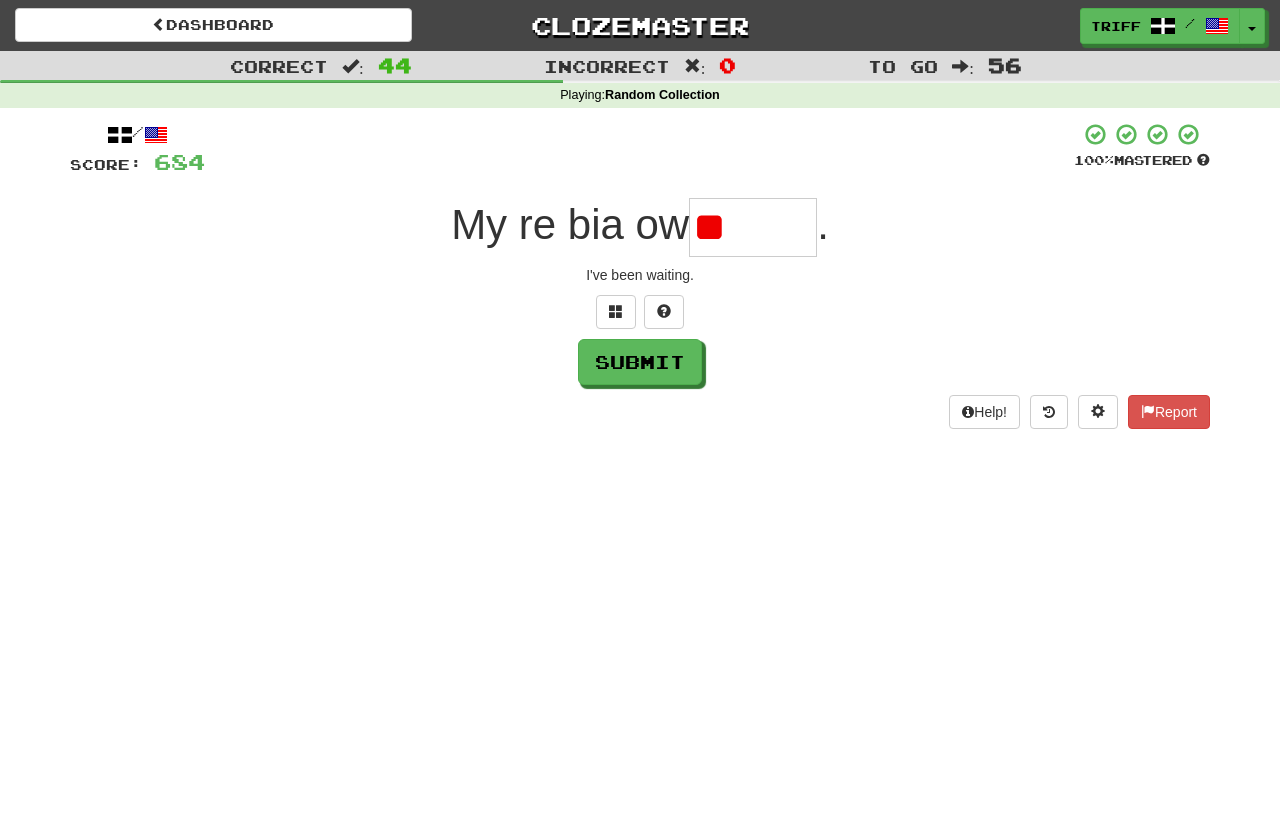 type on "*" 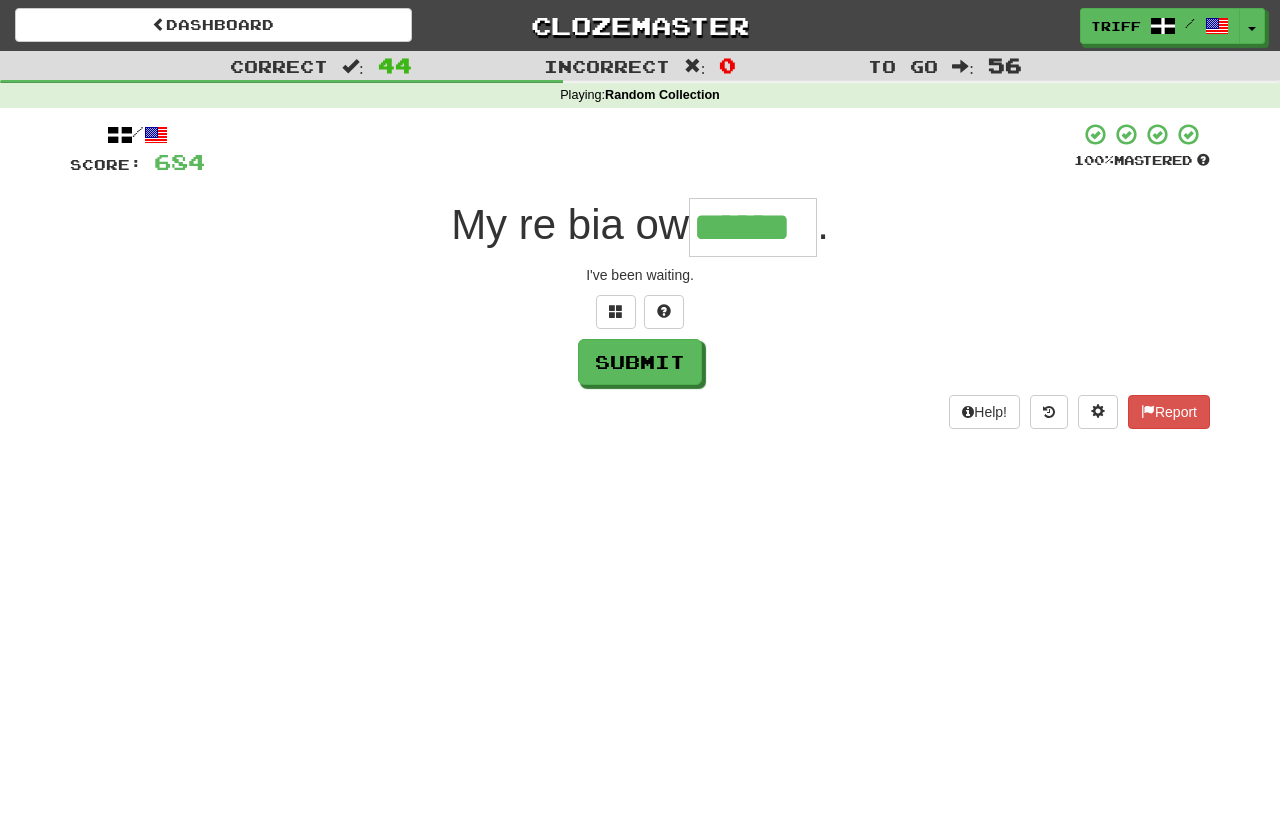 type on "******" 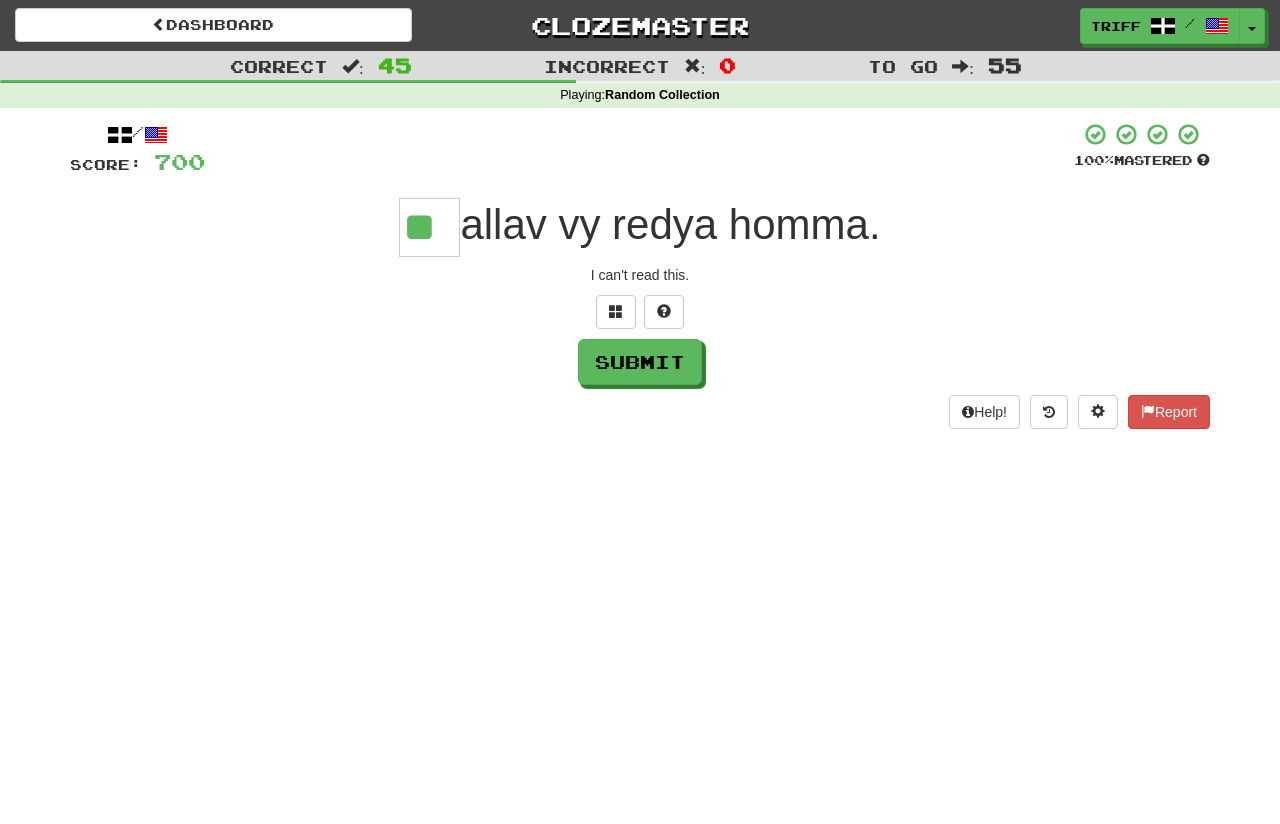type on "**" 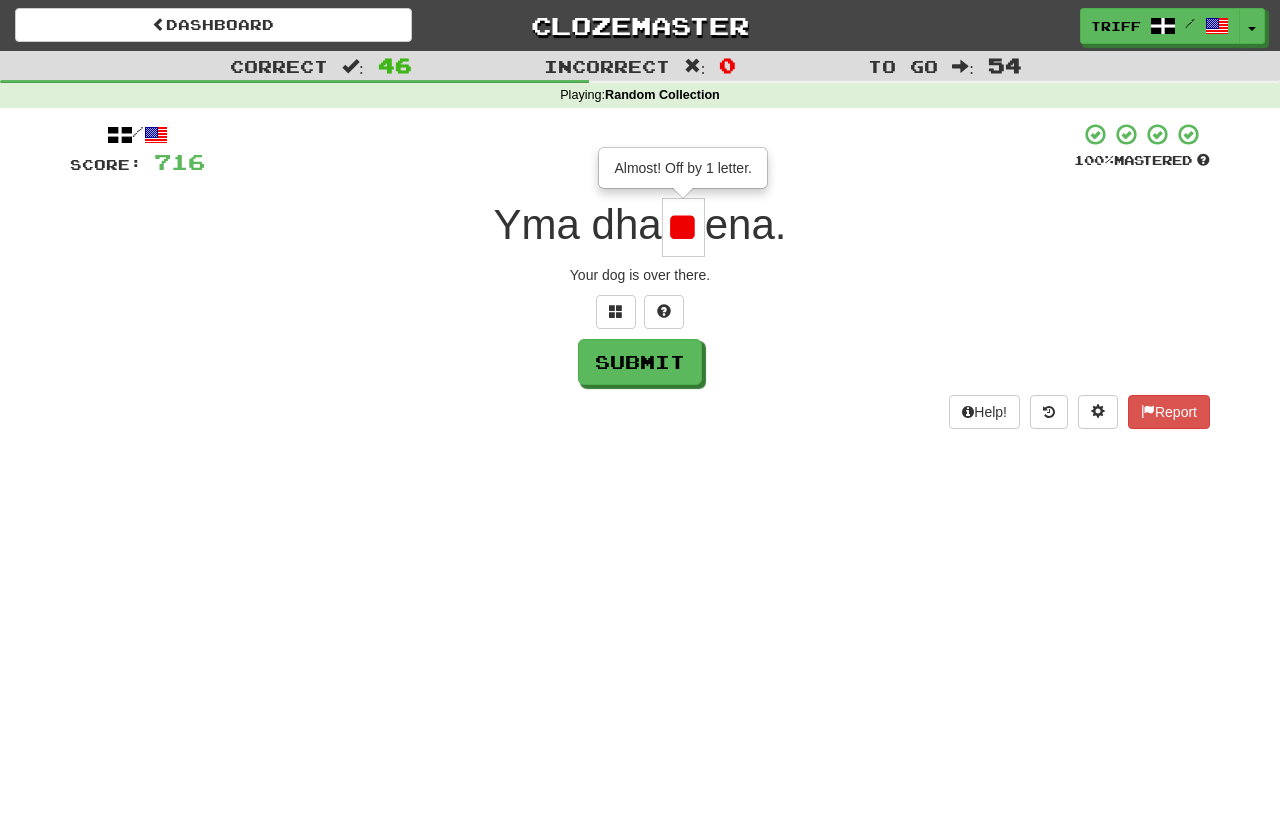 type on "*" 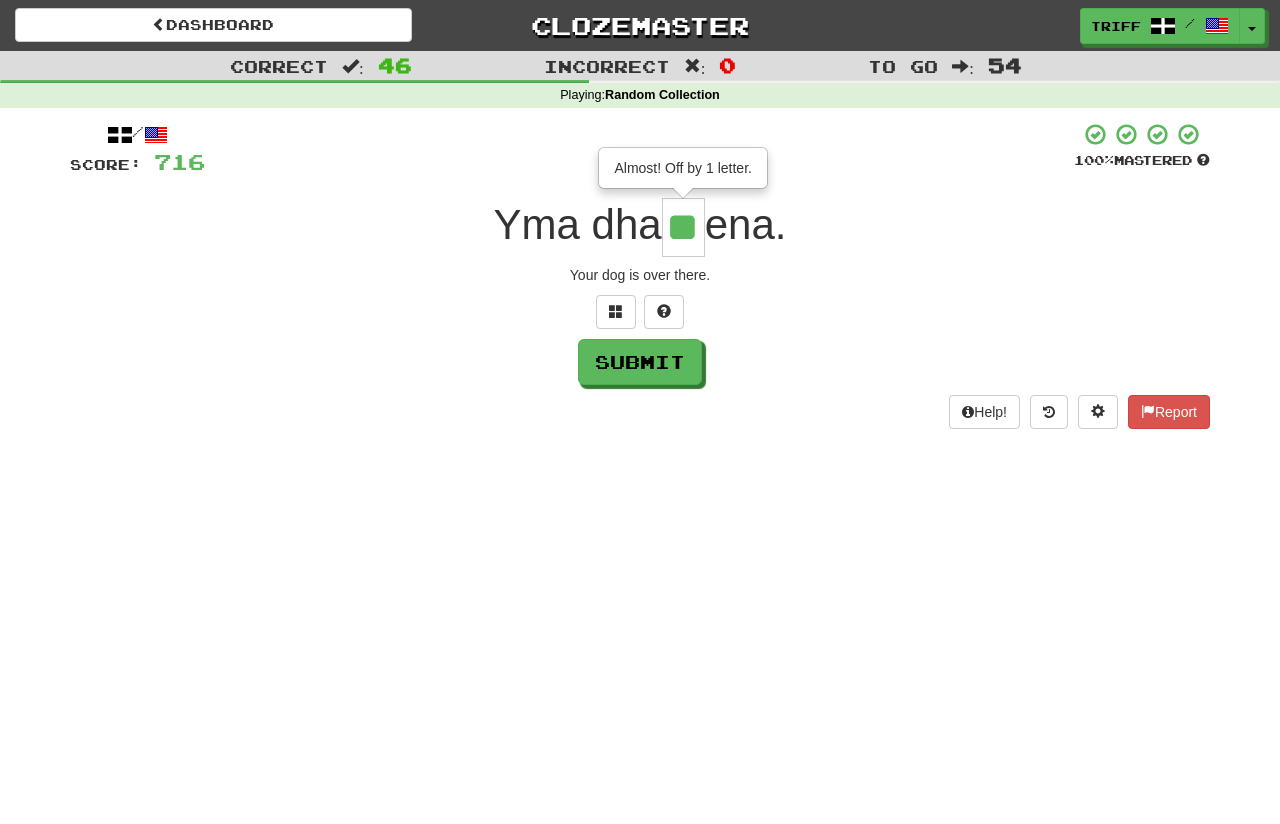 type on "**" 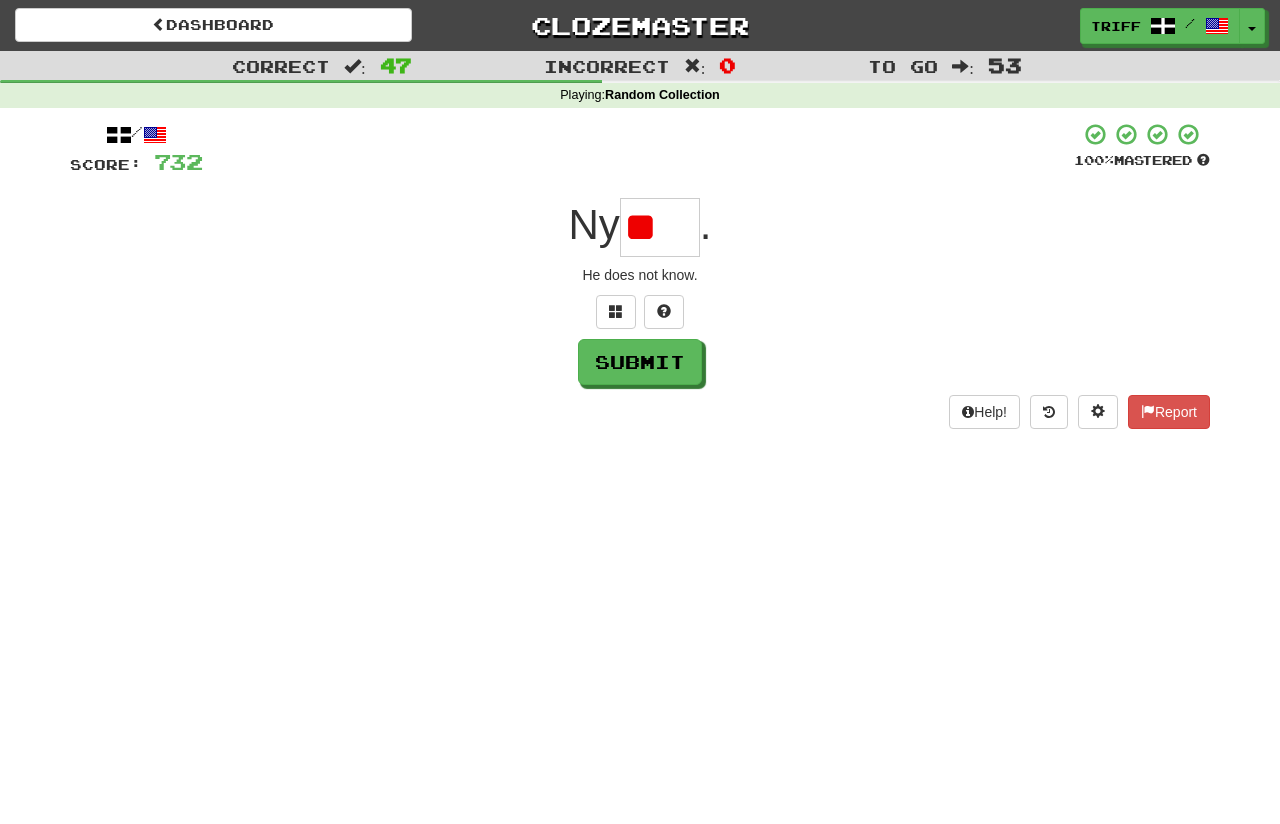 scroll, scrollTop: 0, scrollLeft: 0, axis: both 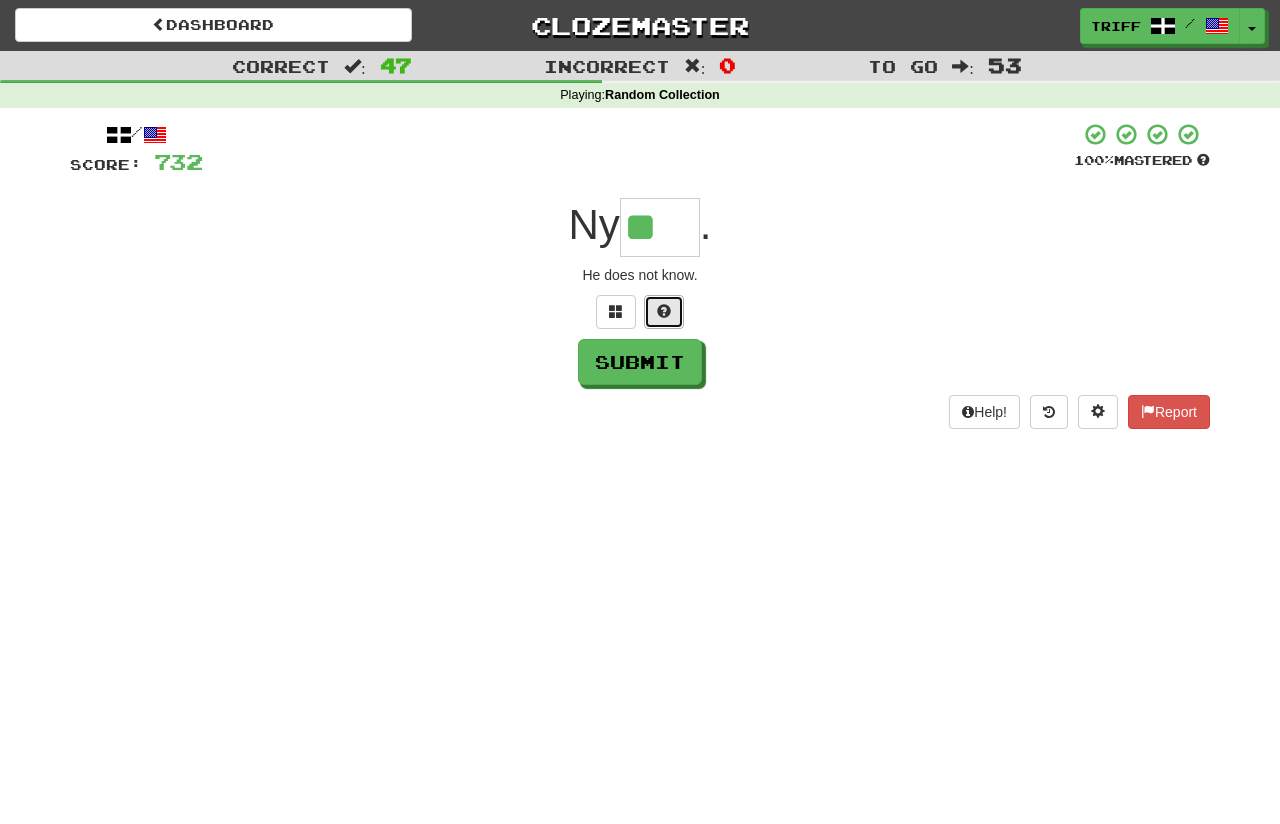click at bounding box center (664, 311) 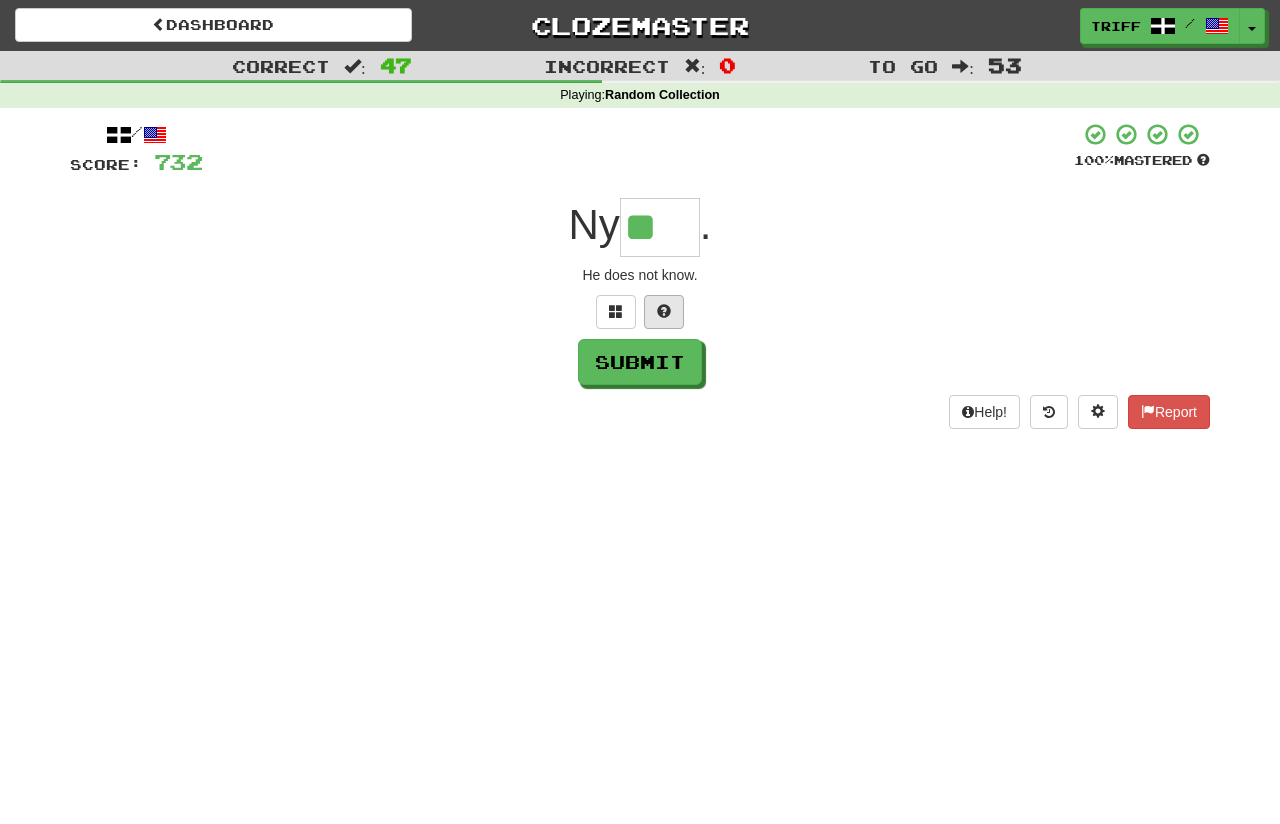 type on "***" 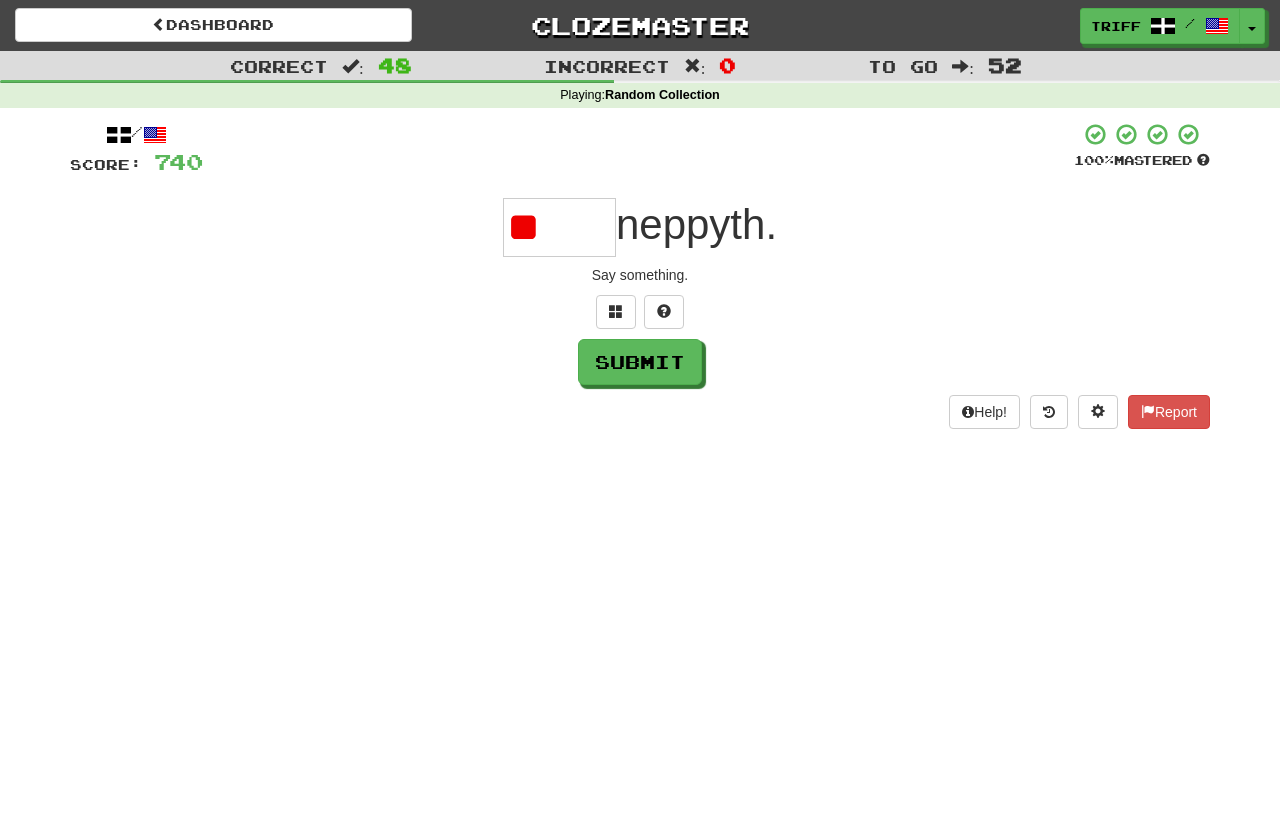type on "*" 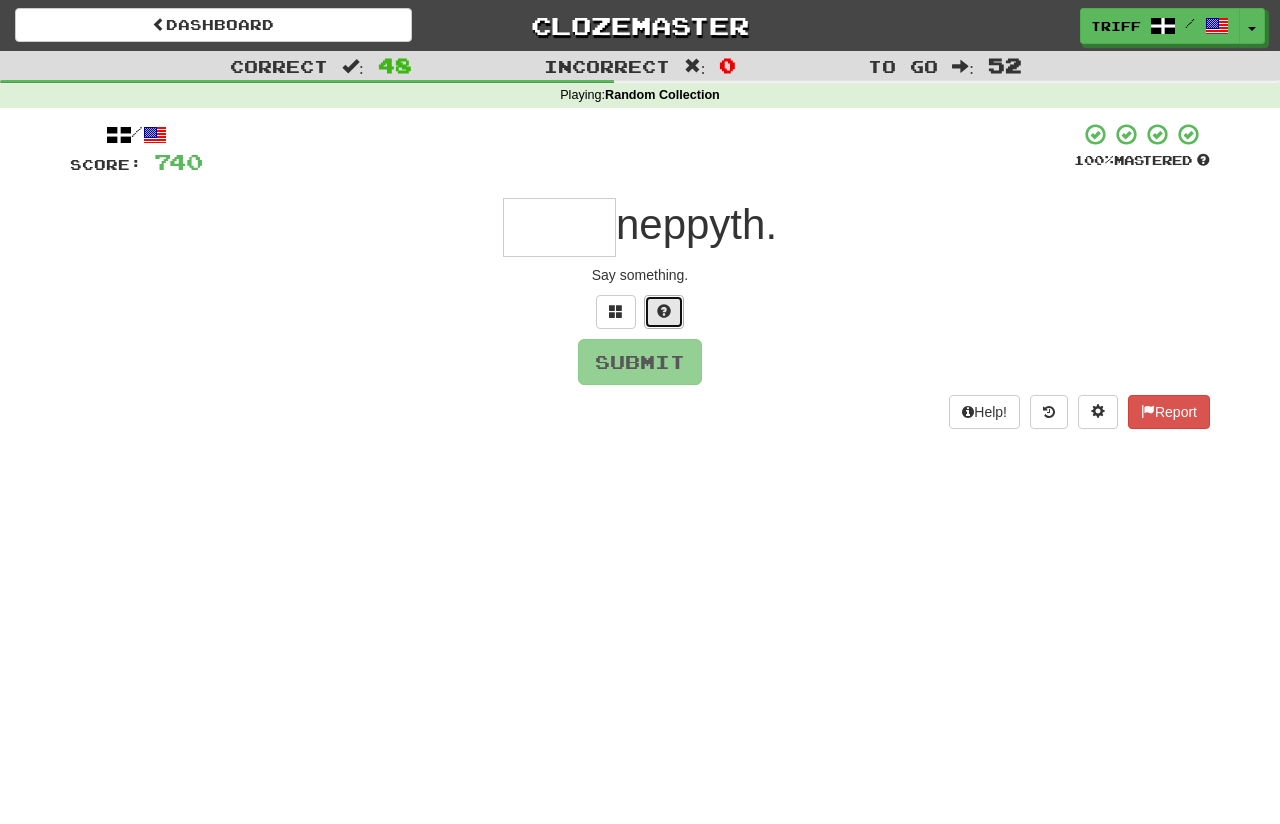 click at bounding box center [664, 311] 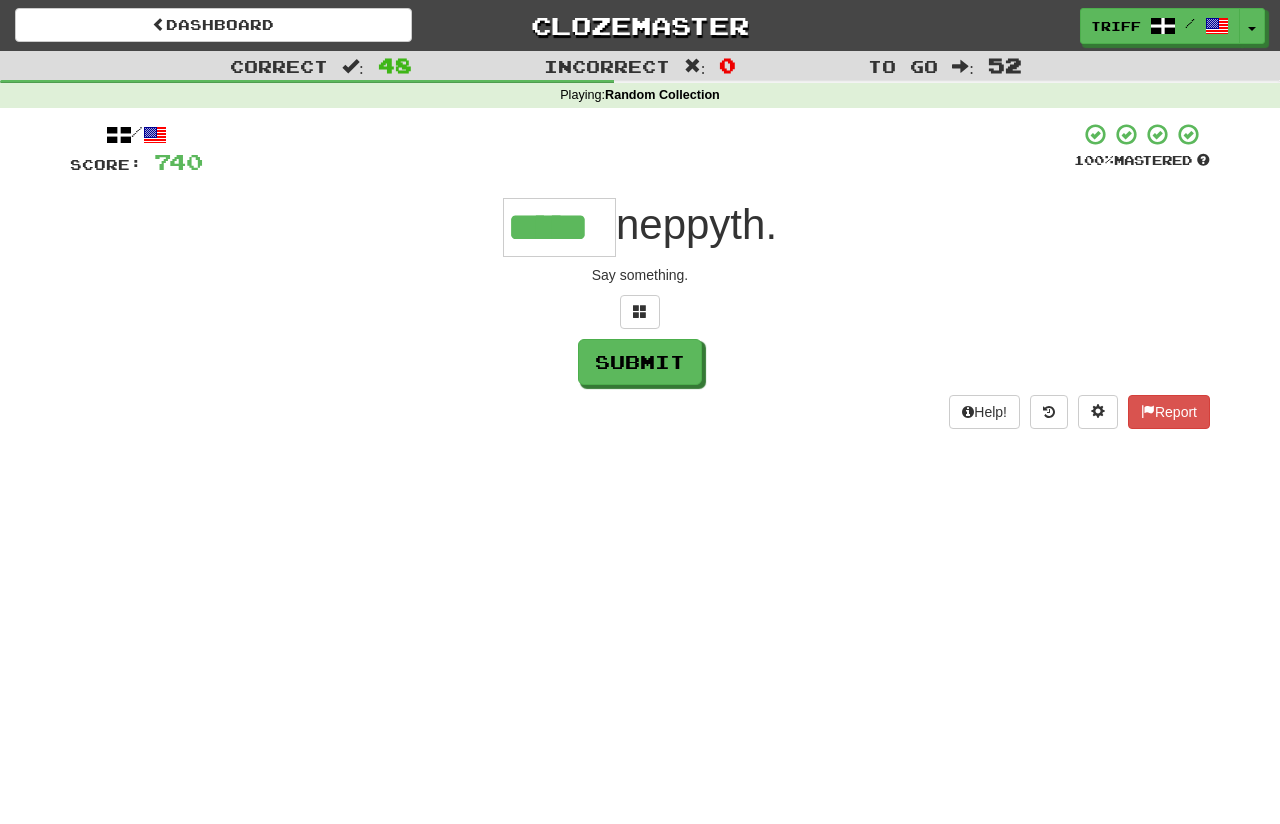 type on "*****" 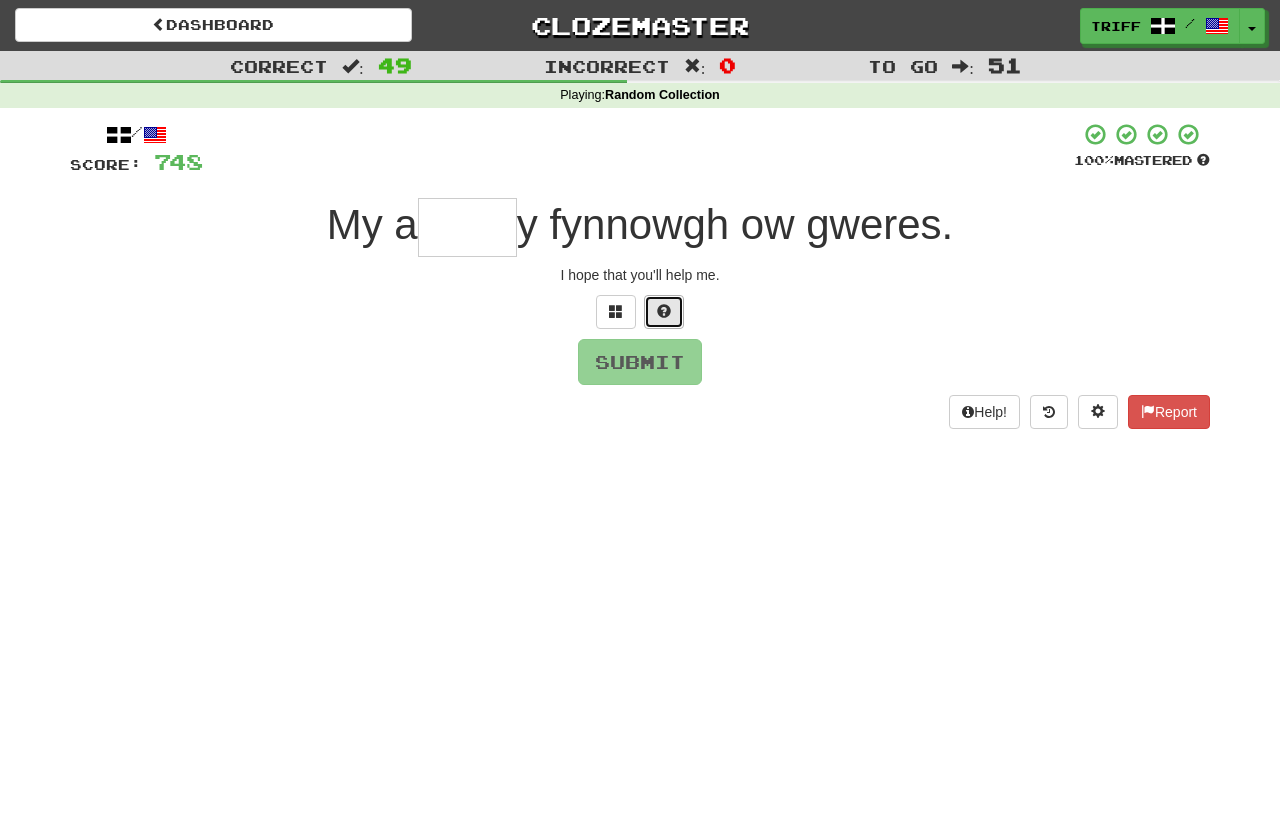 click at bounding box center (664, 311) 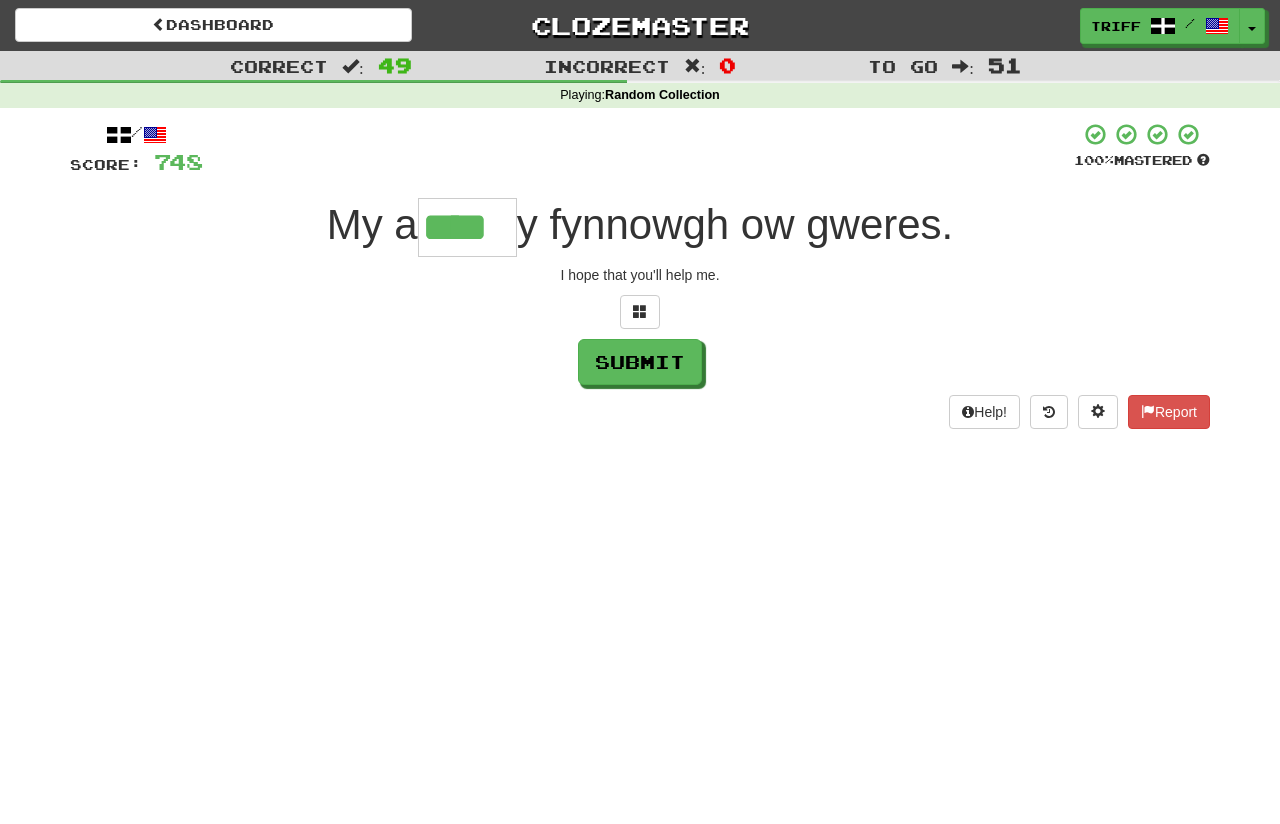type on "****" 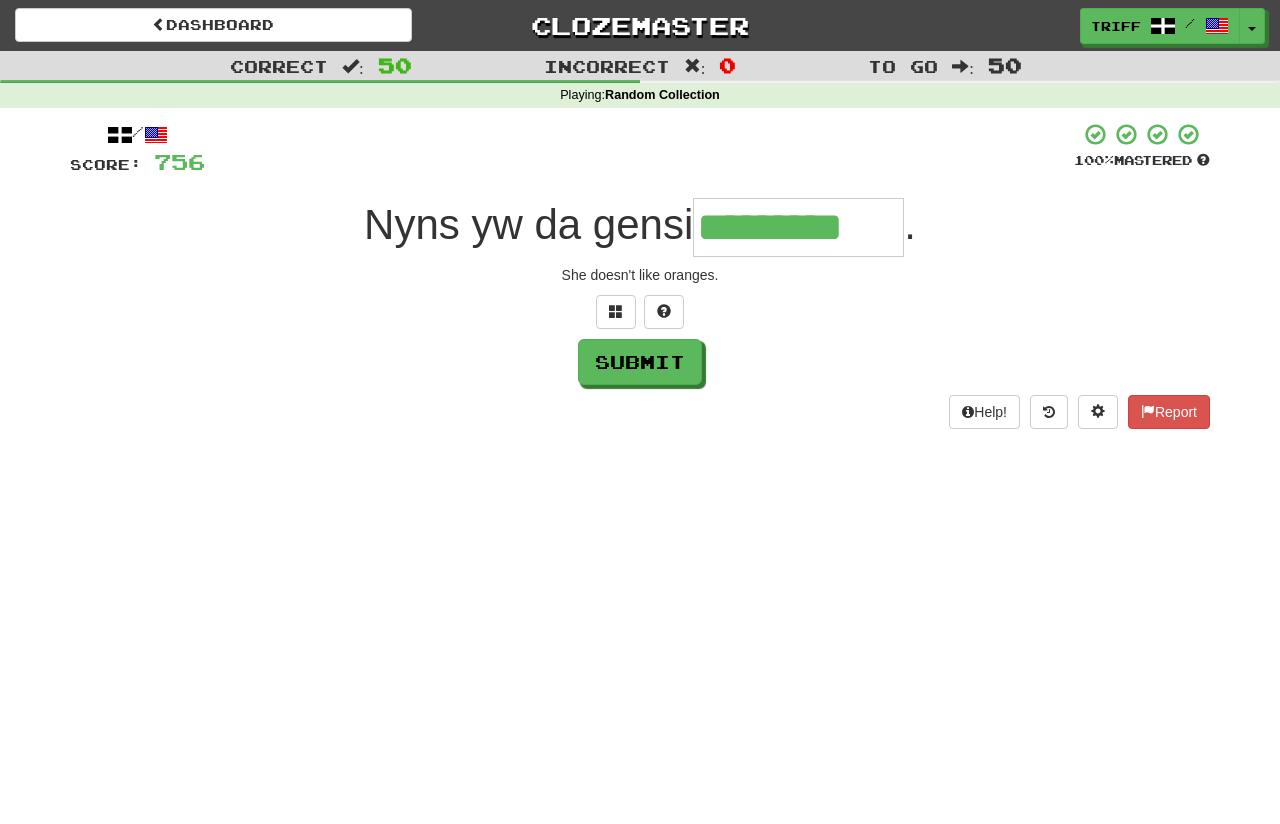 type on "*********" 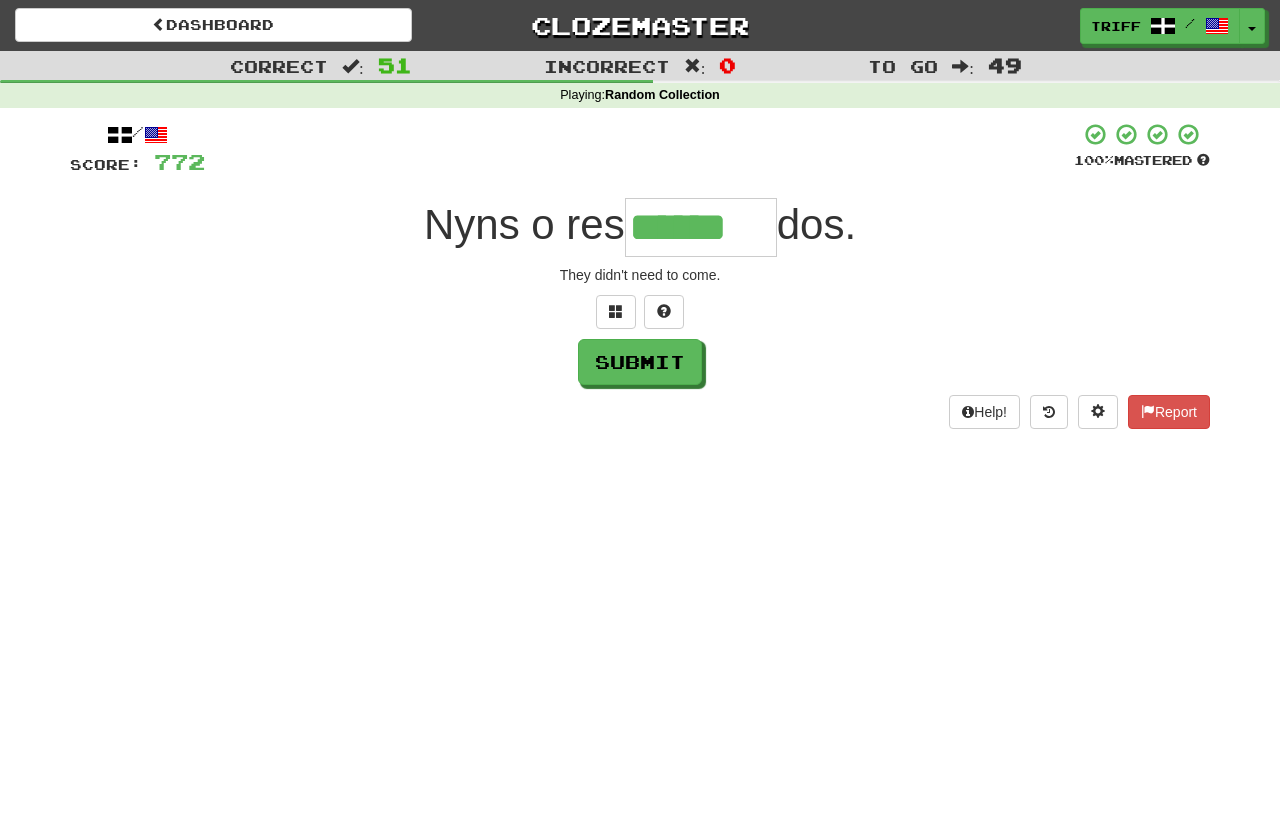 type on "******" 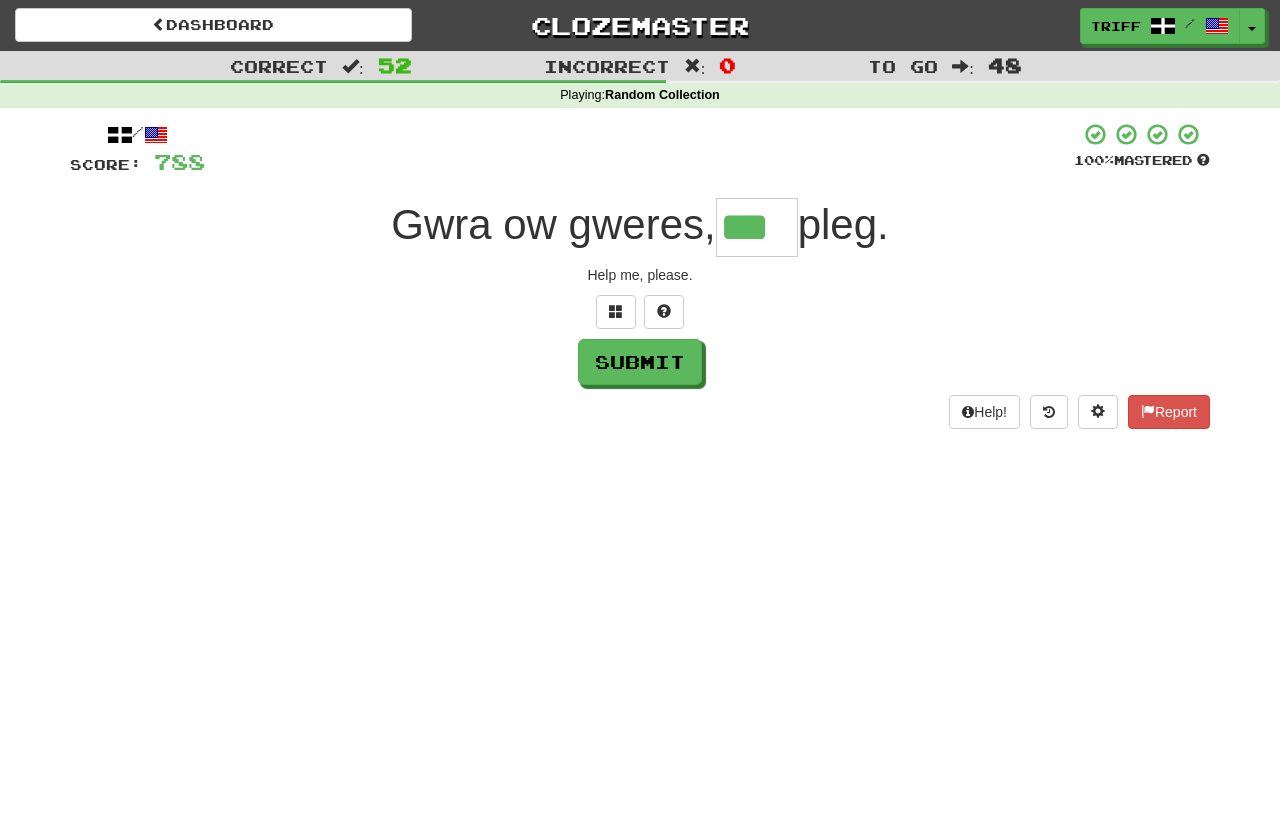 type on "***" 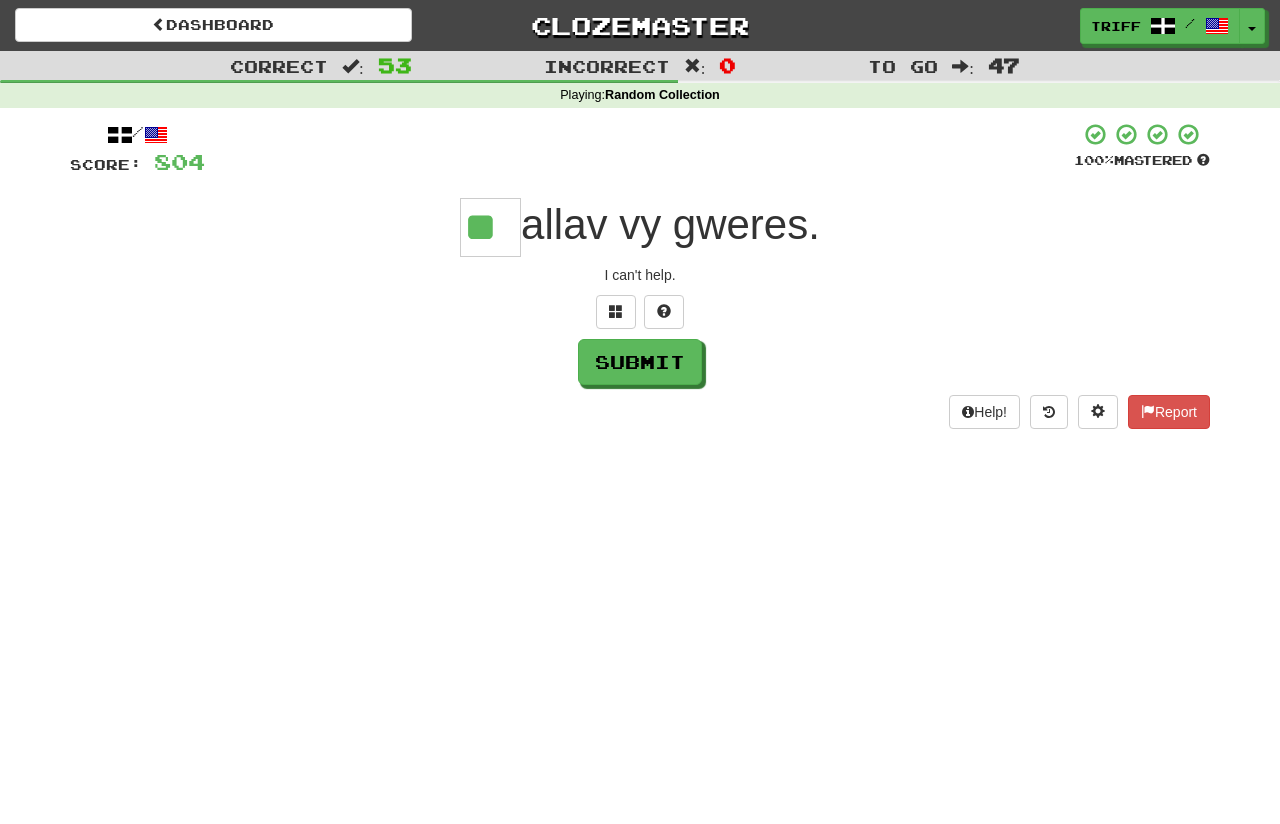 type on "**" 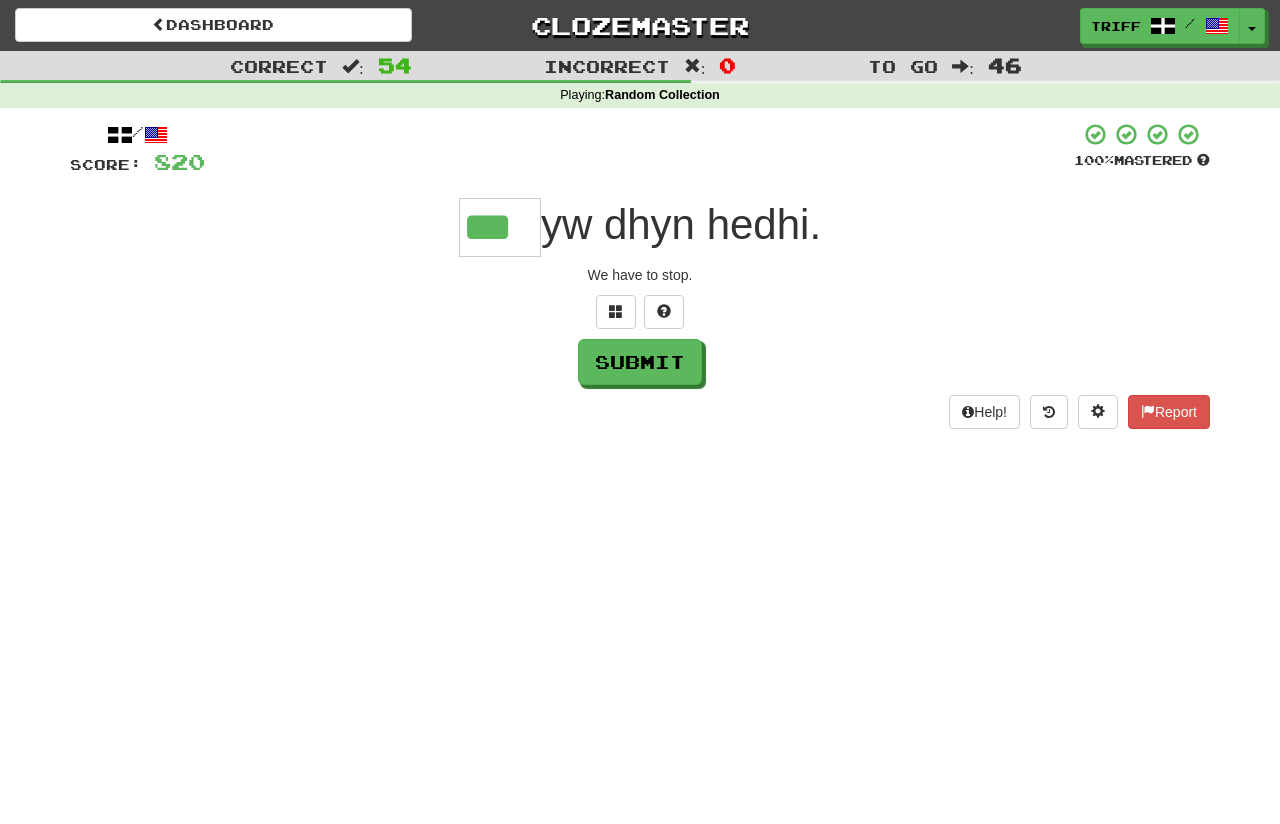 type on "***" 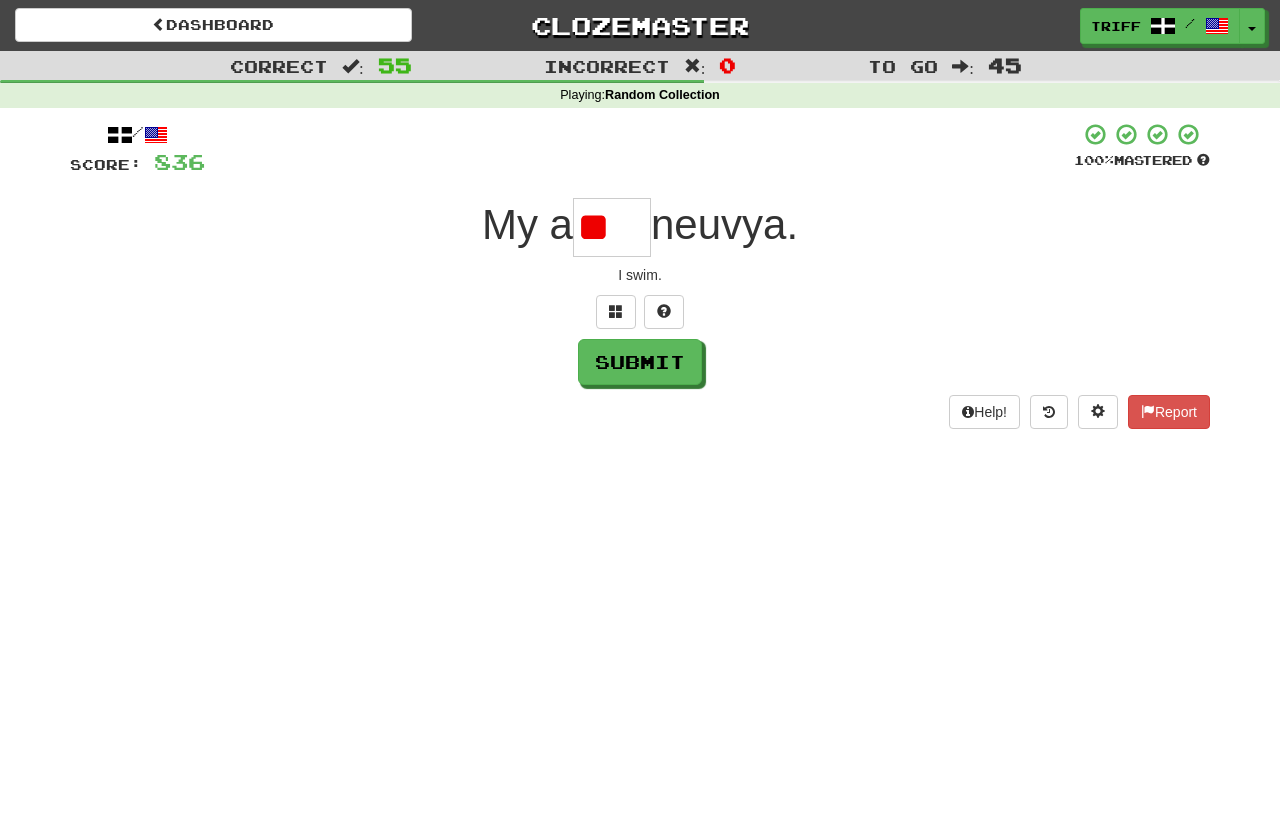 type on "*" 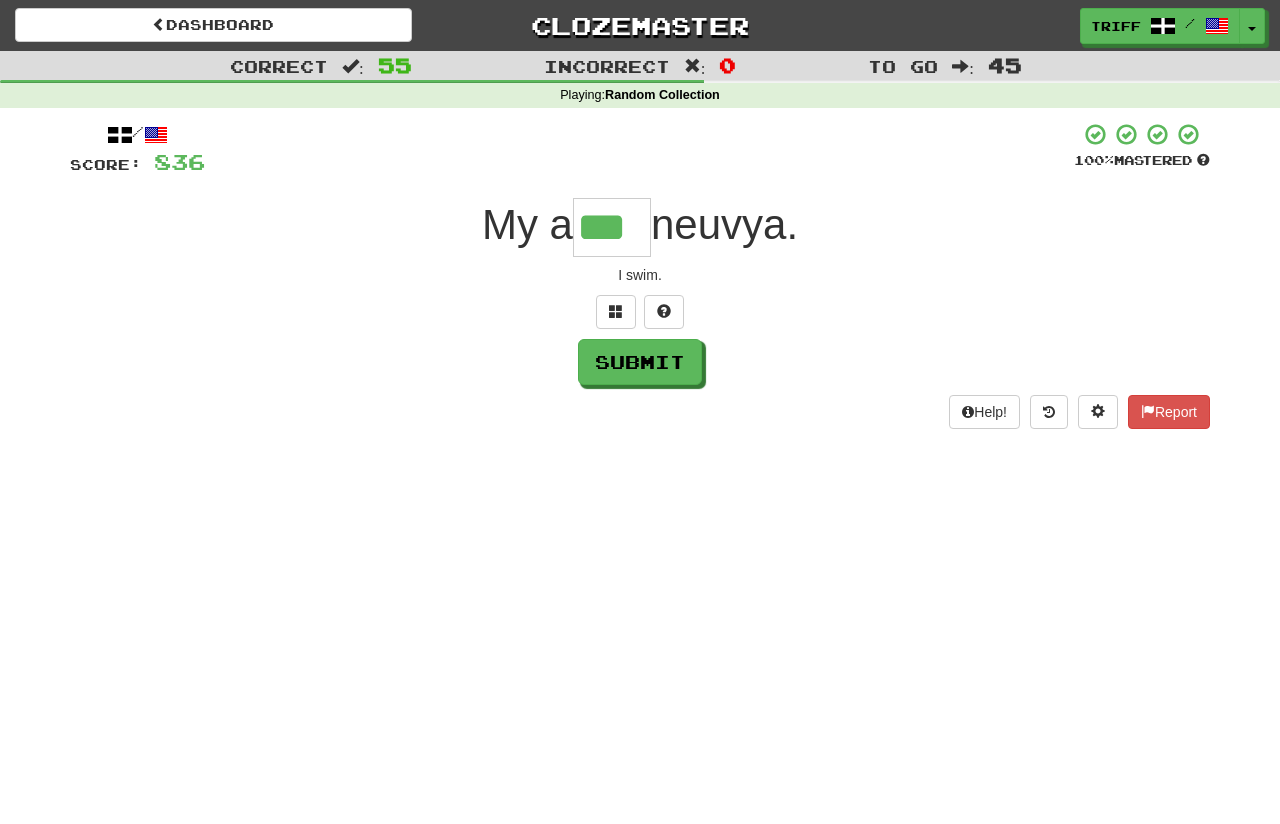 type on "***" 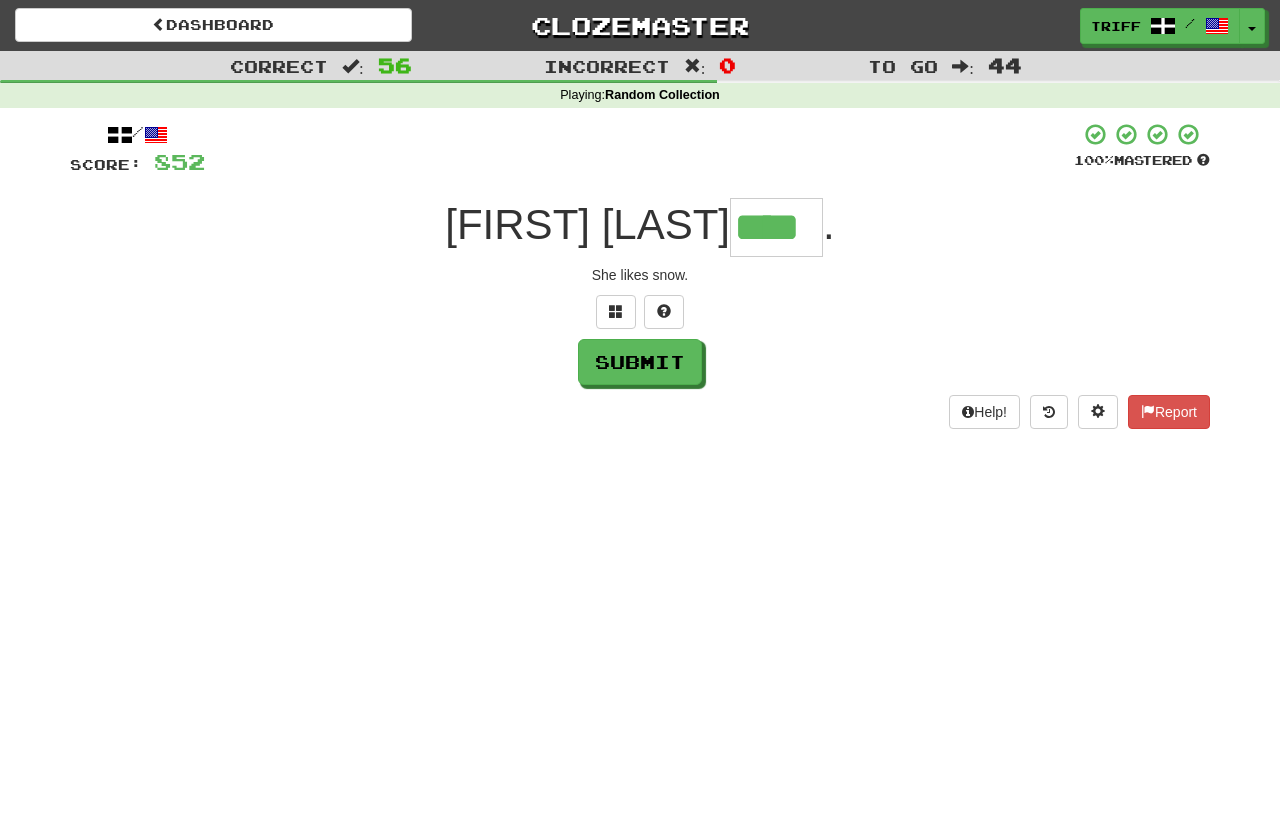 type on "****" 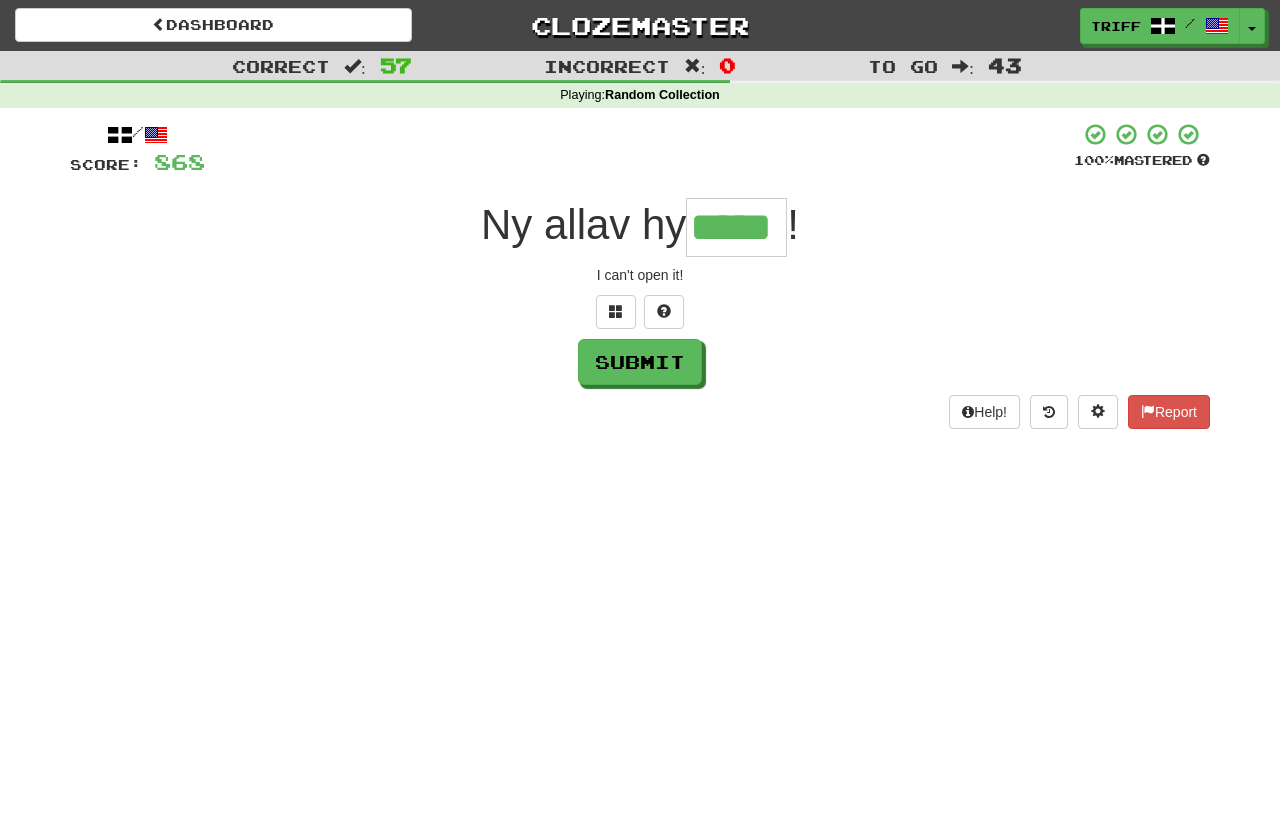 type on "*****" 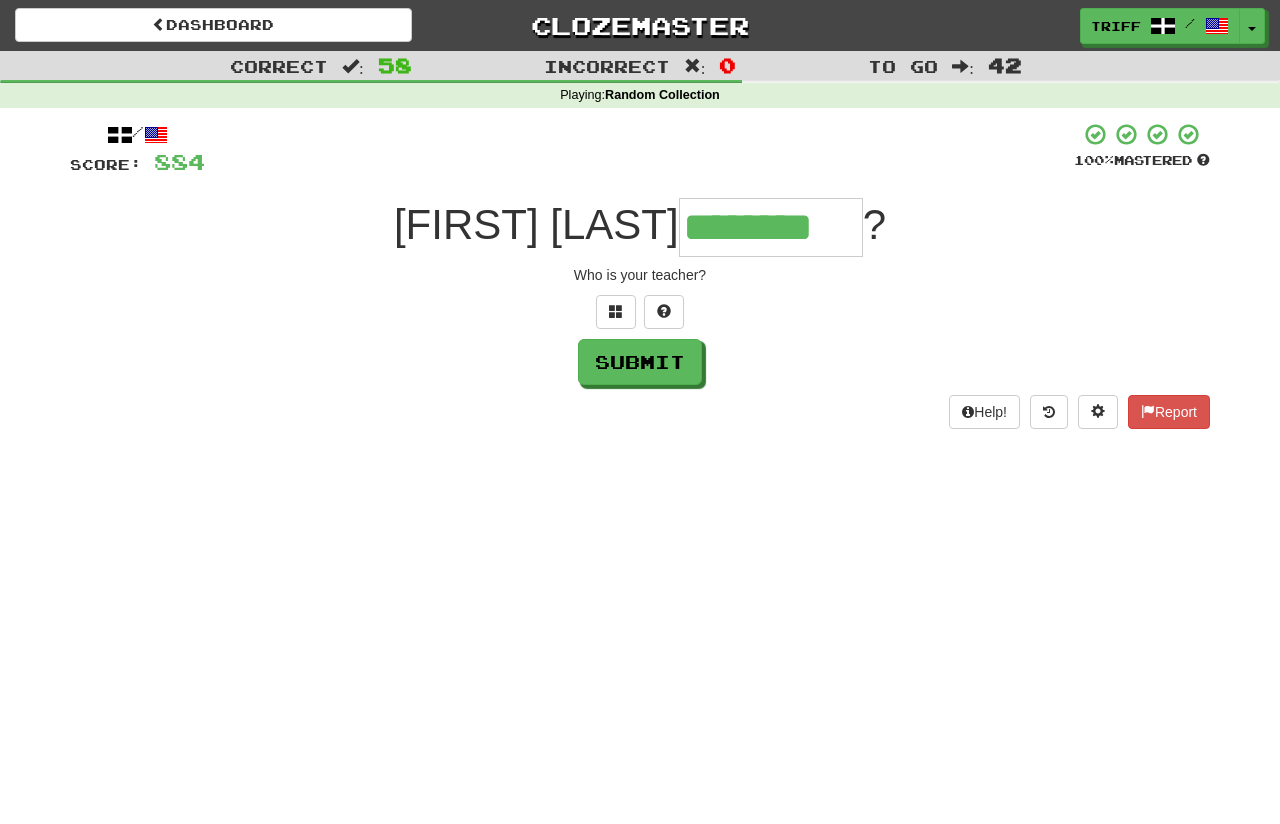 type on "********" 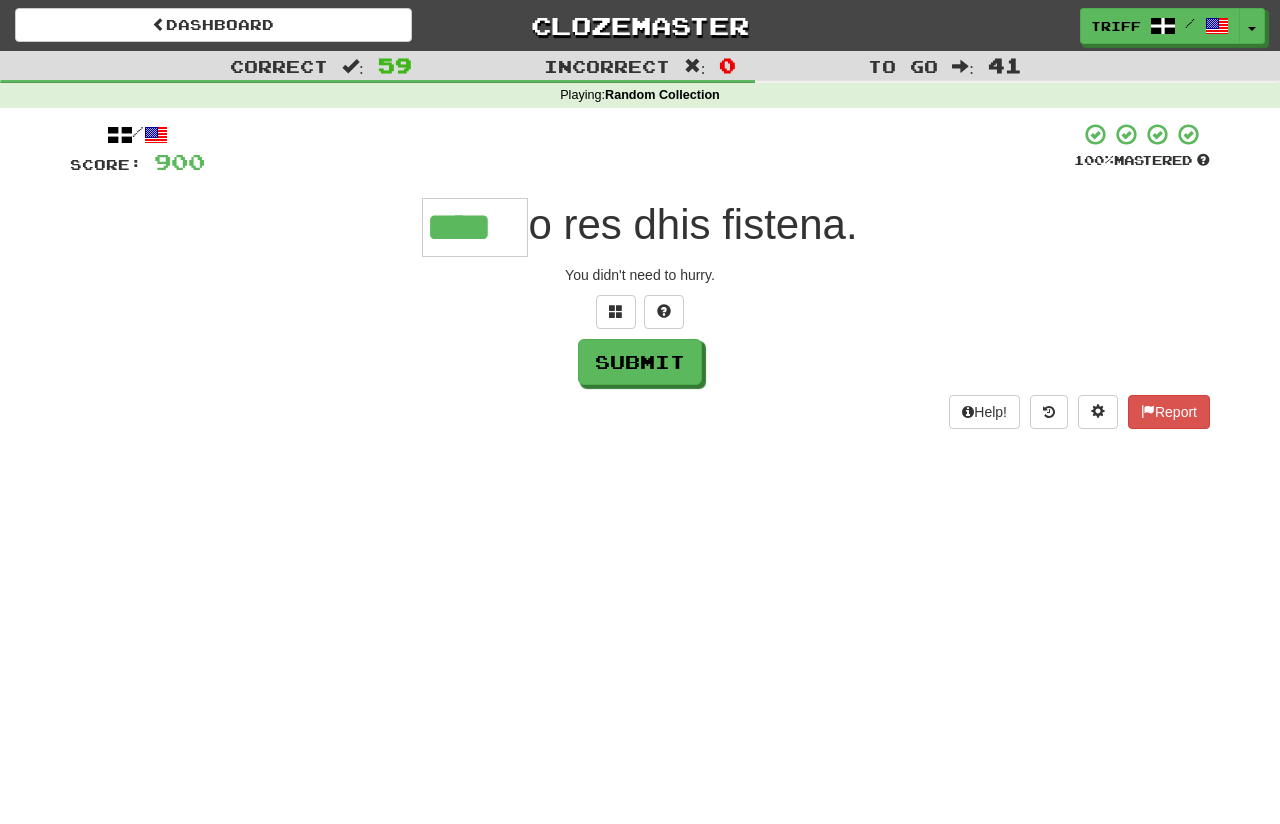 type on "****" 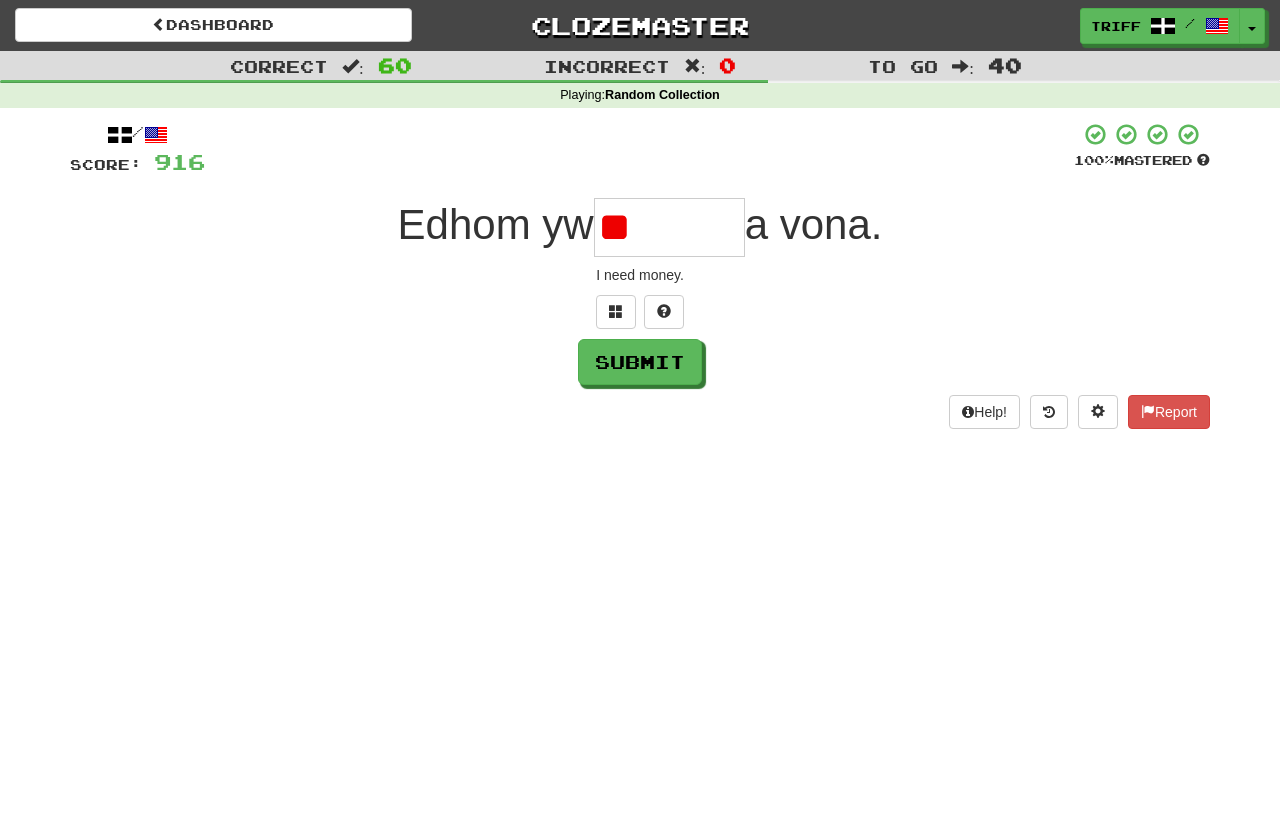 type on "*" 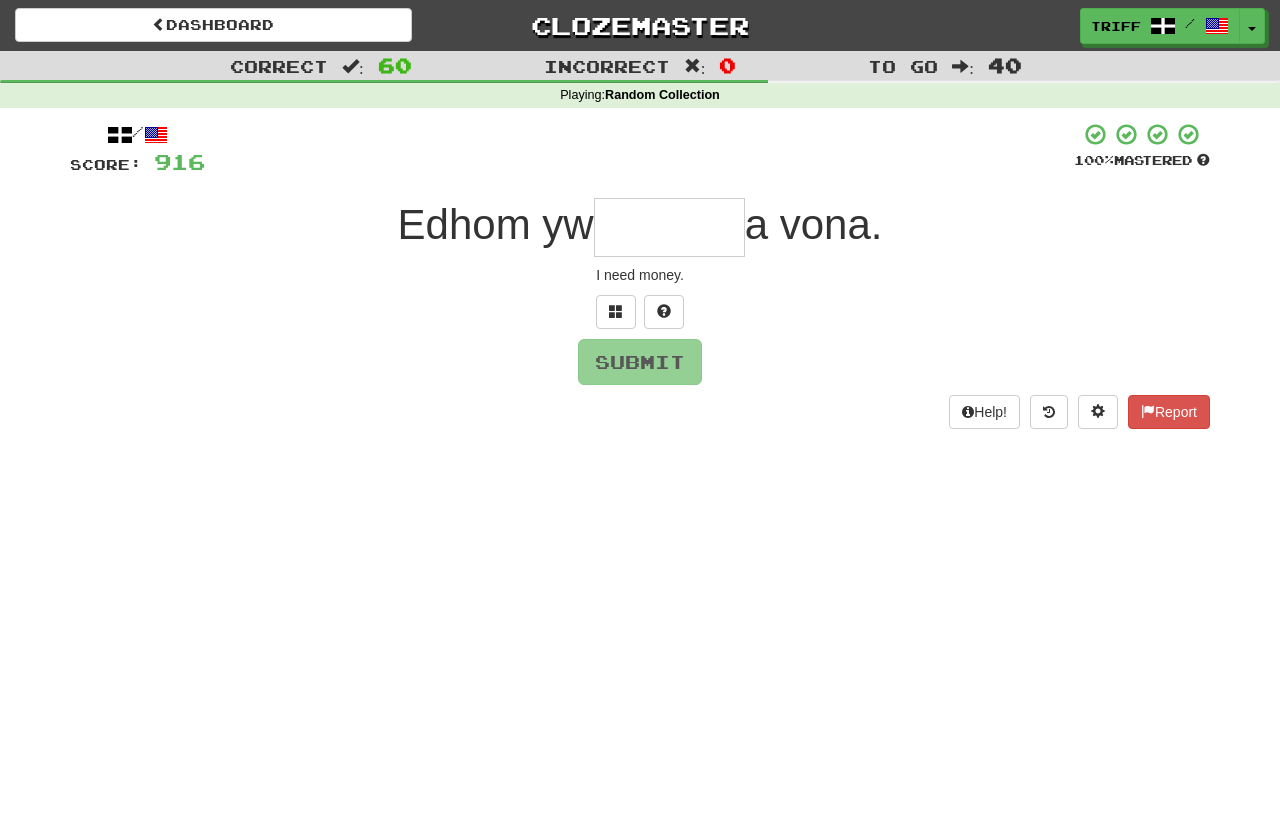 type on "*" 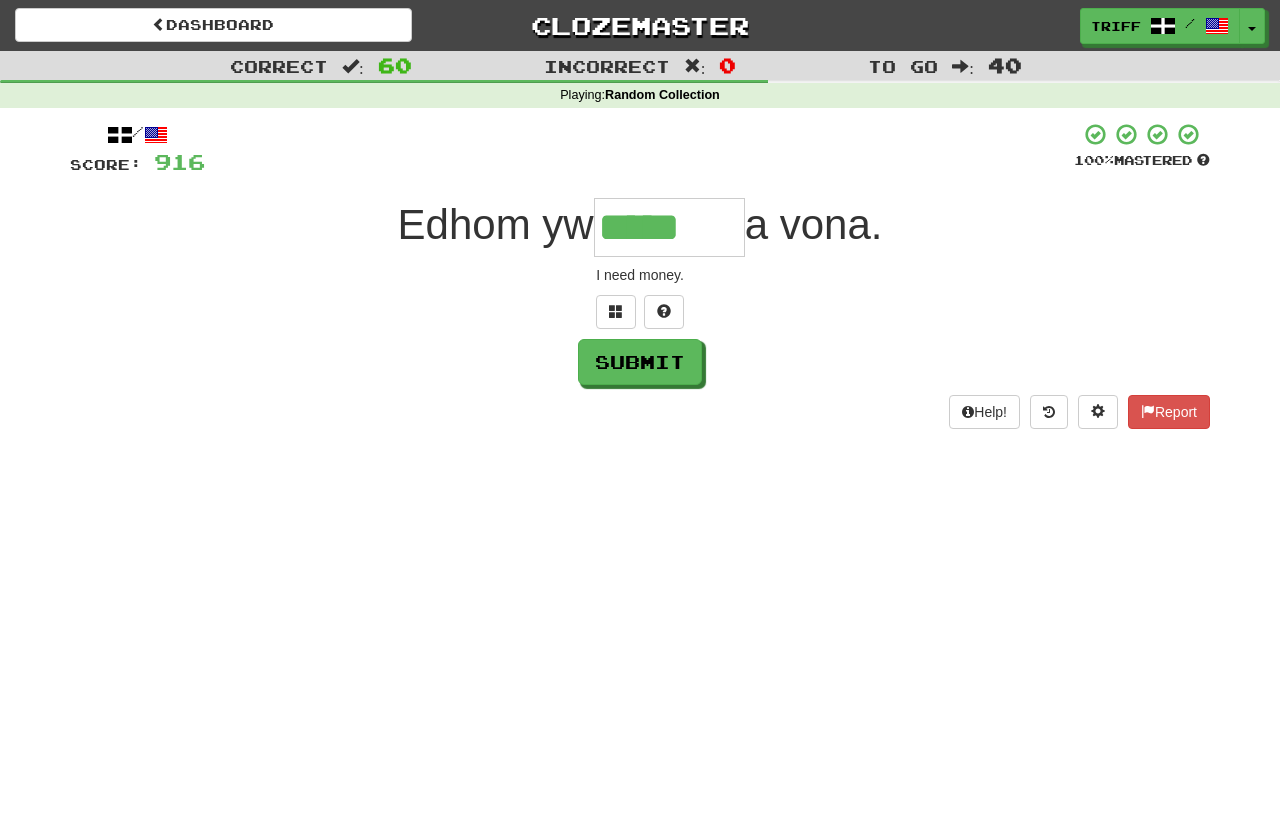 type on "*****" 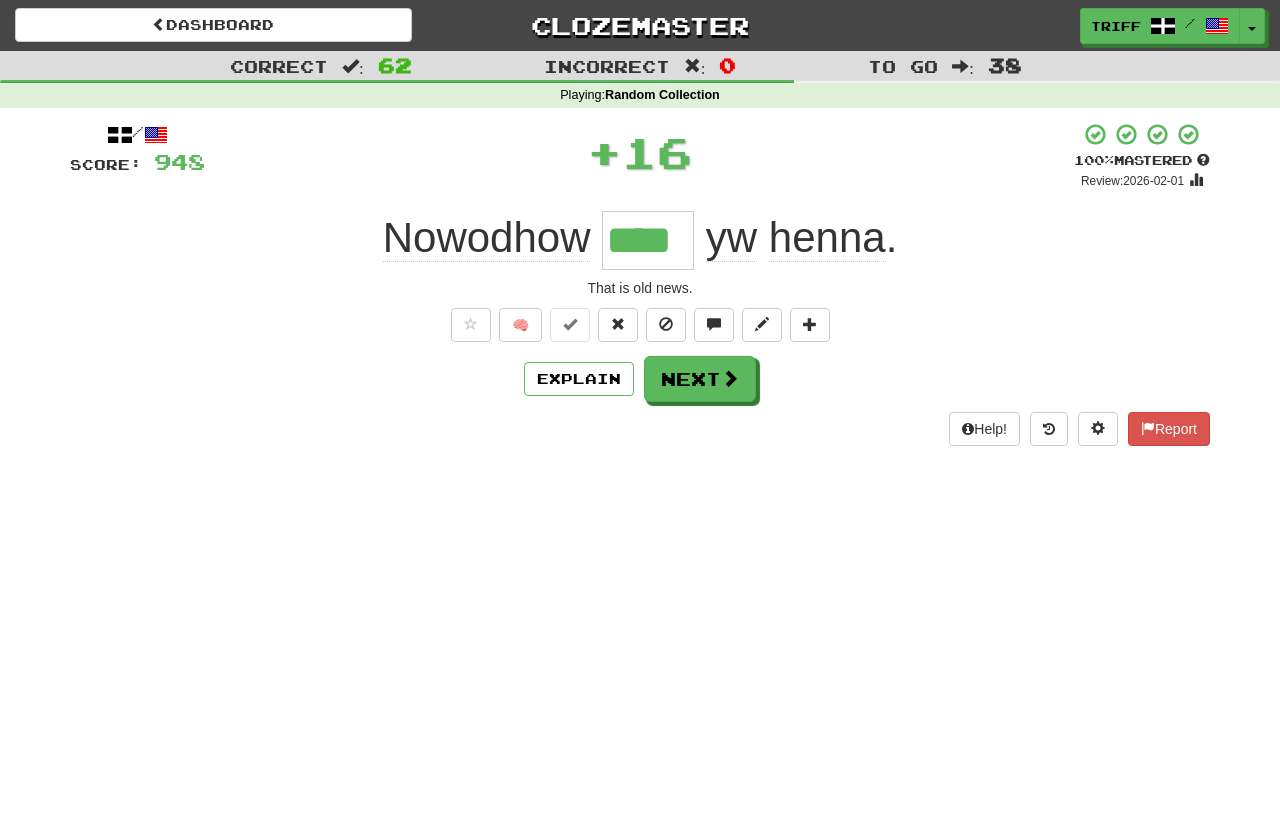 type on "****" 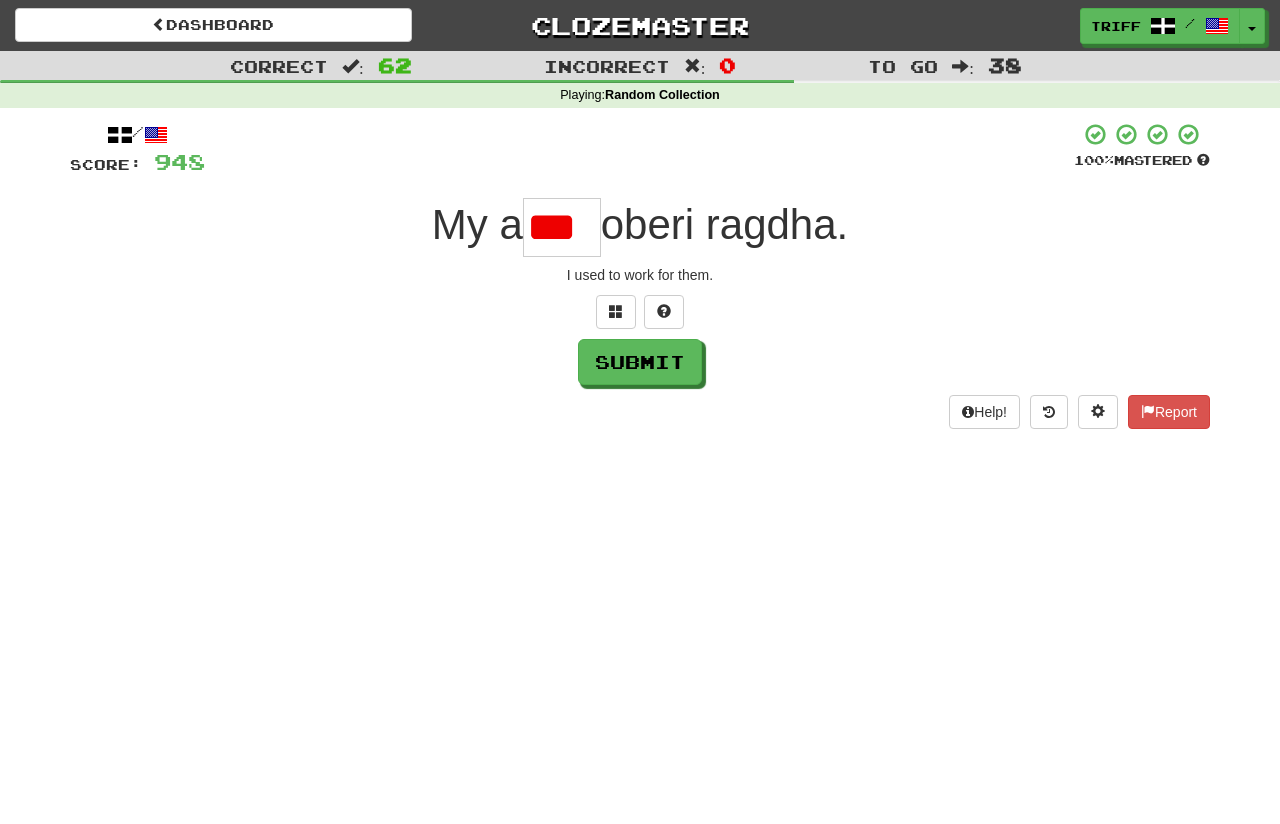 scroll, scrollTop: 0, scrollLeft: 0, axis: both 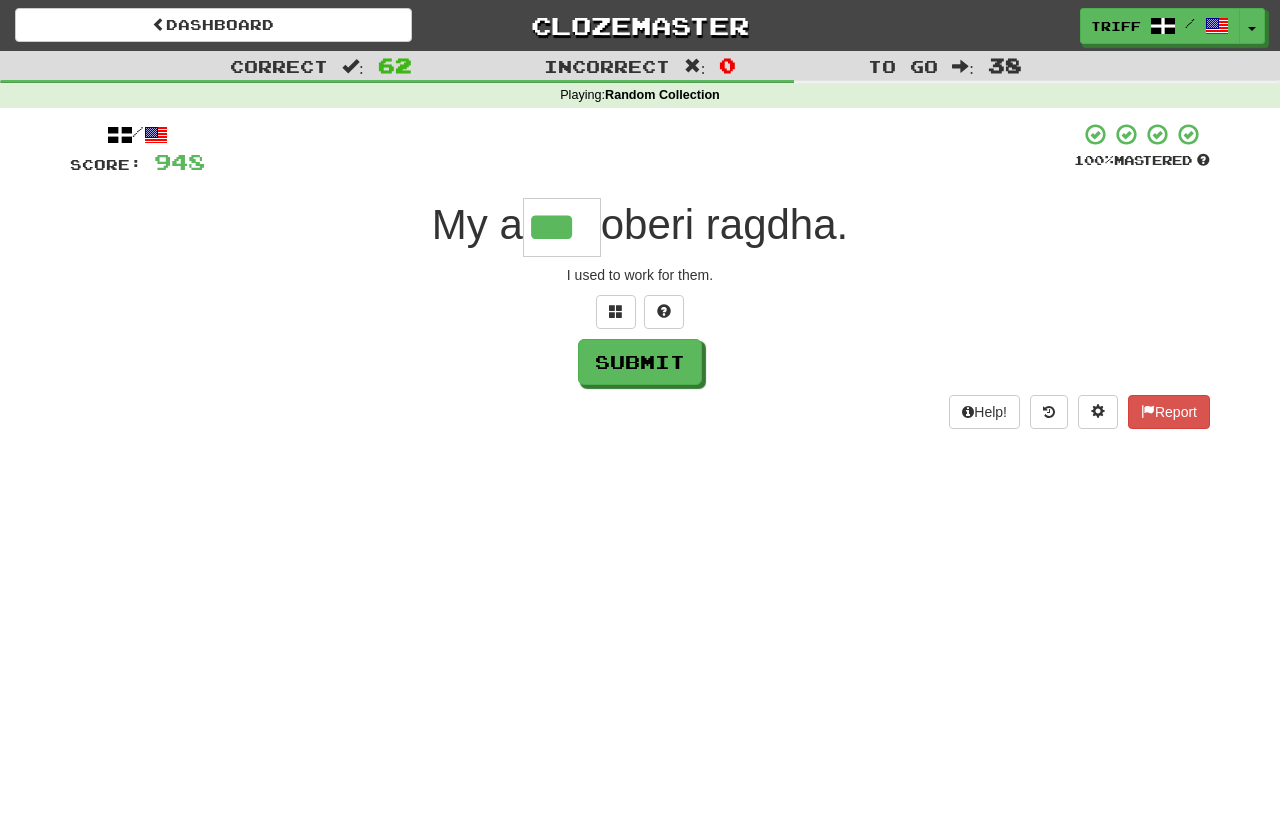 type on "***" 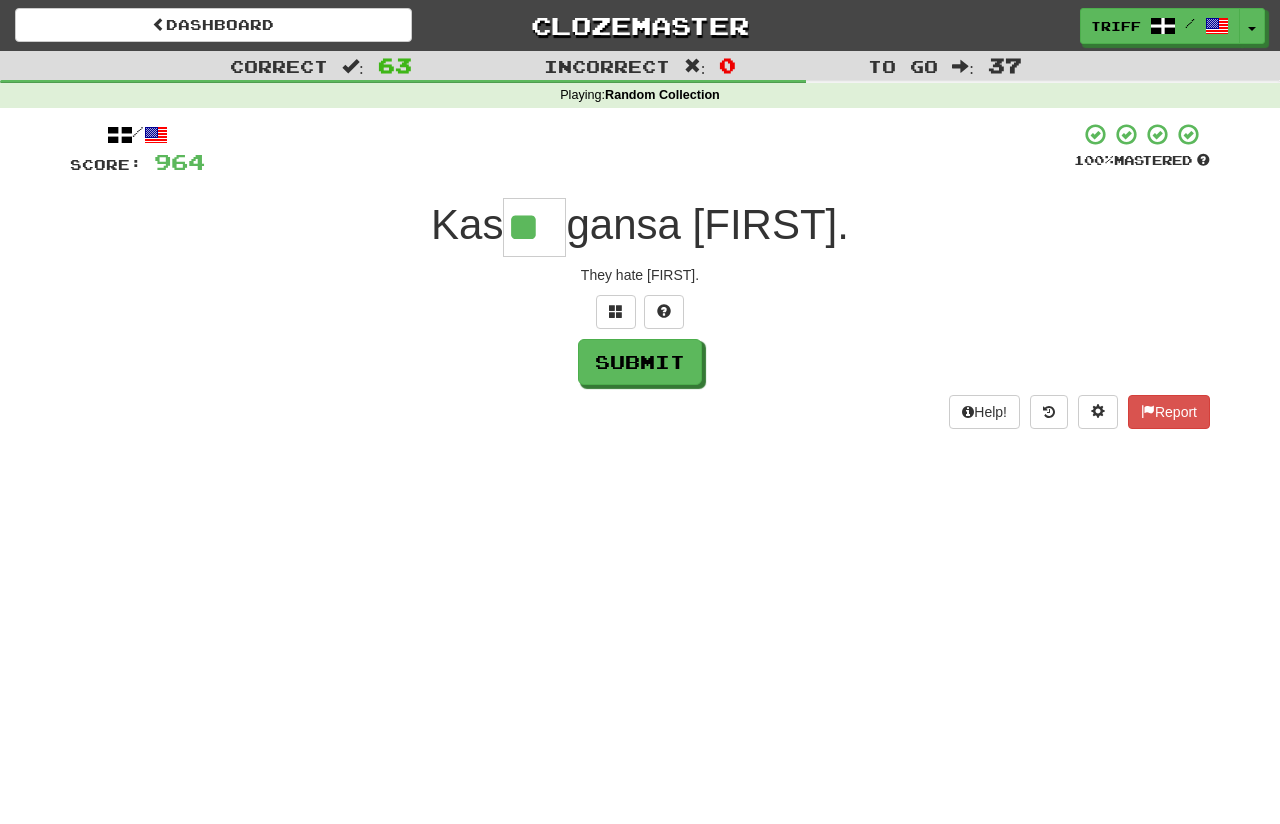 type on "**" 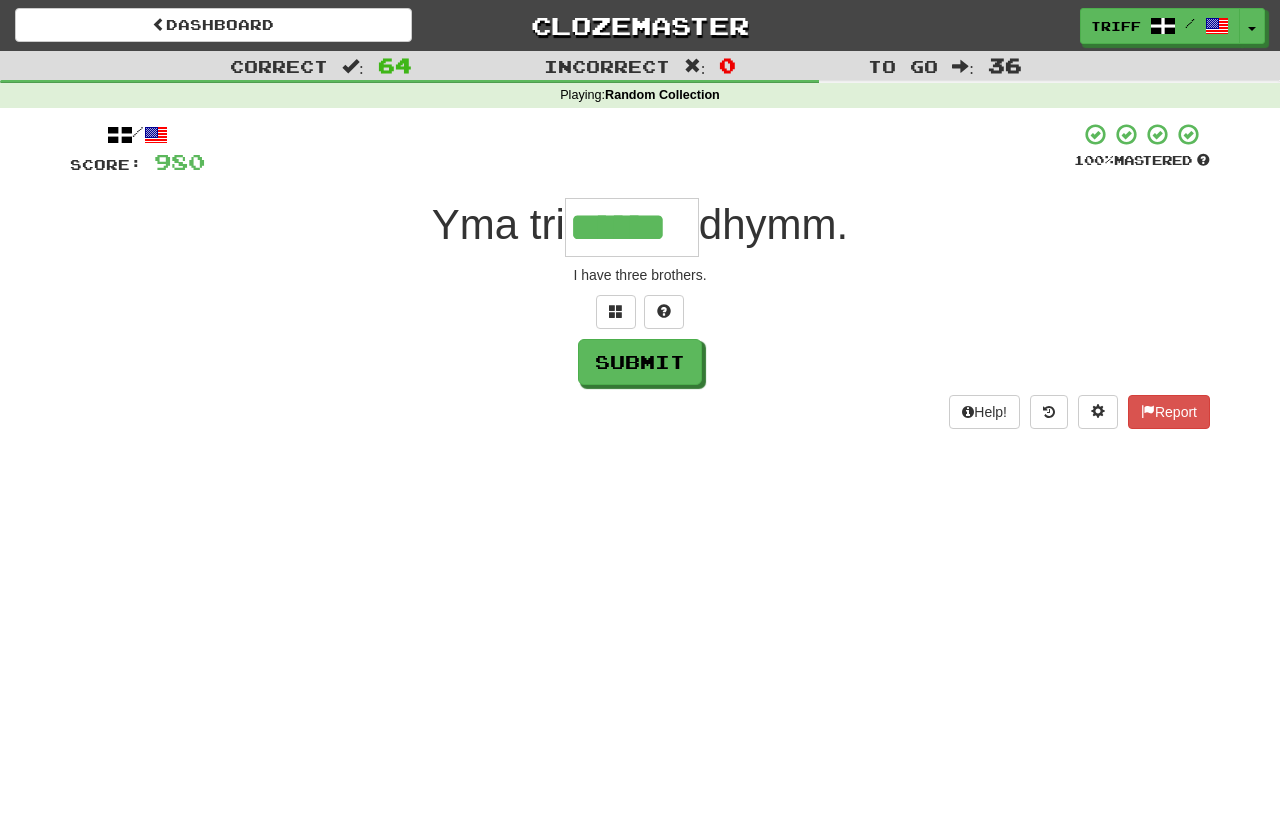 type on "******" 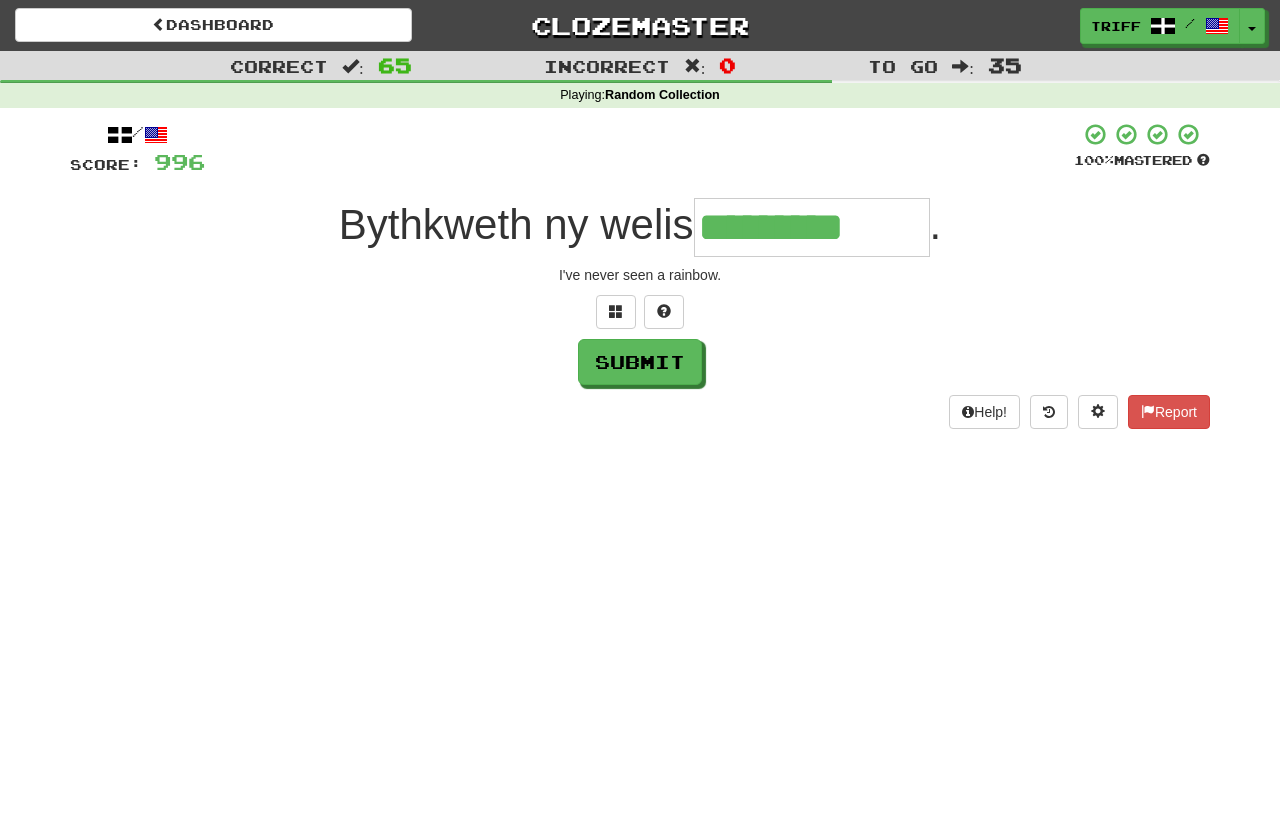 type on "*********" 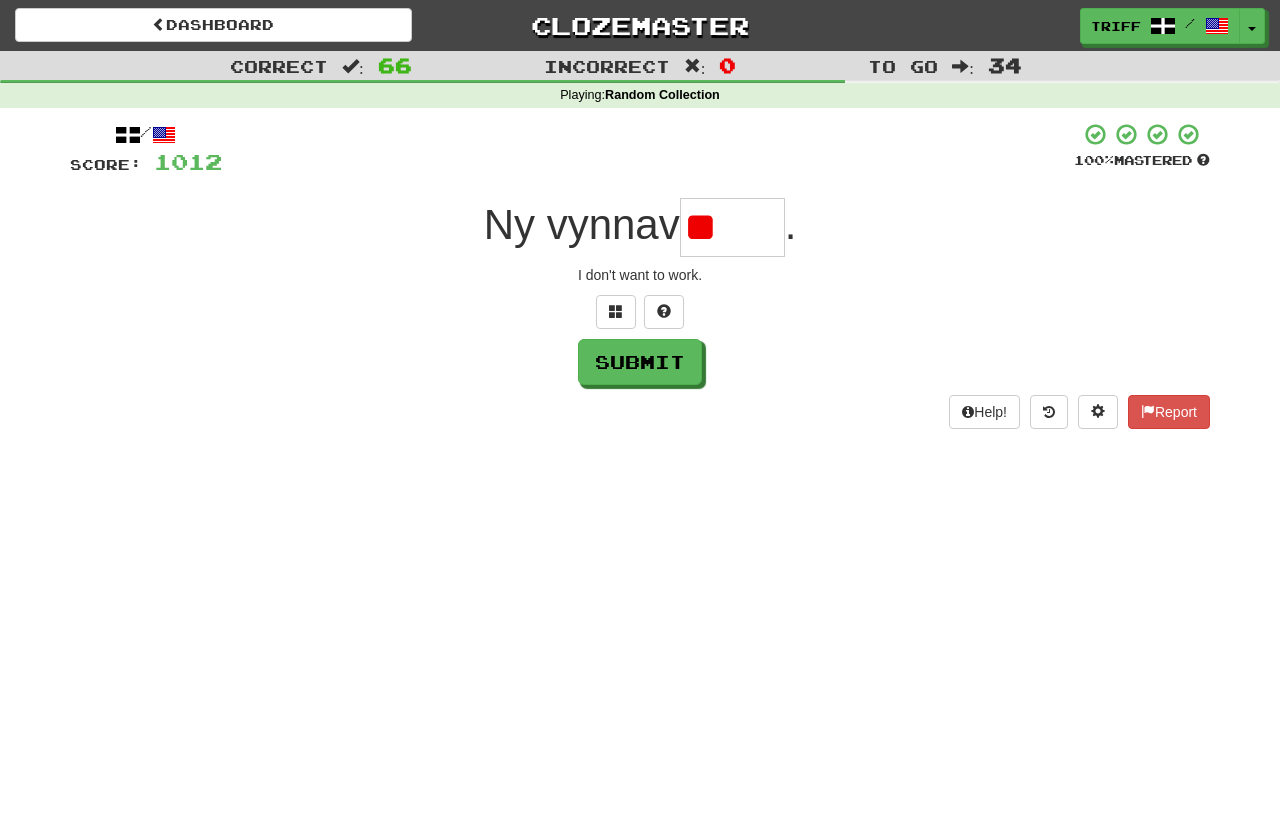 type on "*" 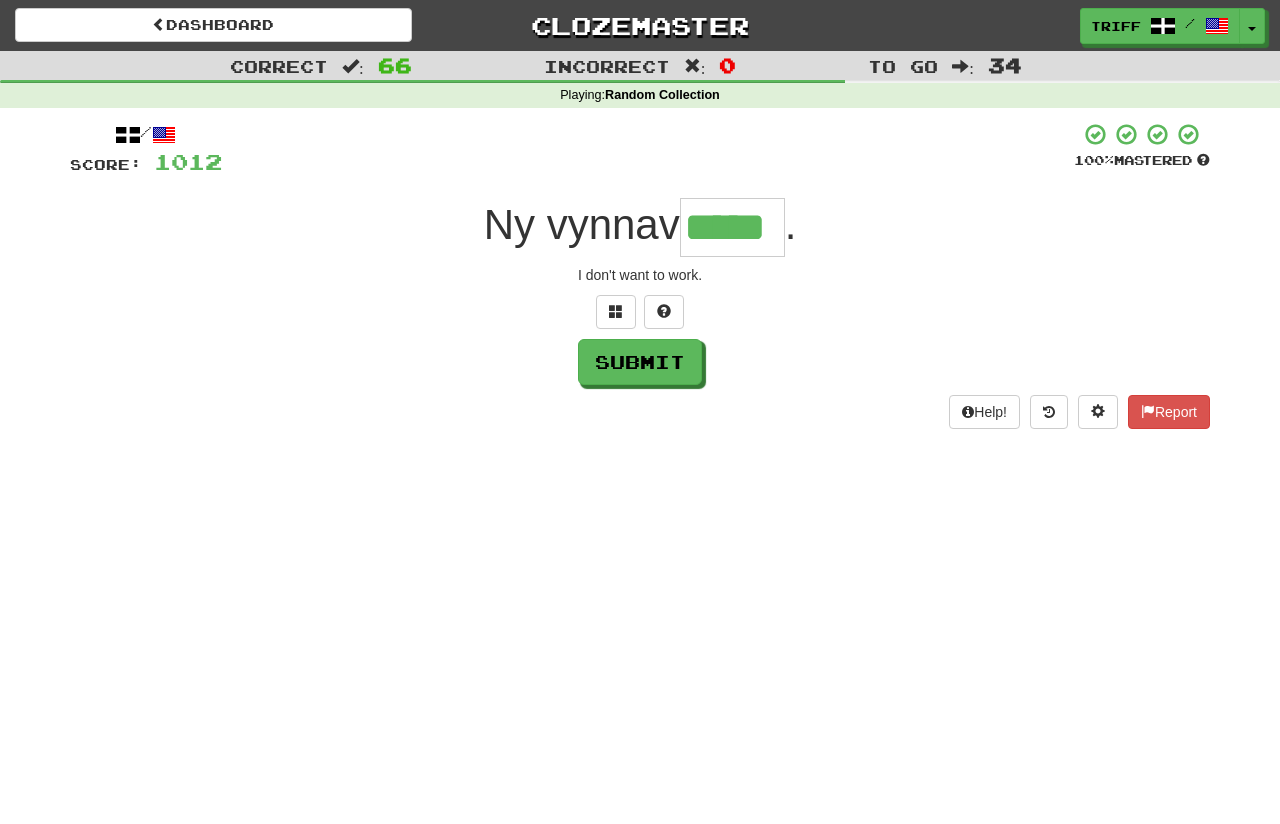 type on "*****" 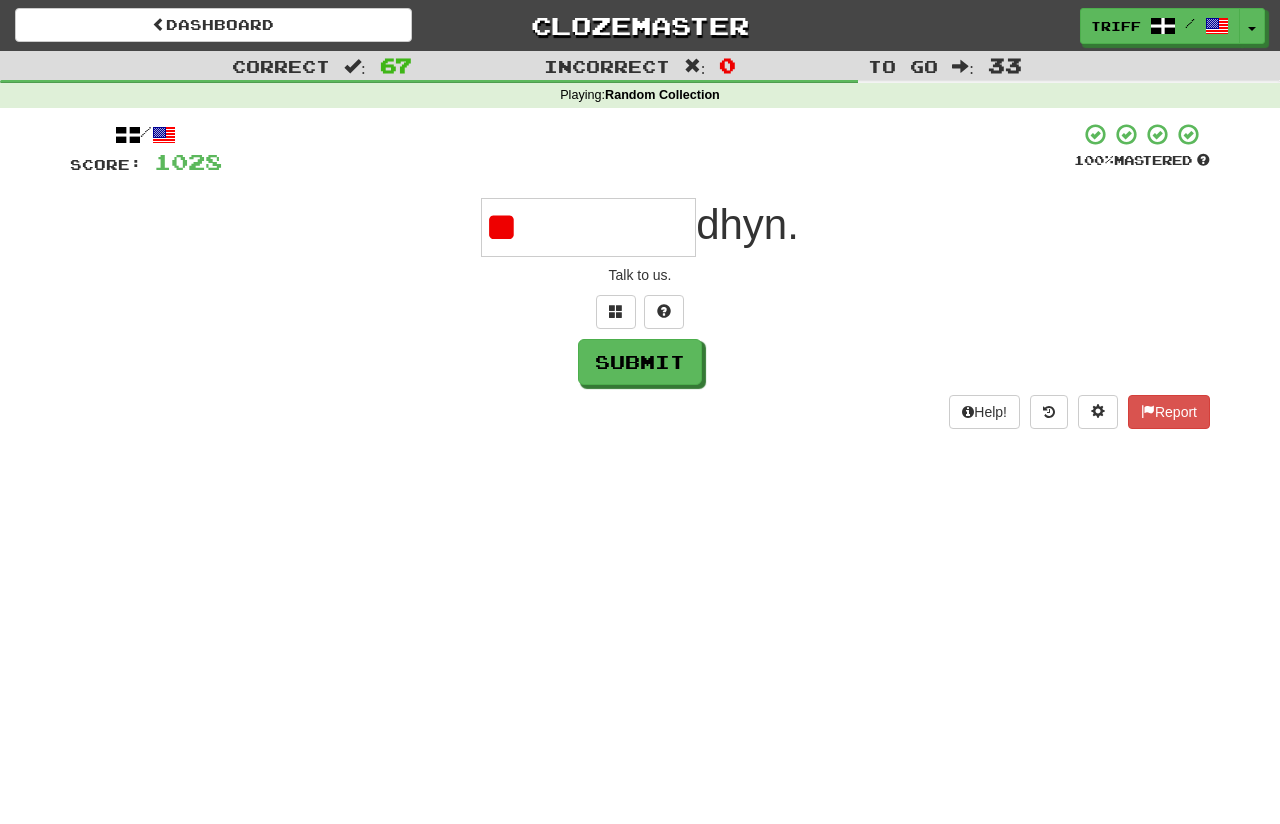 type on "*" 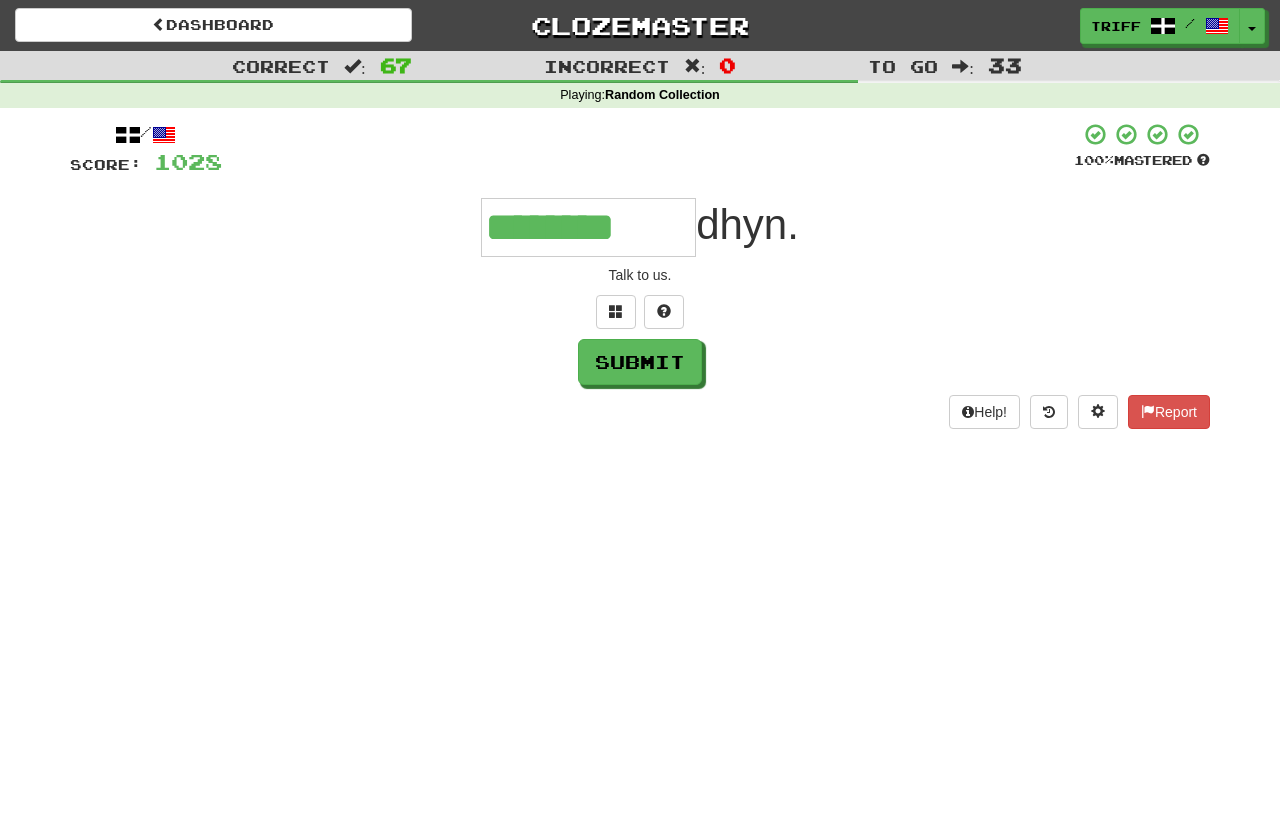 type on "********" 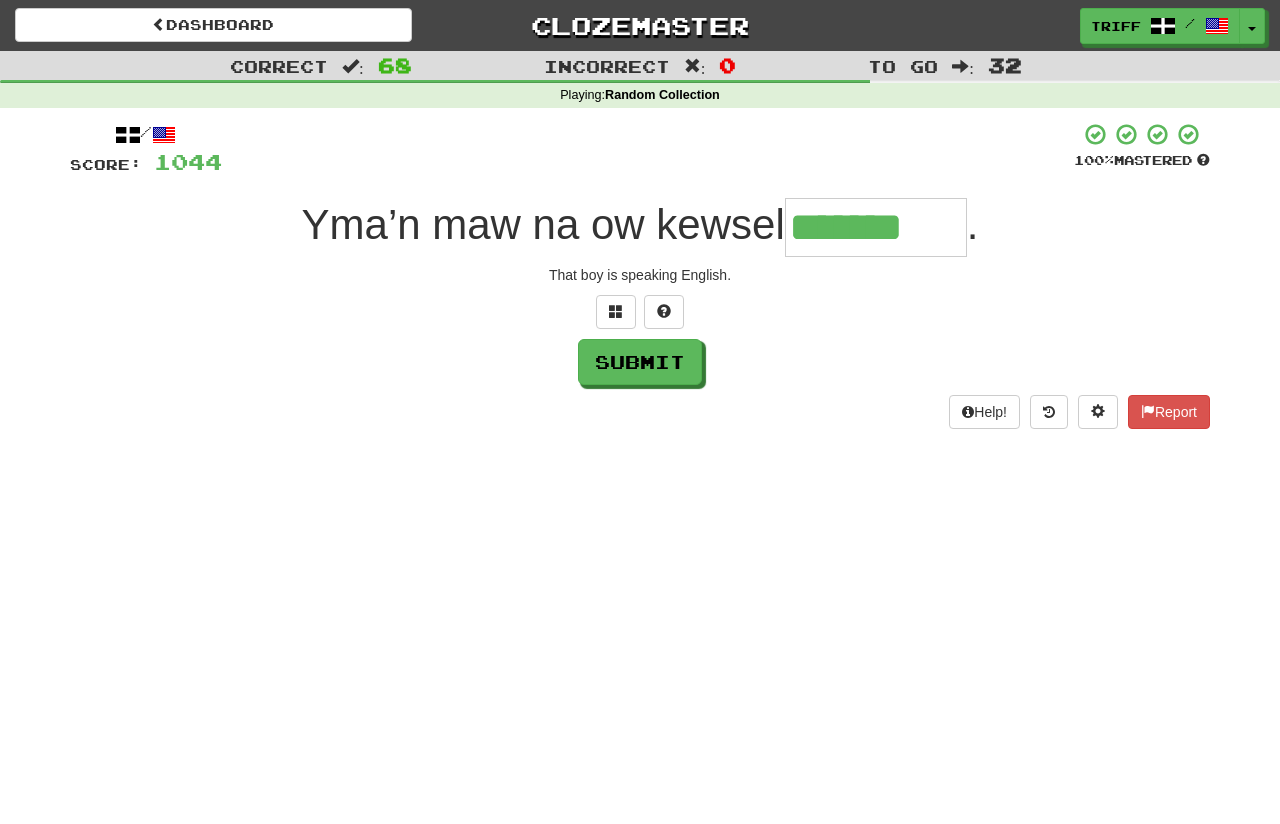 type on "*******" 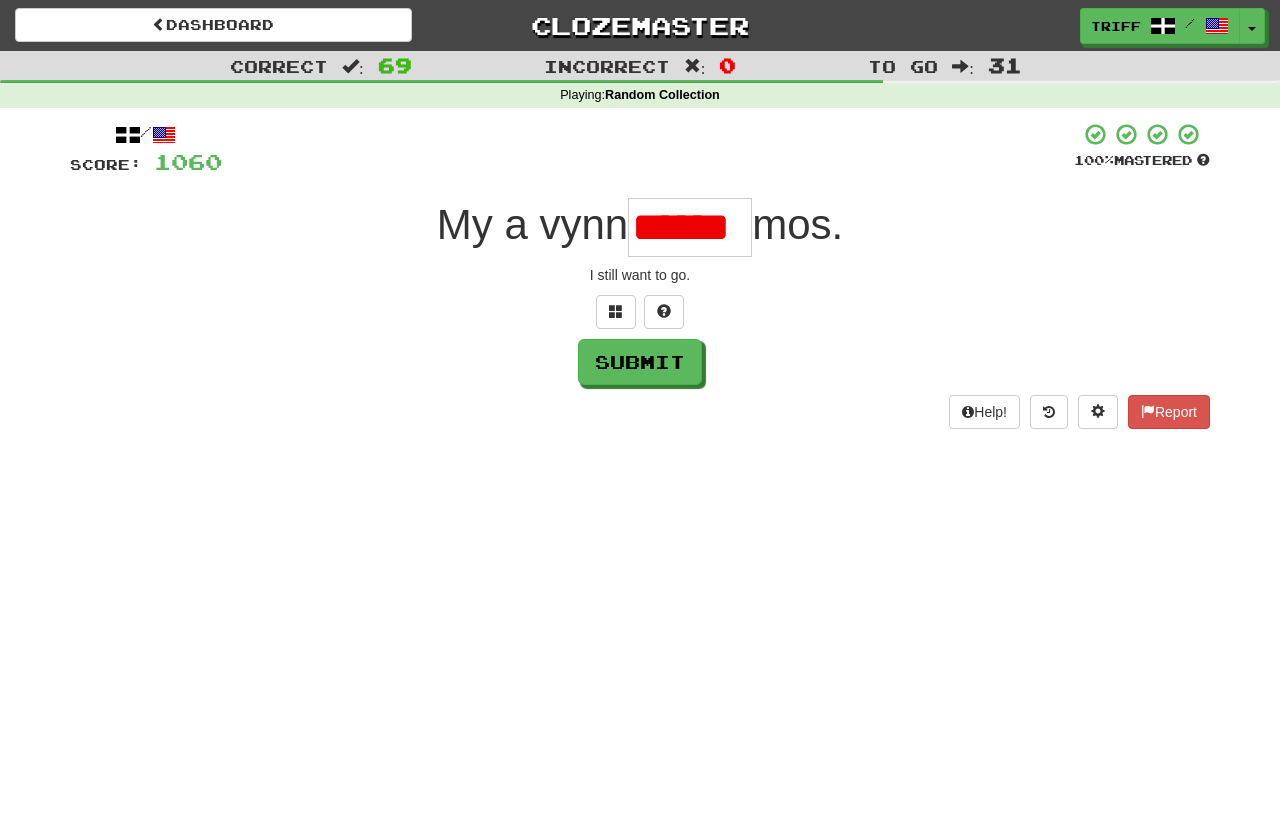scroll, scrollTop: 0, scrollLeft: 0, axis: both 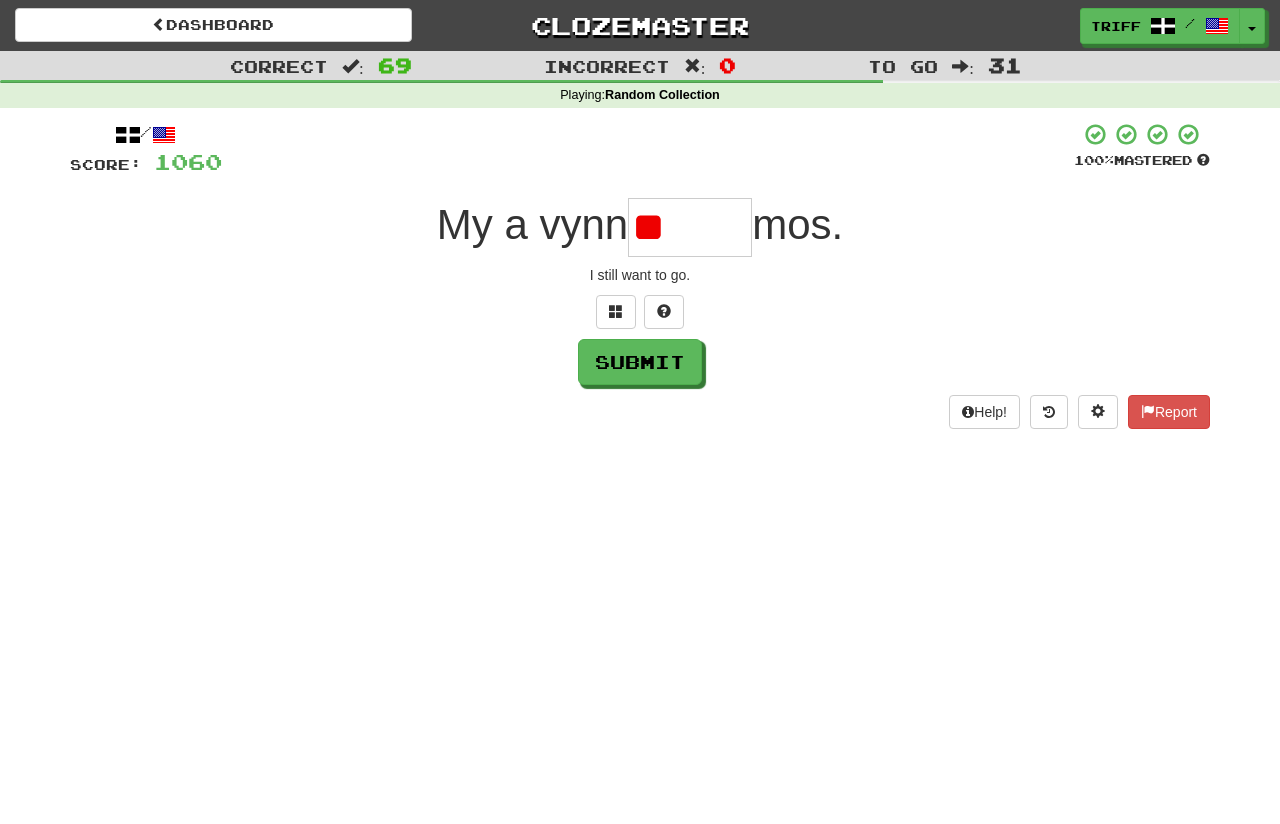 type on "*" 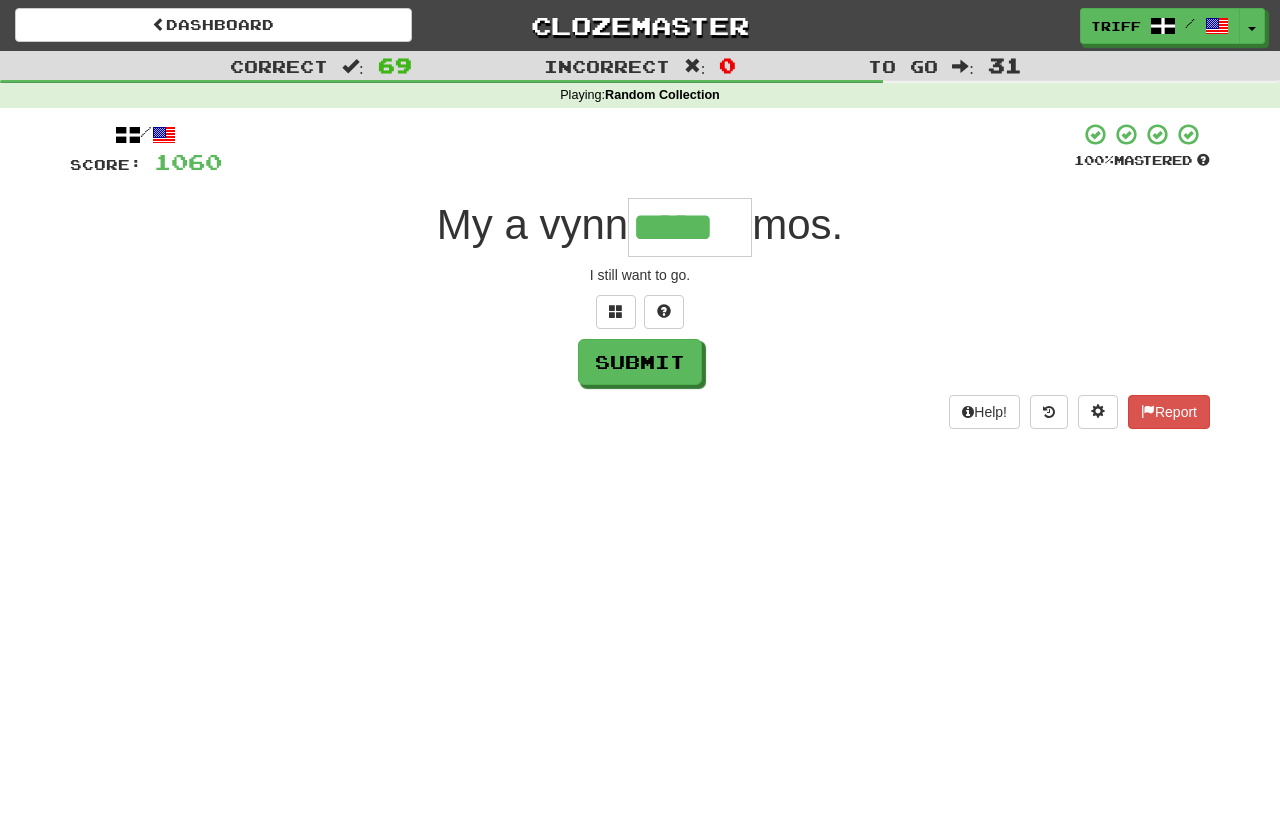 type on "*****" 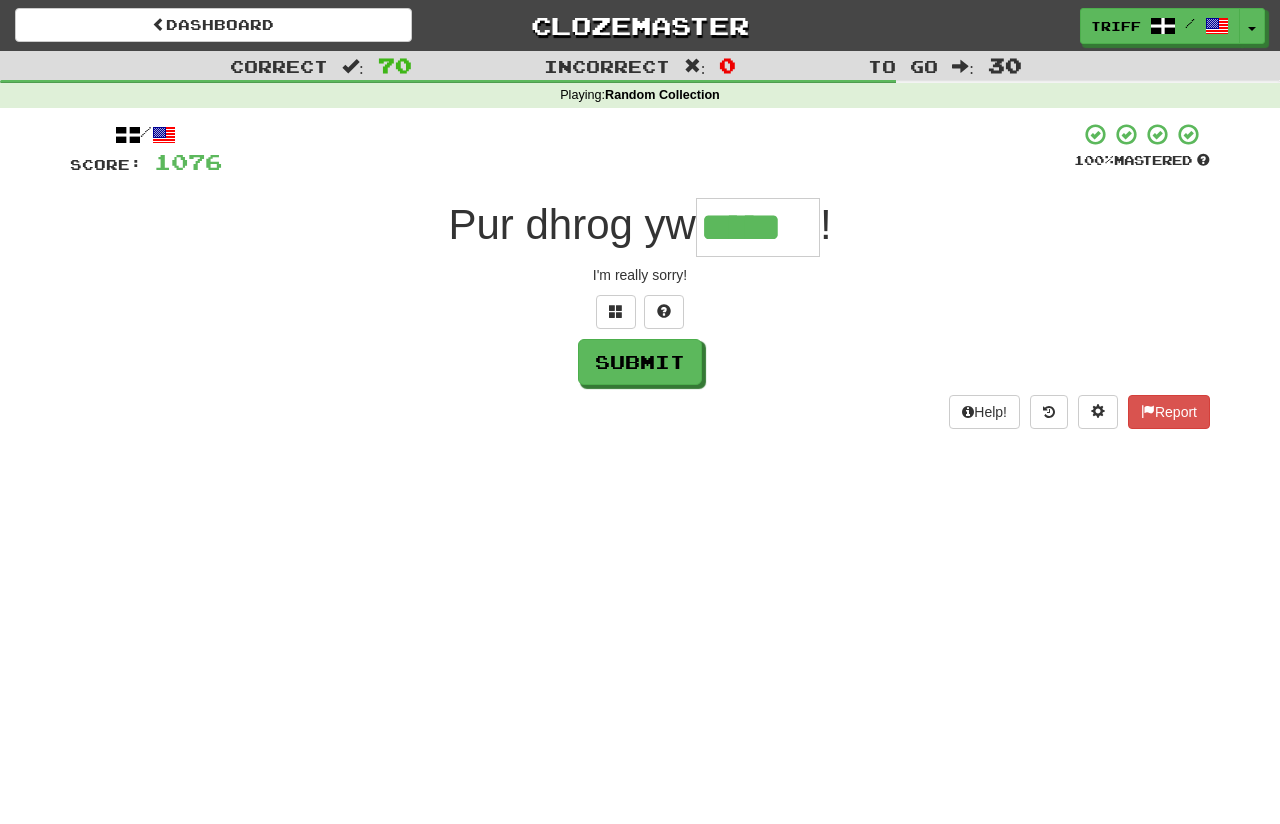 type on "*****" 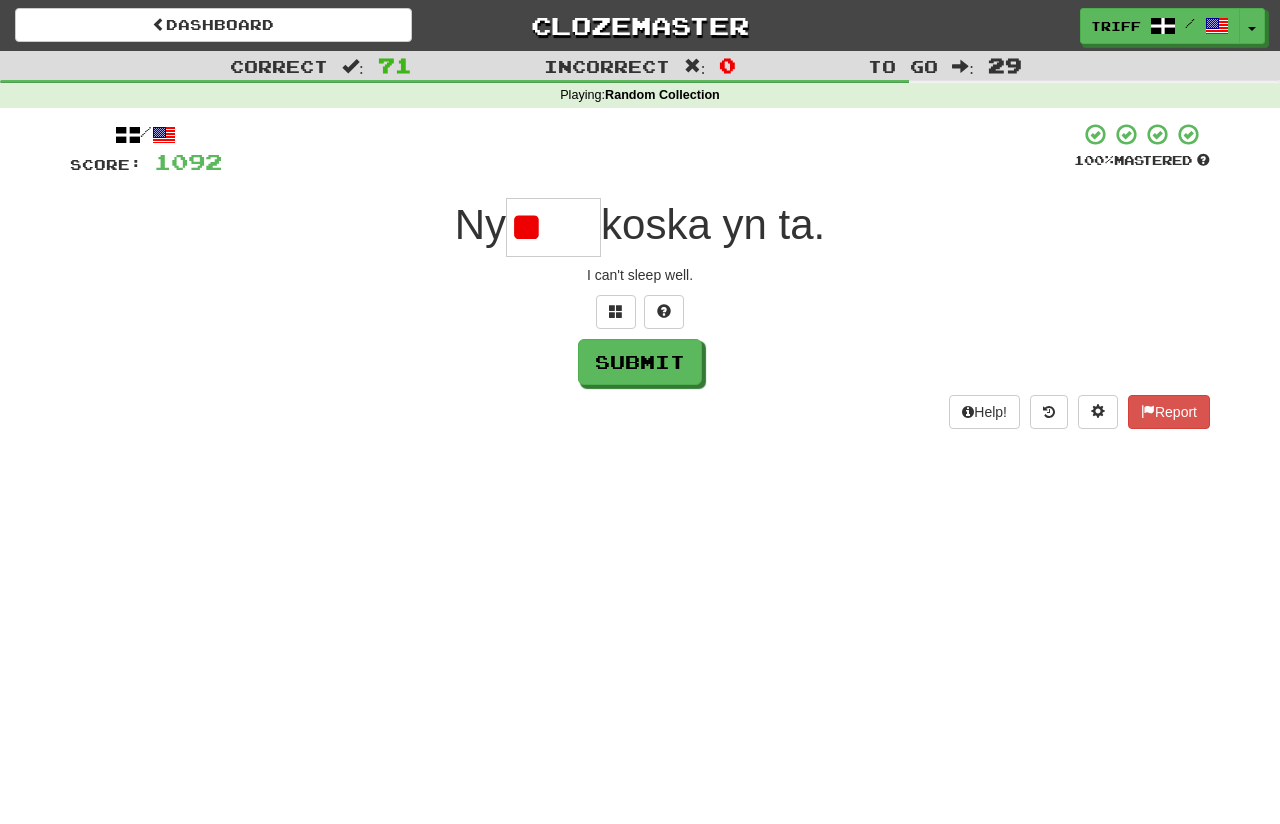 type on "*" 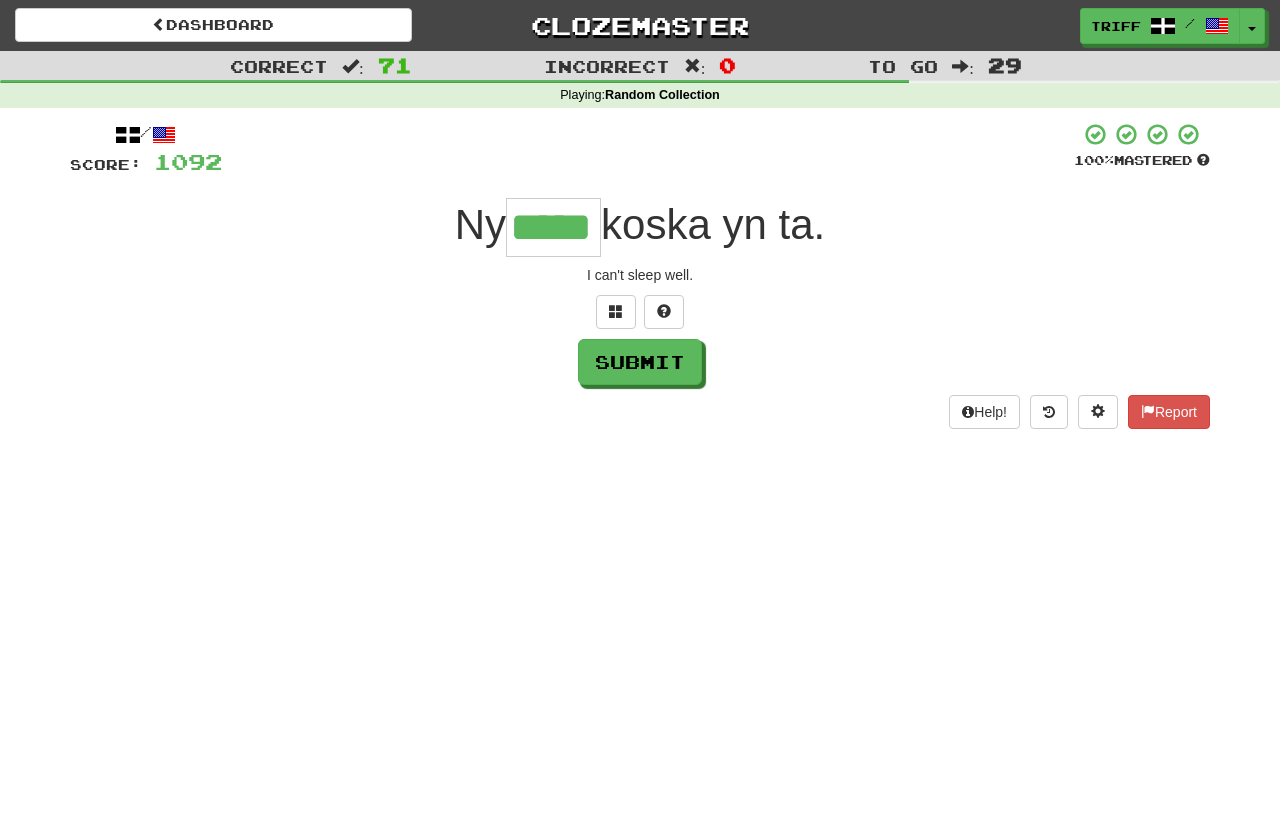 type on "*****" 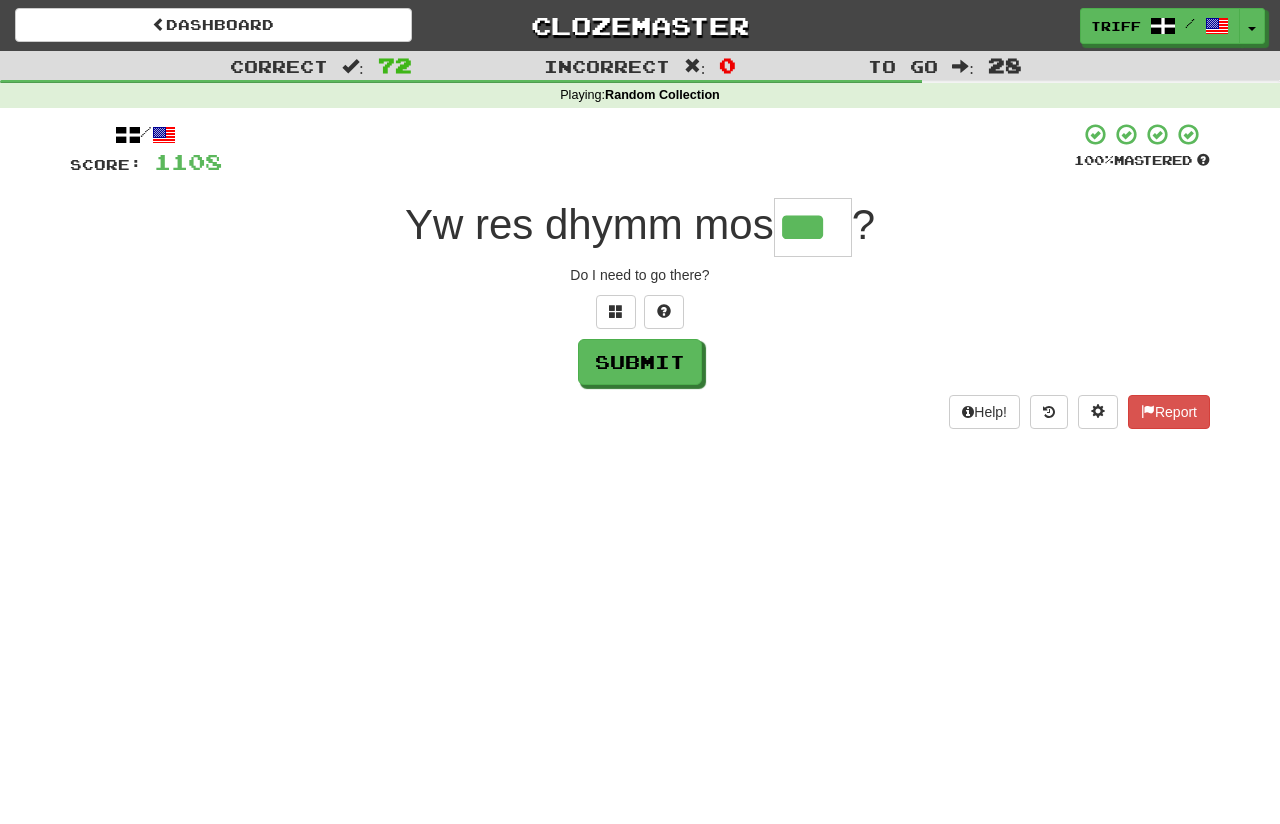type on "***" 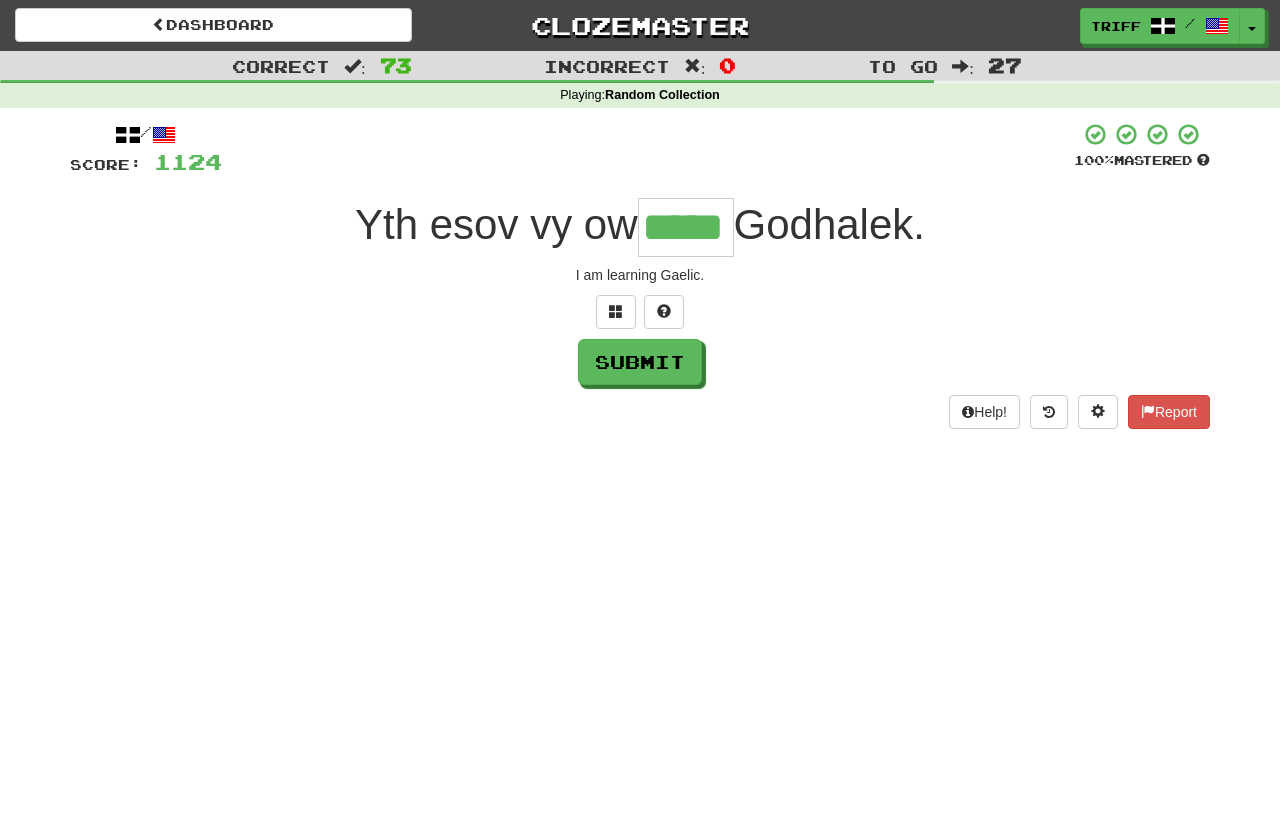 type on "*****" 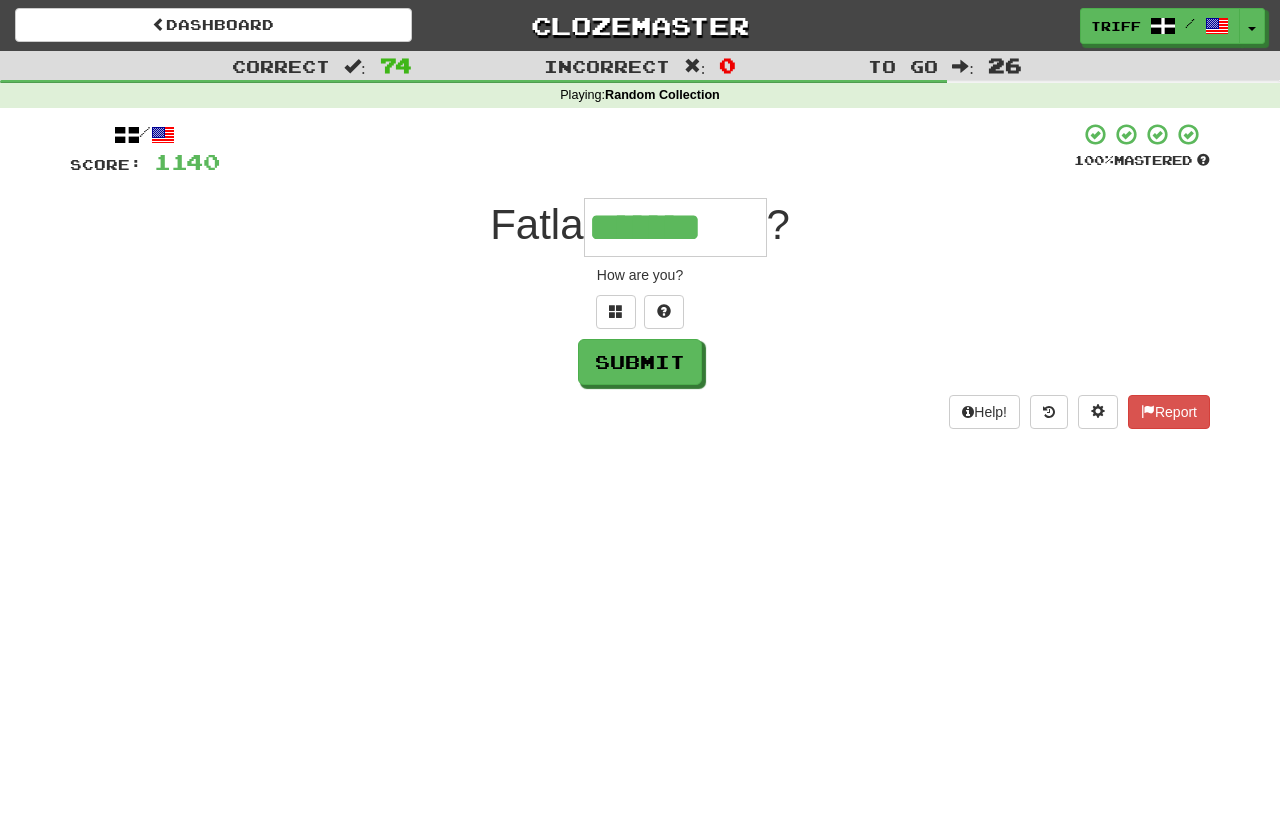 type on "*******" 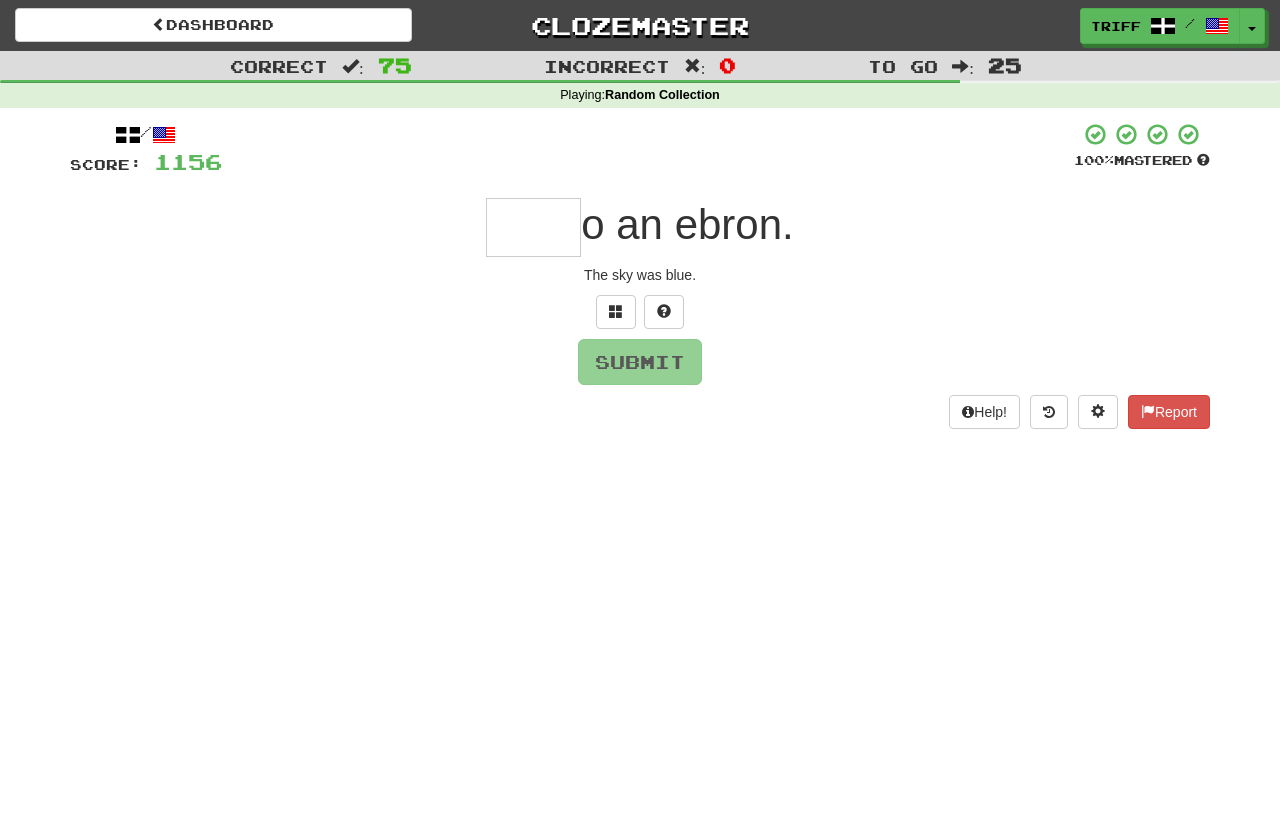 type on "*" 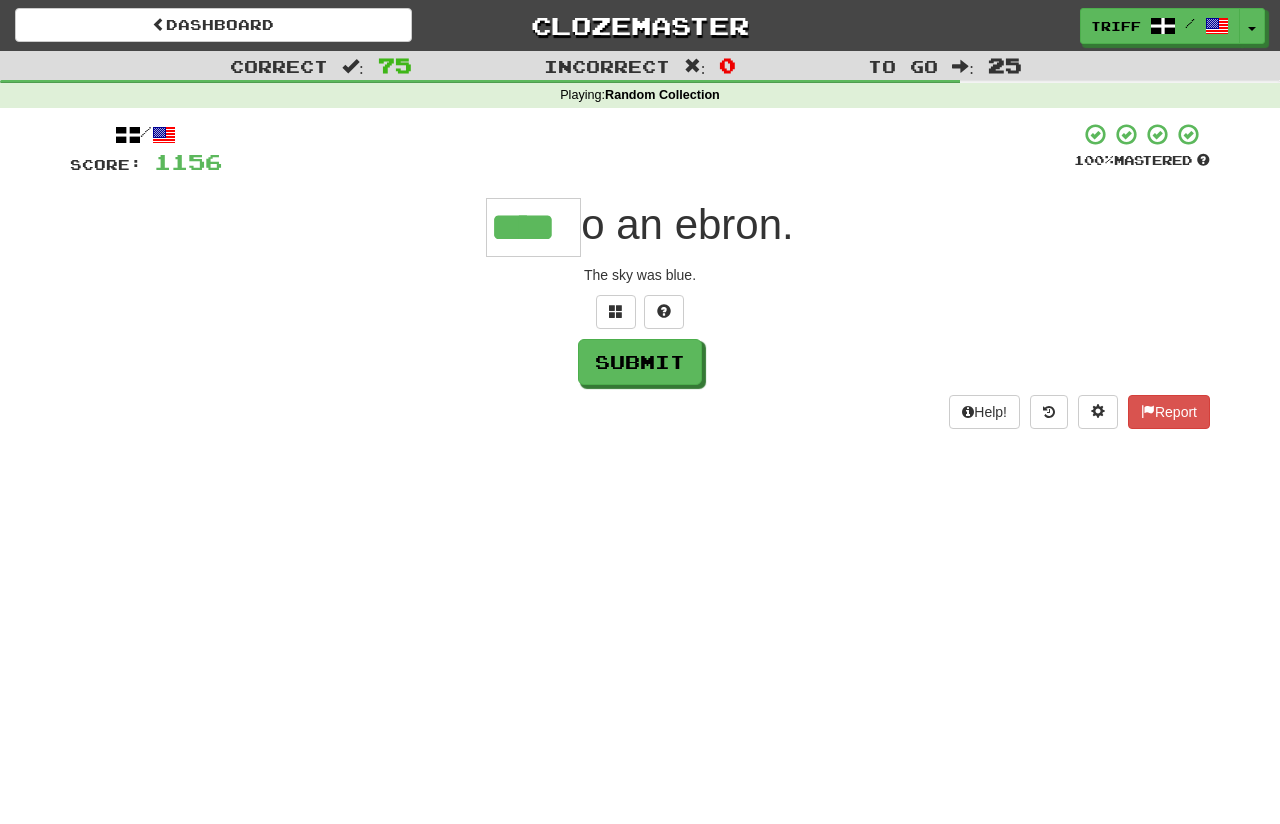 type on "****" 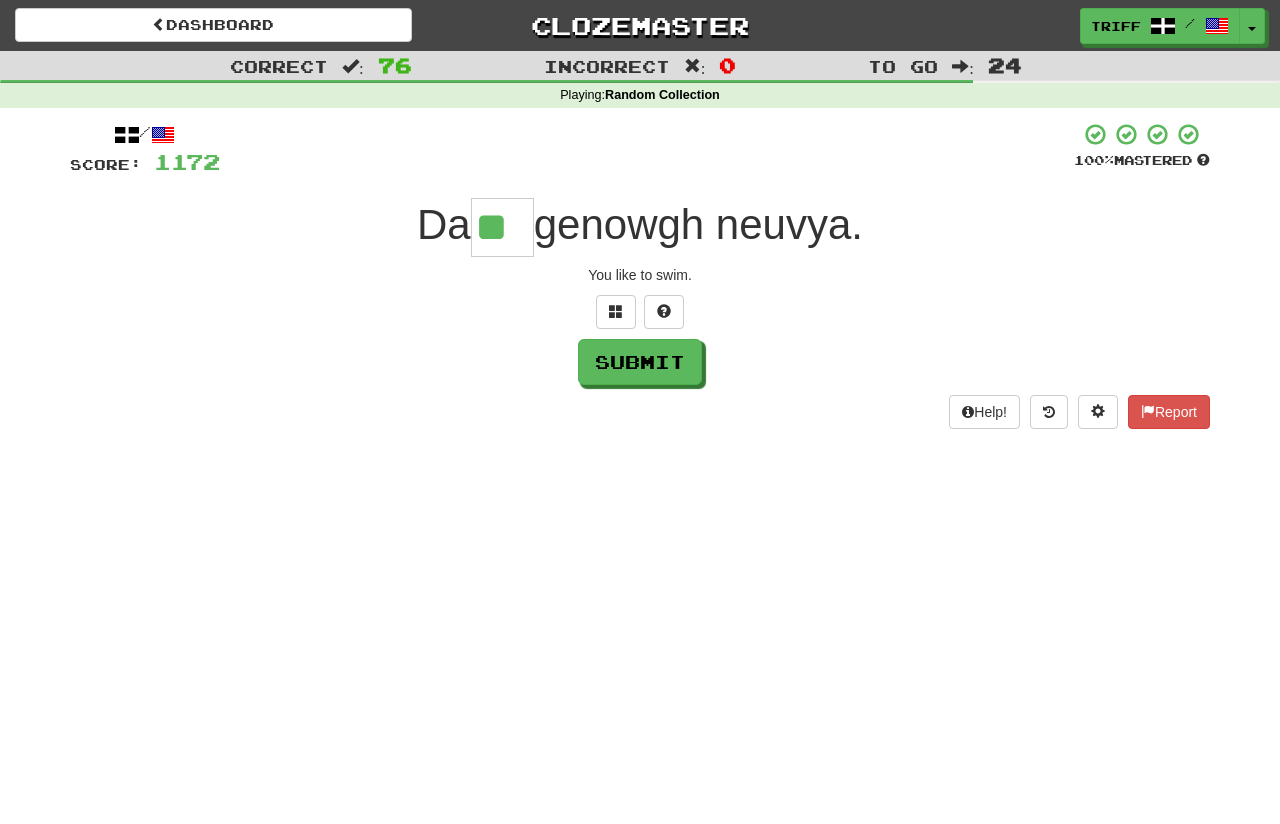 type on "**" 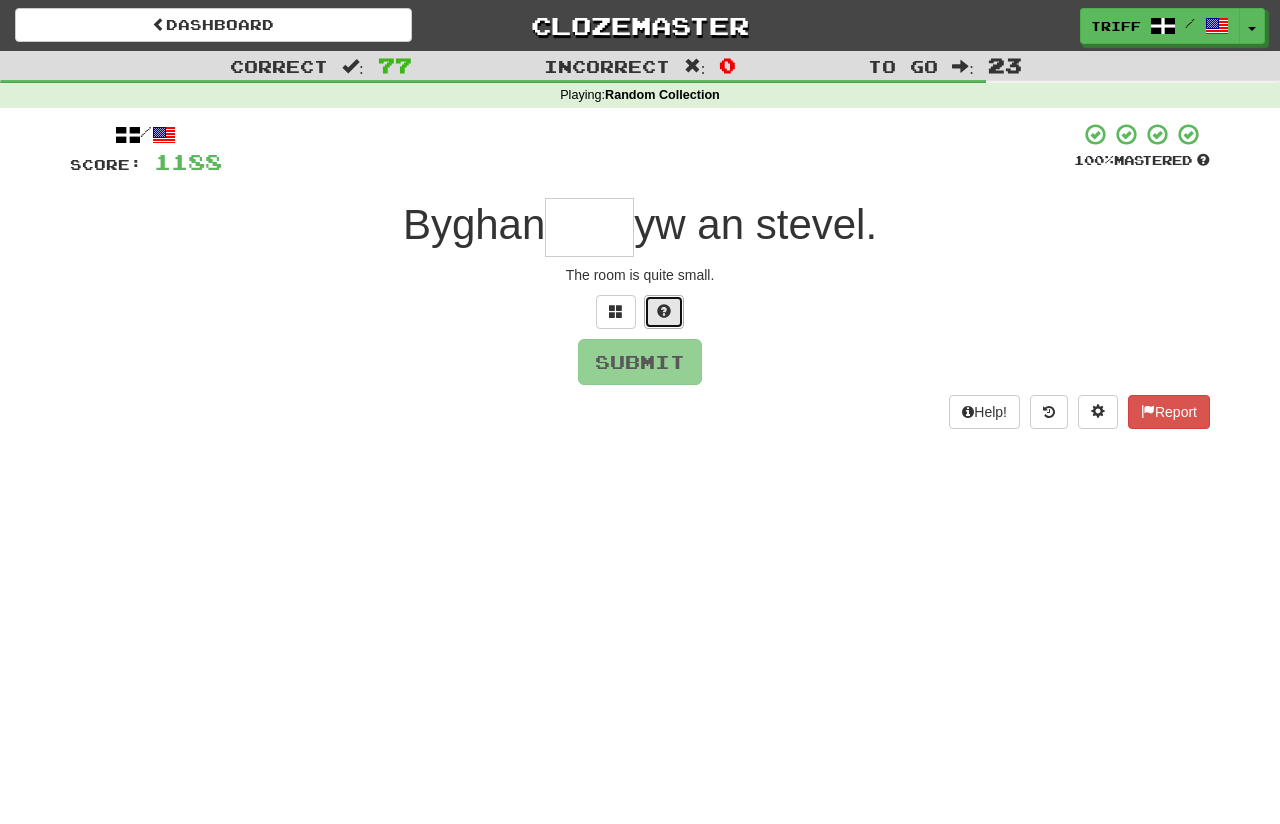 click at bounding box center (664, 311) 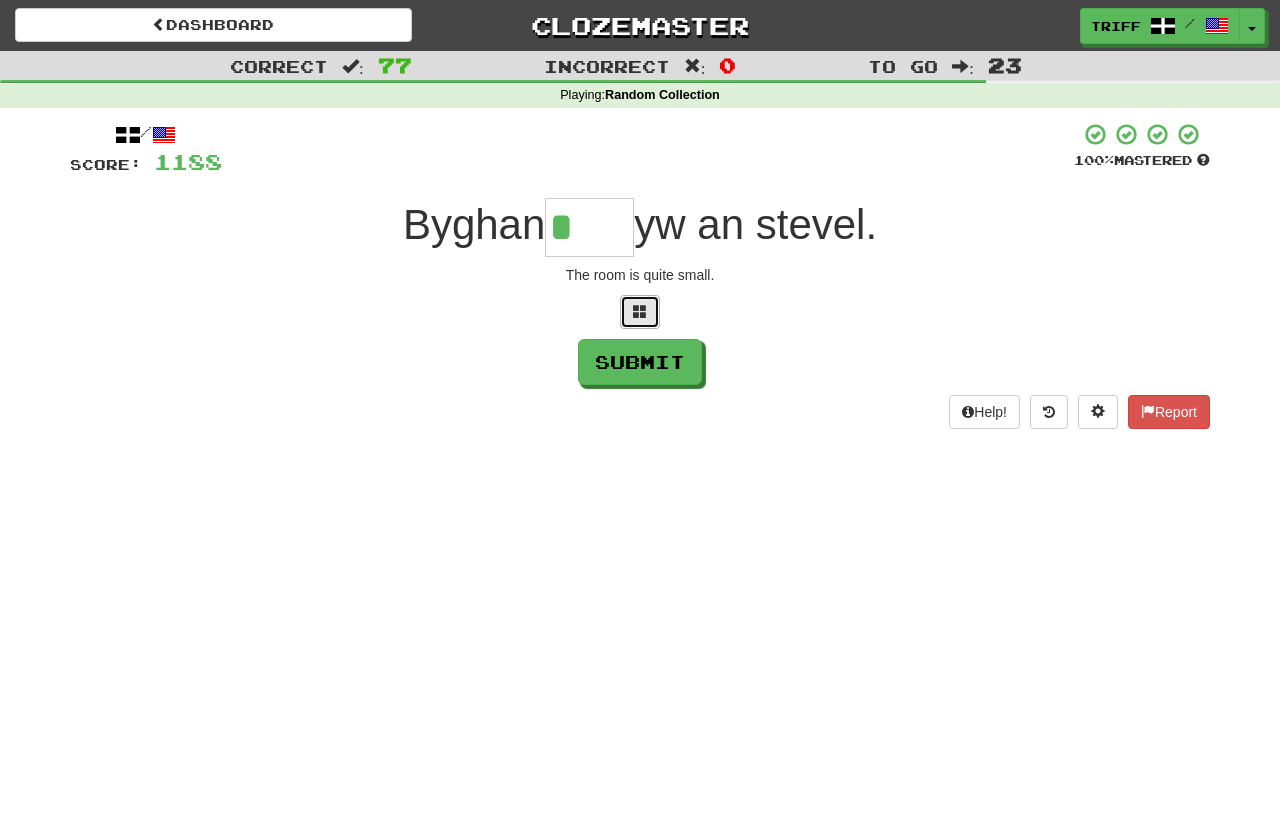 click at bounding box center [640, 311] 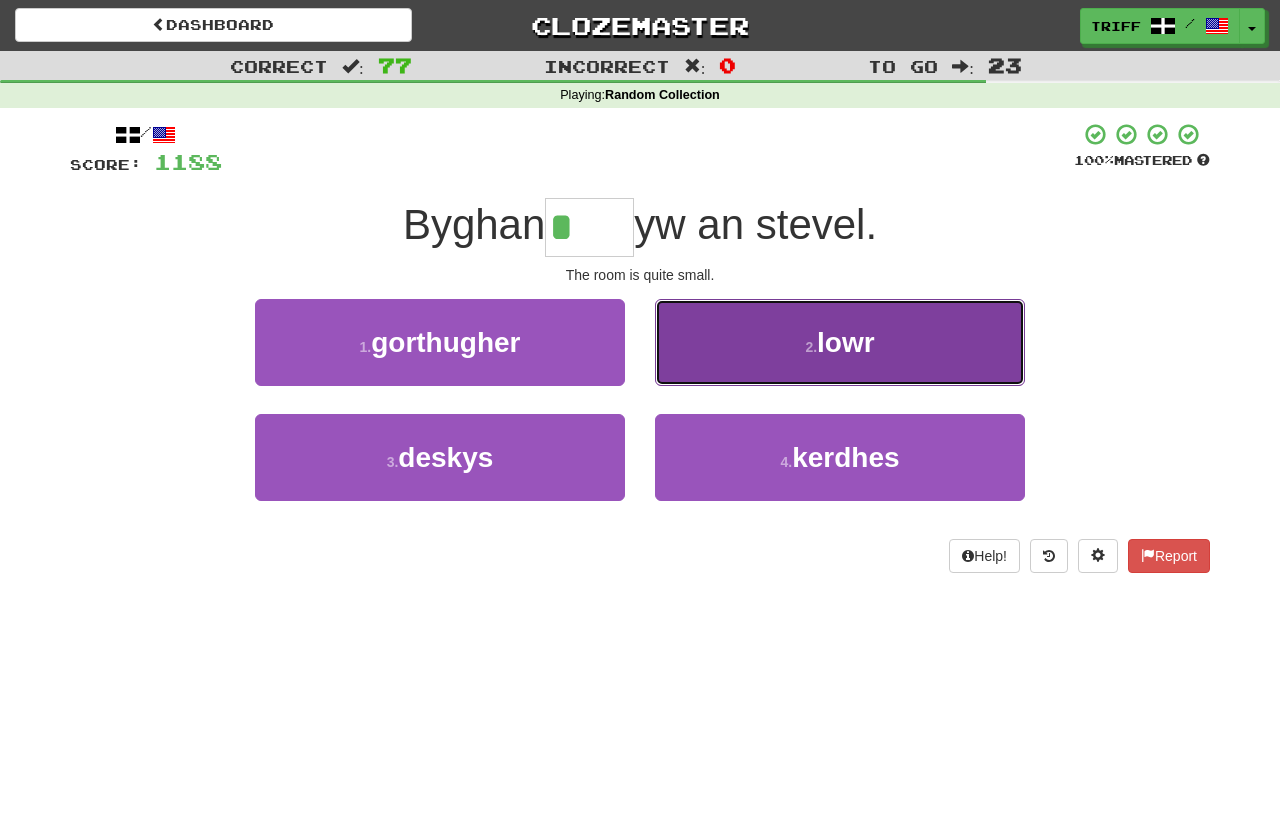 click on "2 .  lowr" at bounding box center [840, 342] 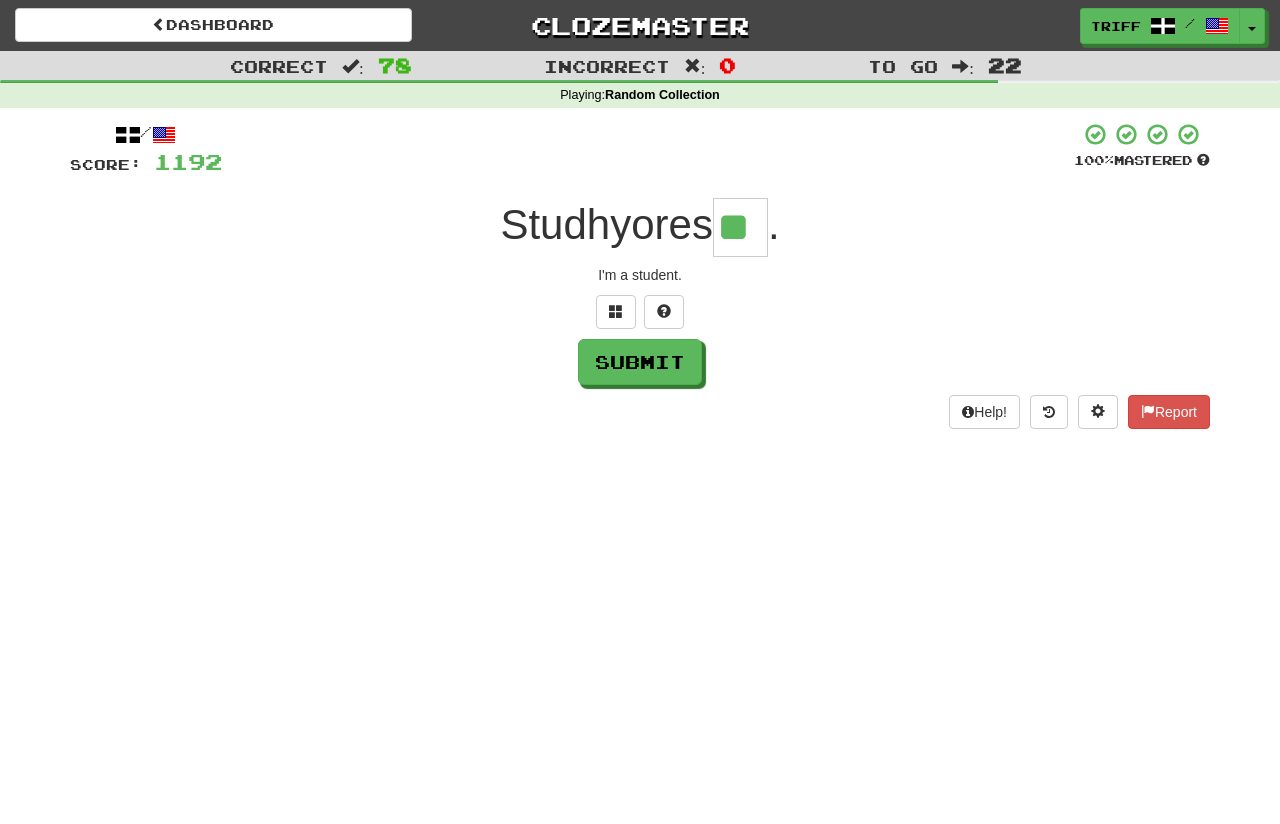 type on "**" 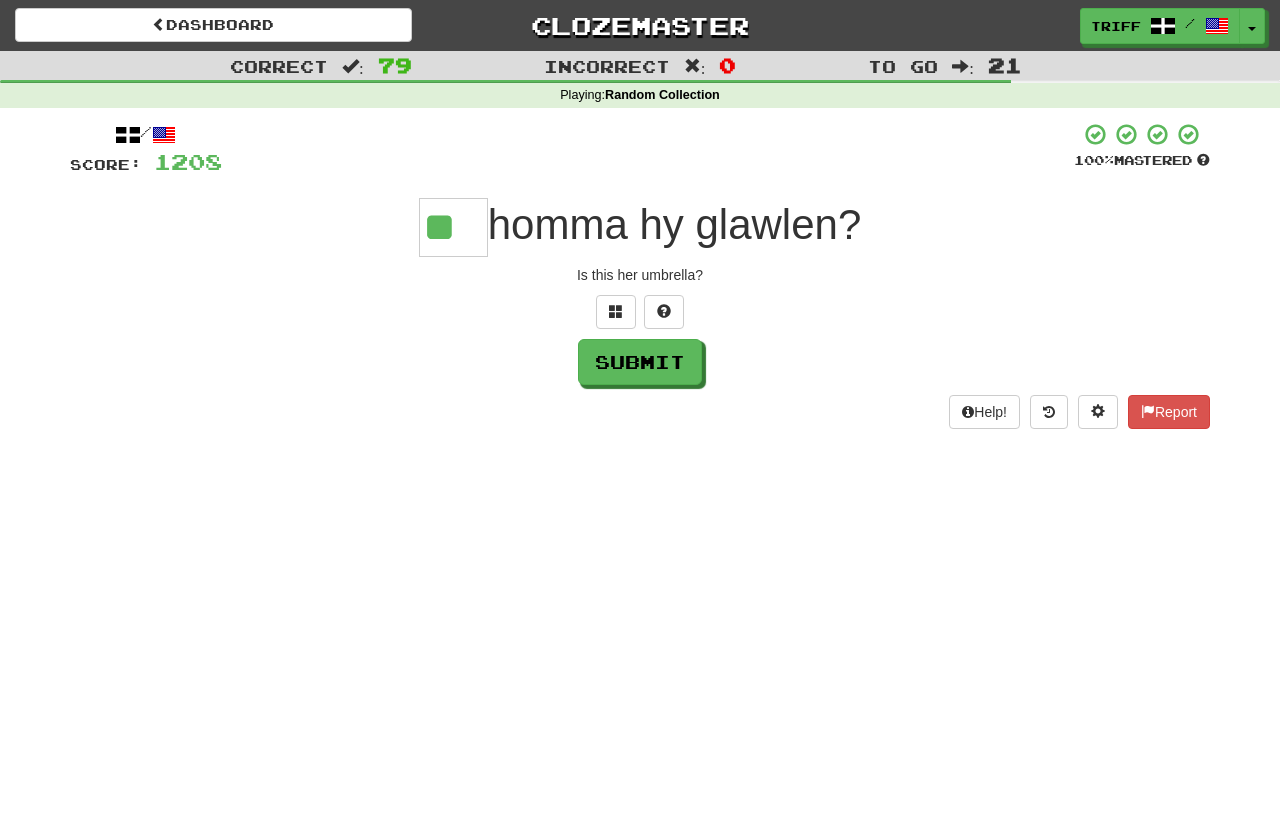type on "**" 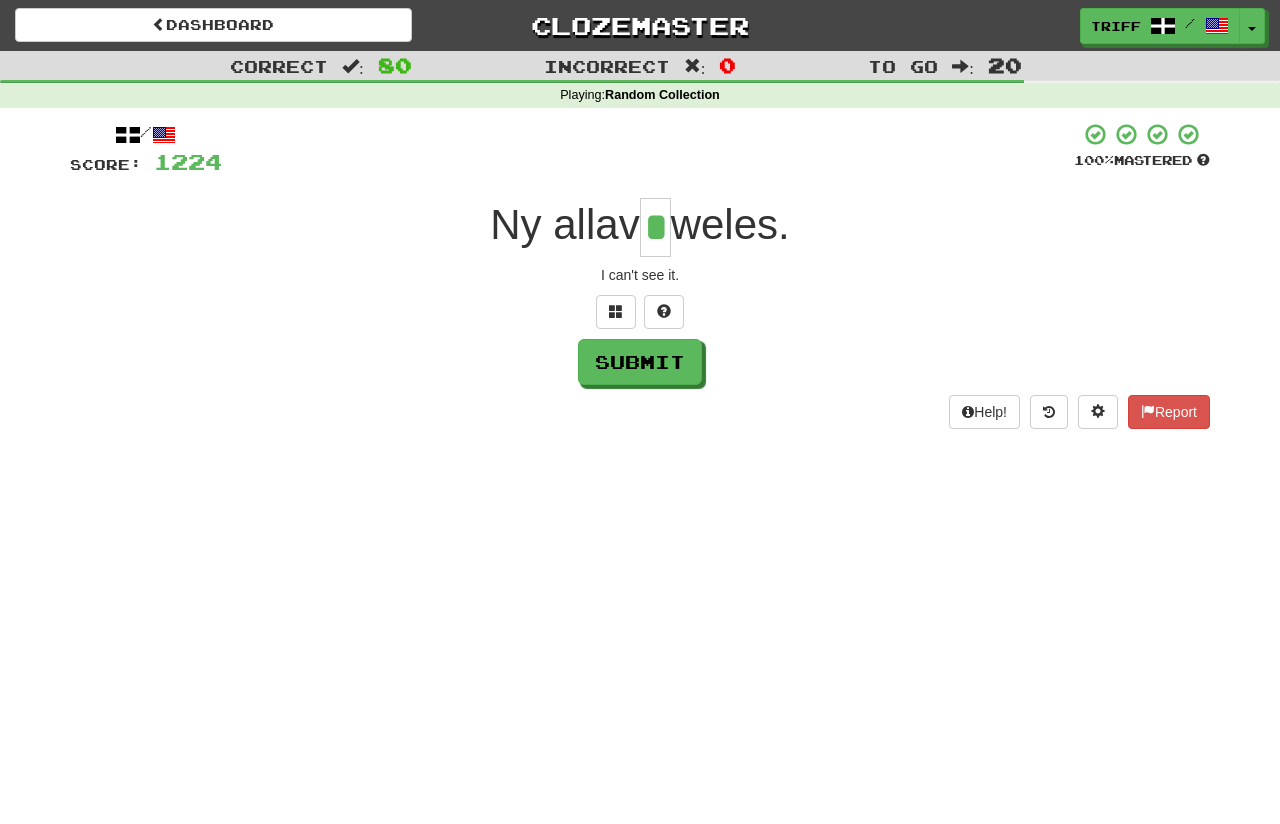 type on "*" 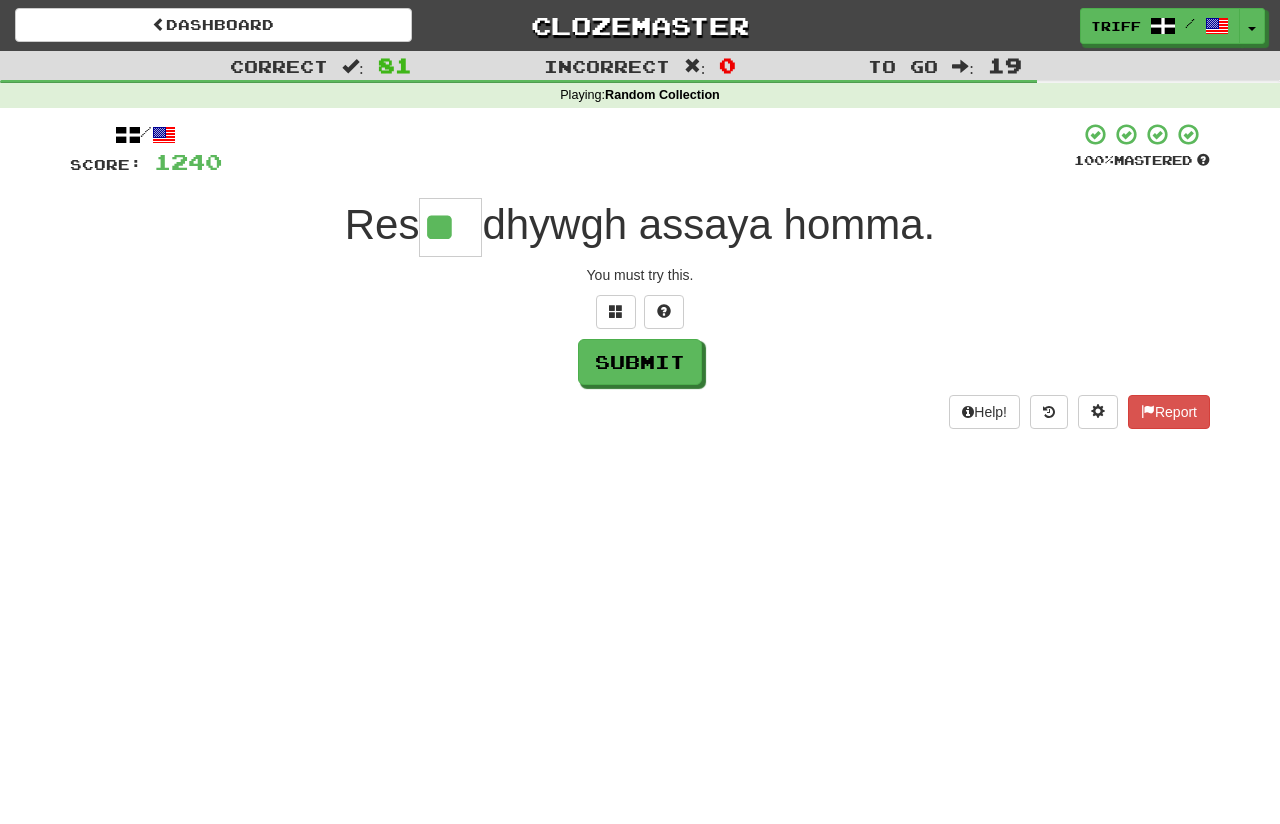 type on "**" 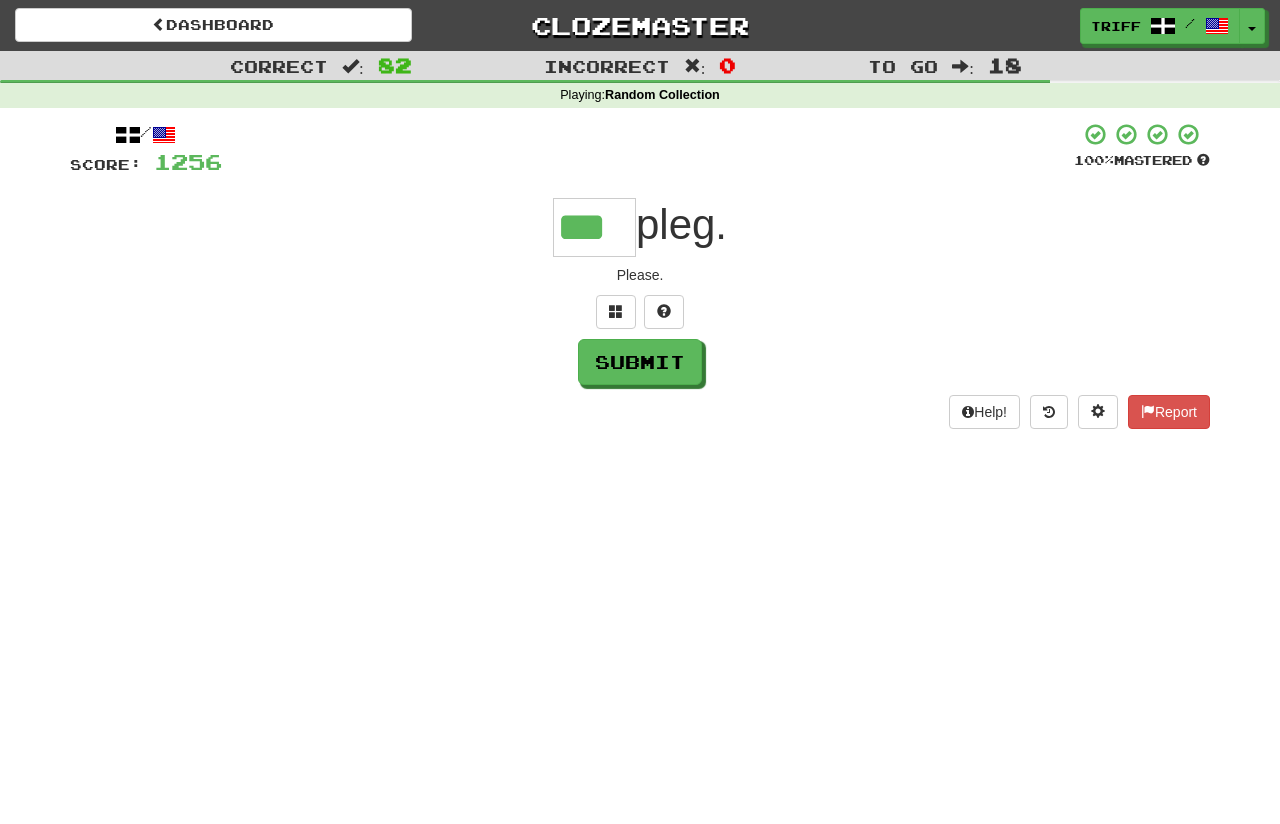 type on "***" 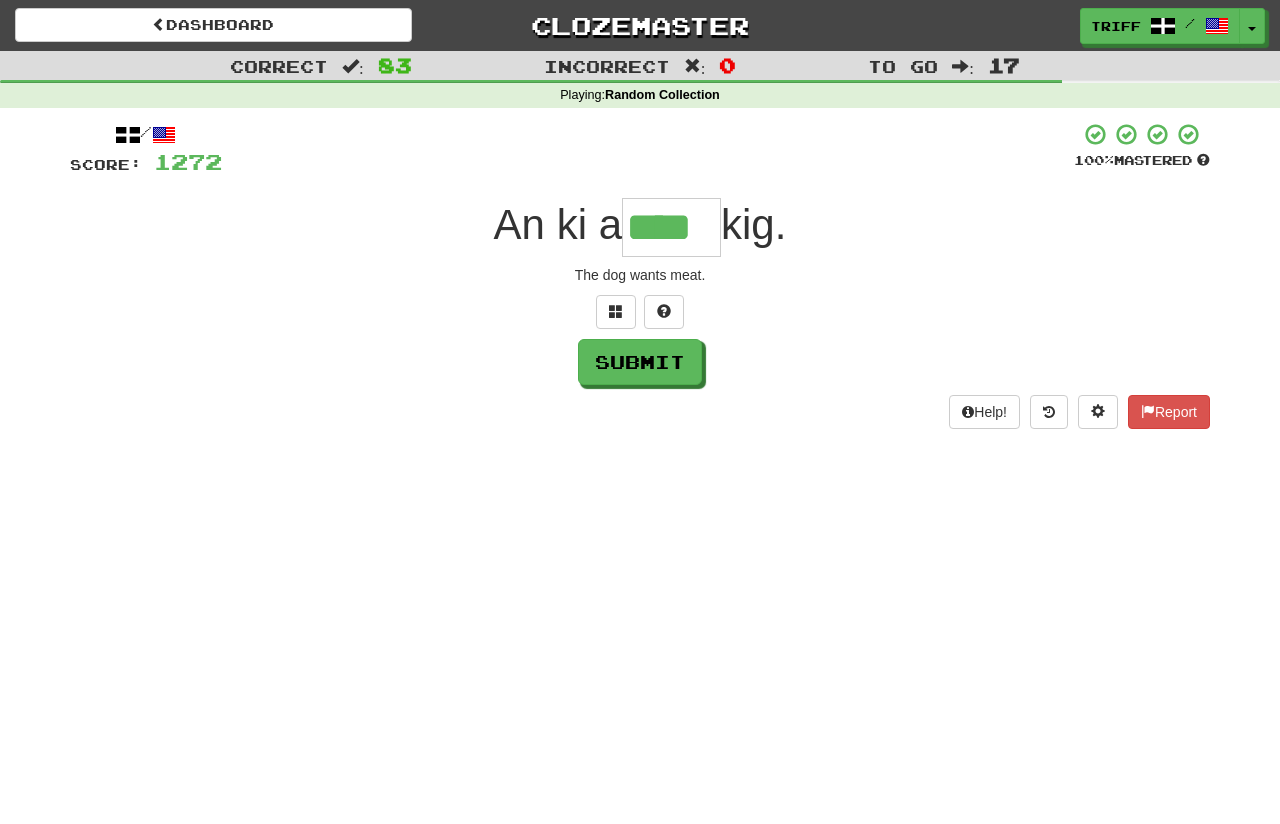 type on "****" 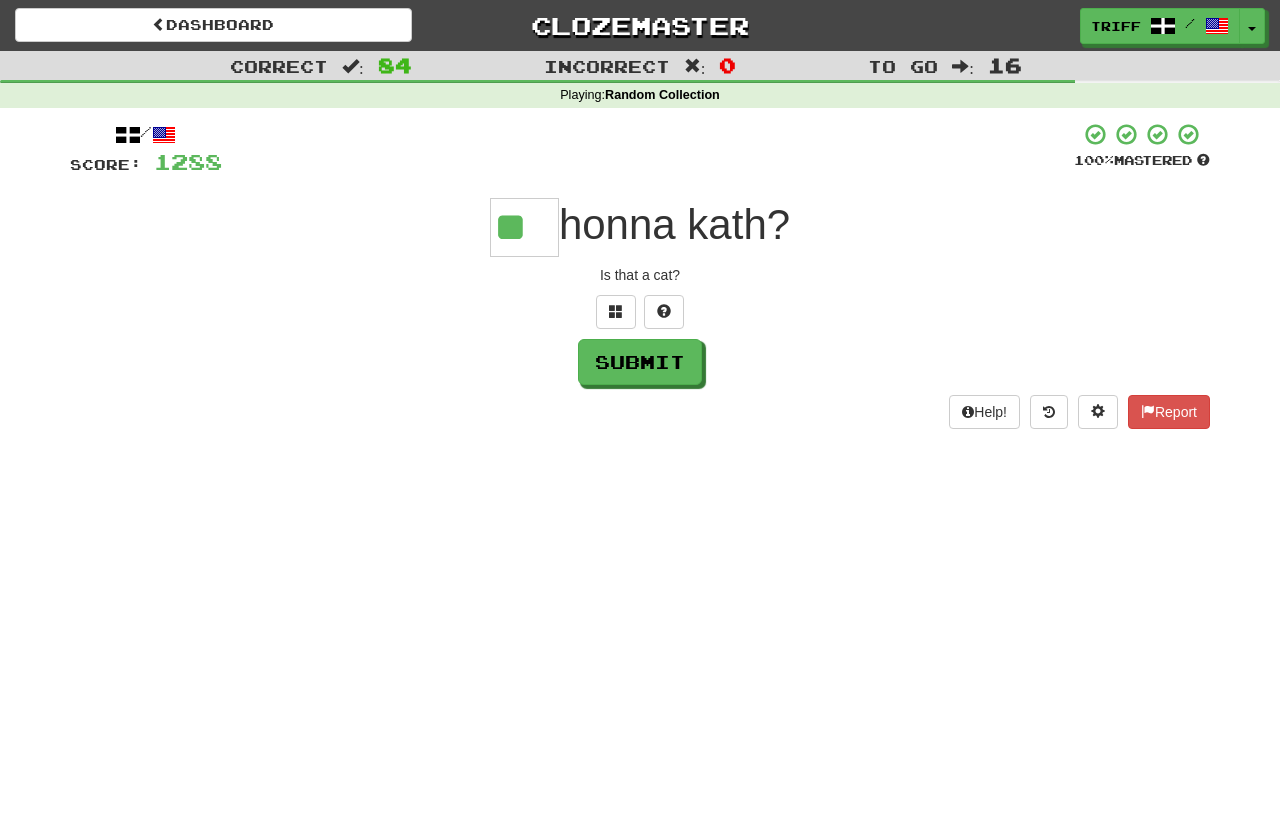 type on "**" 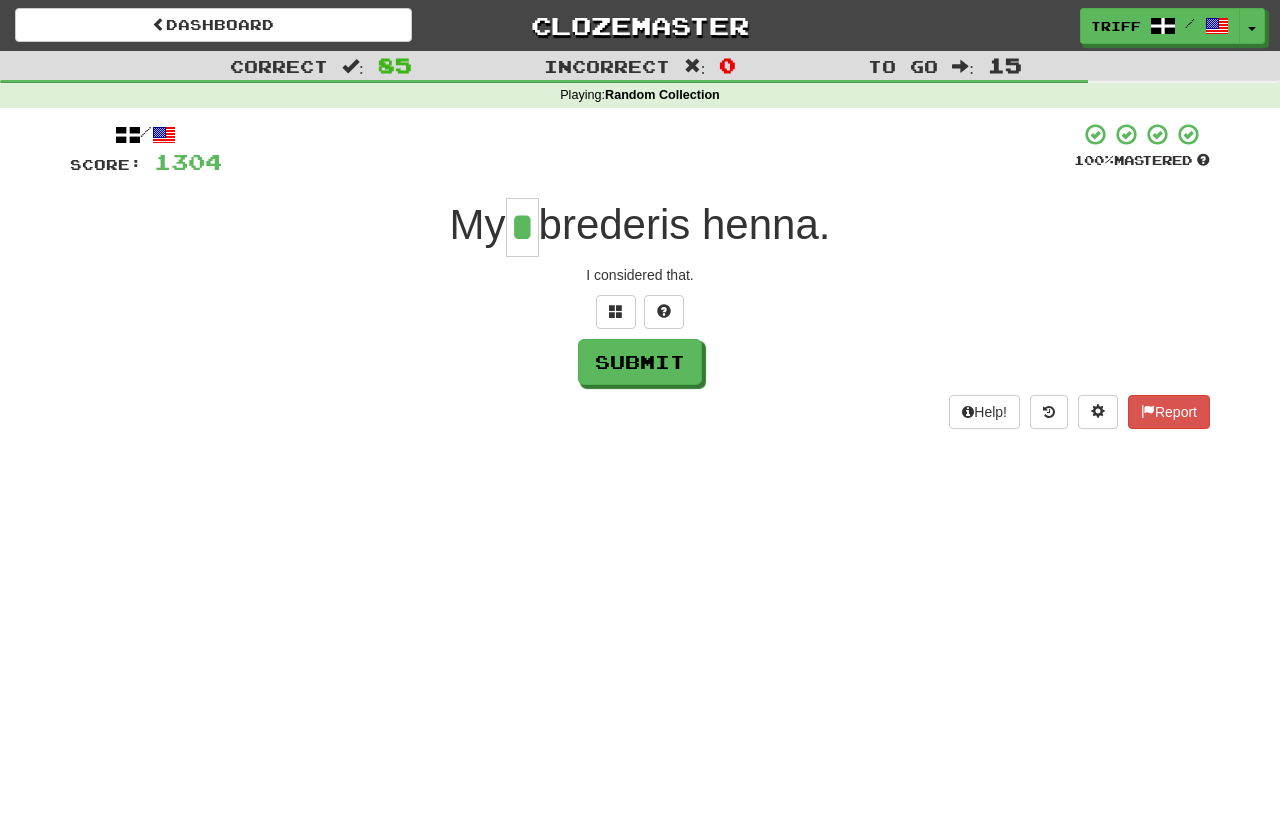 type on "*" 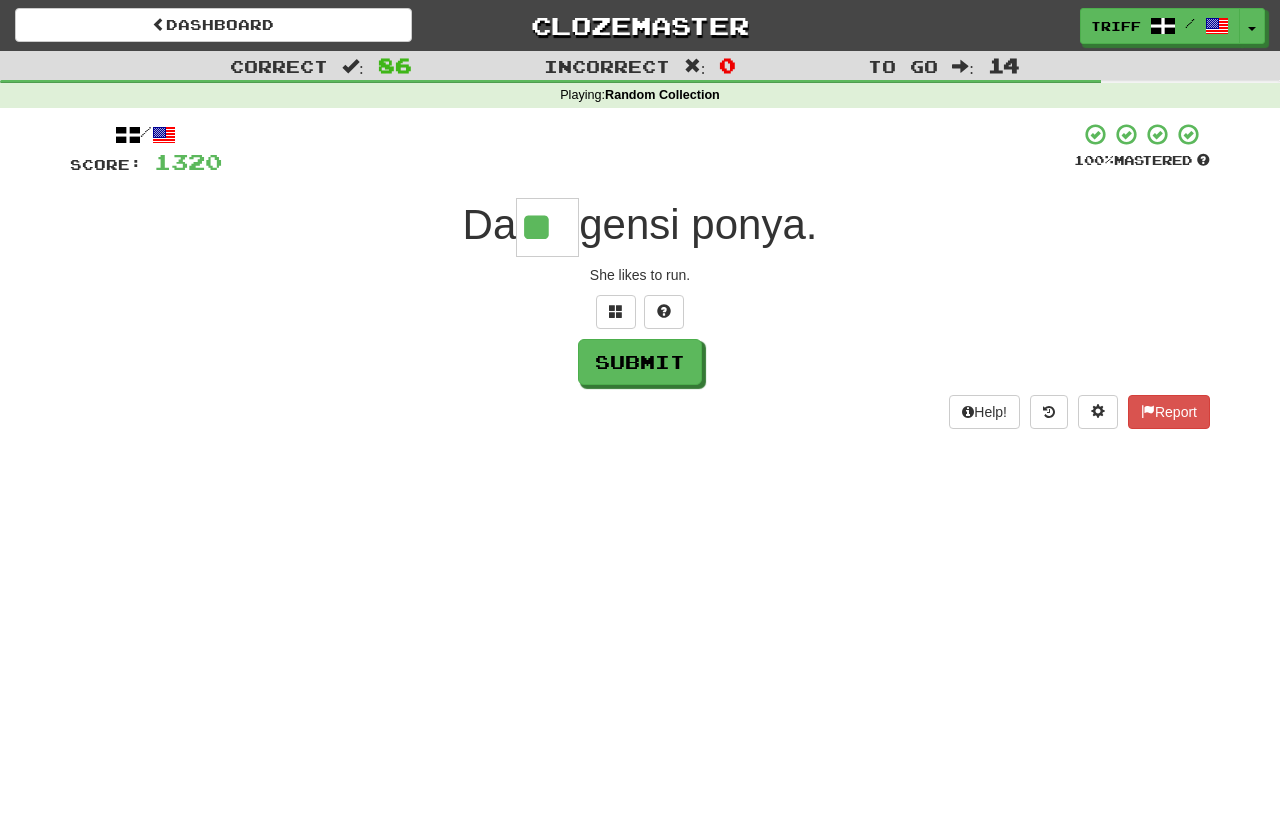 type on "**" 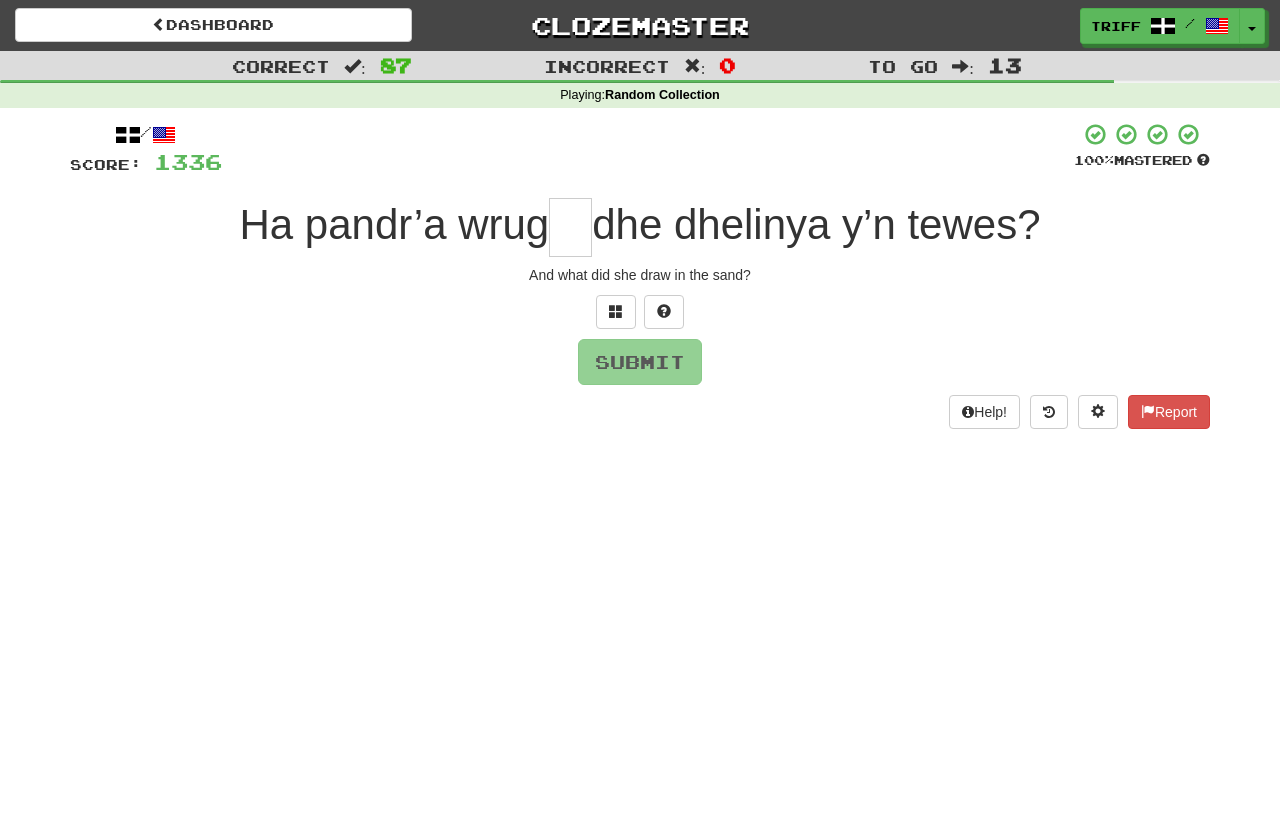type on "*" 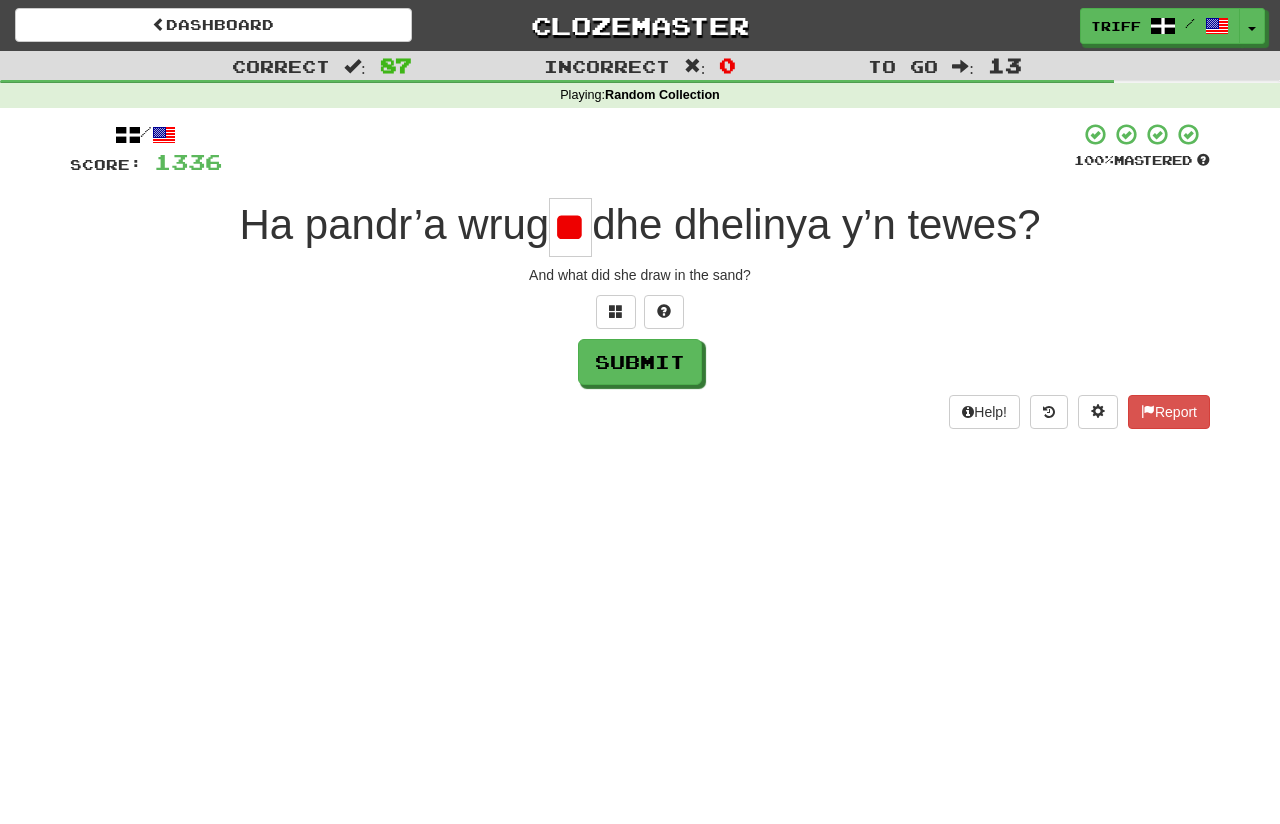 scroll, scrollTop: 0, scrollLeft: 9, axis: horizontal 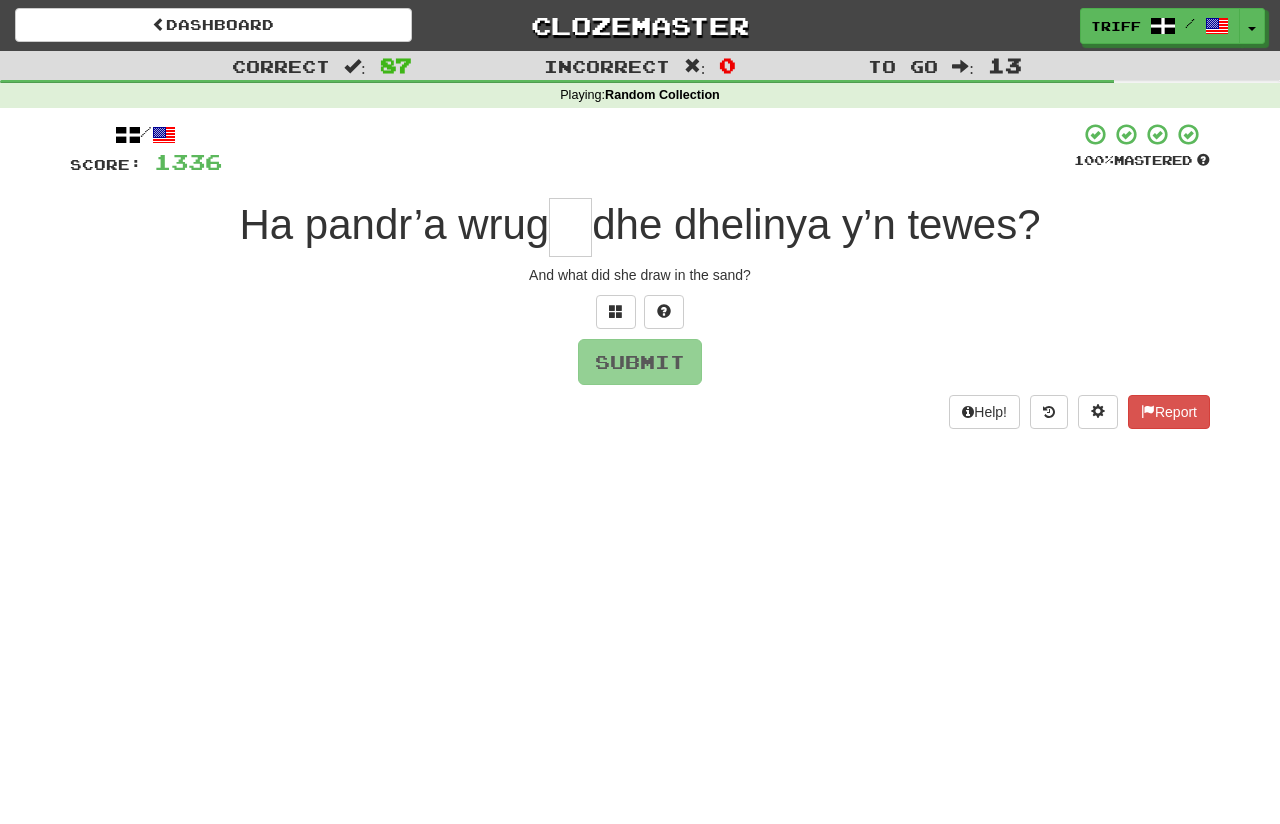 type on "*" 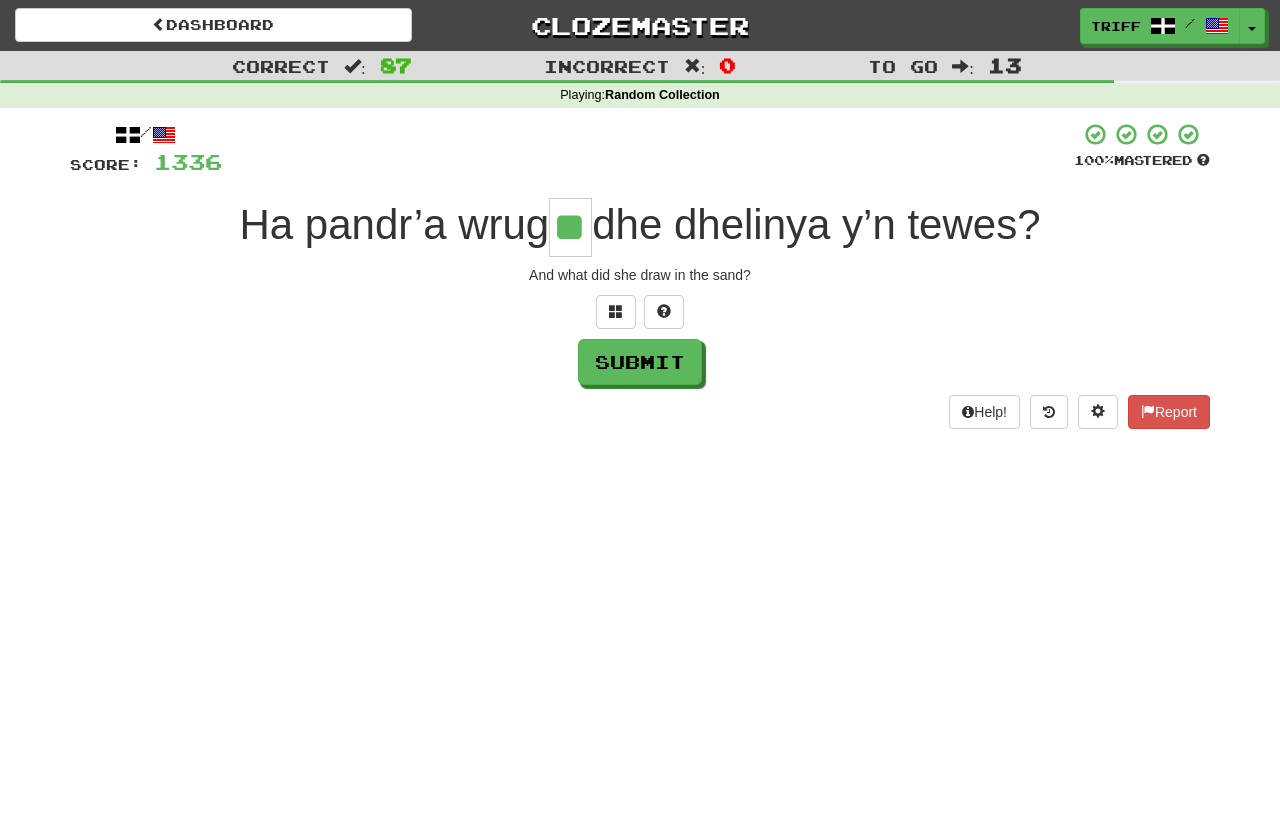 type on "**" 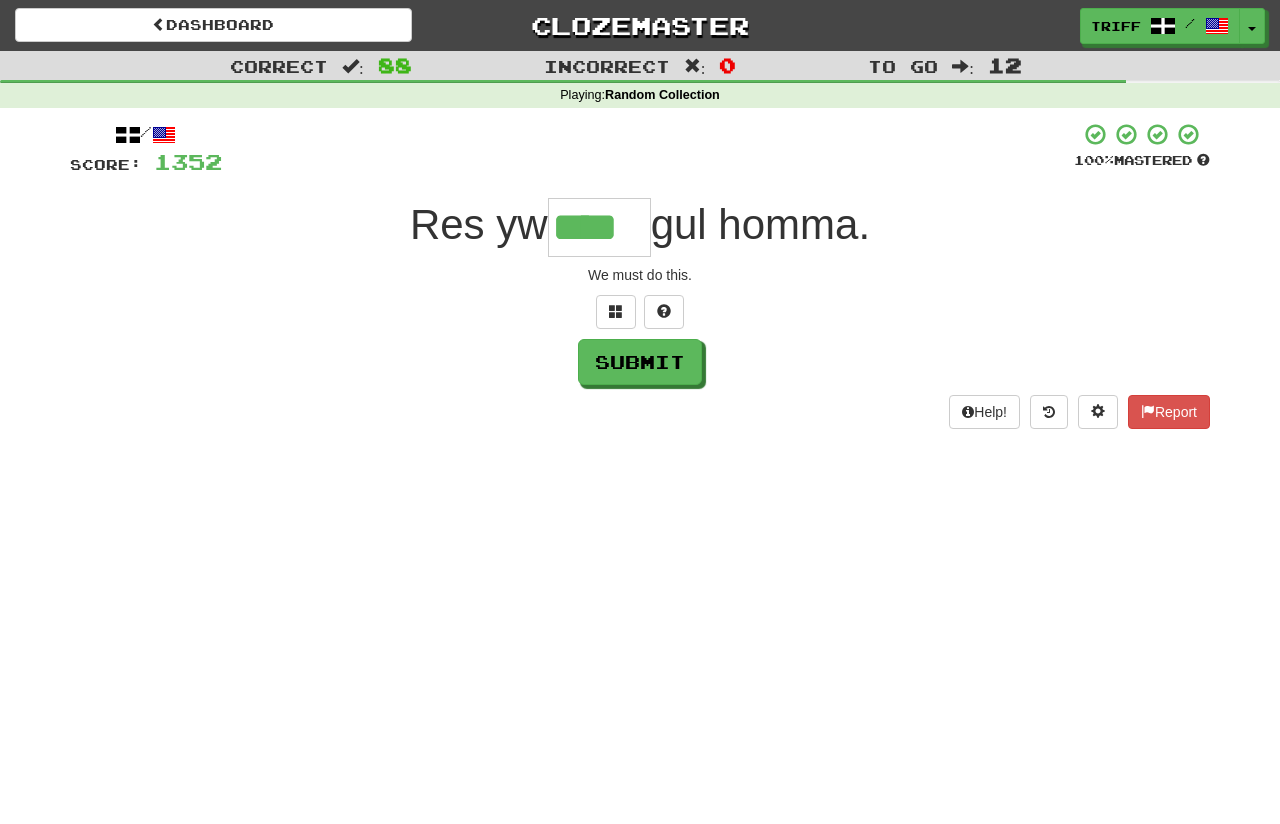 type on "****" 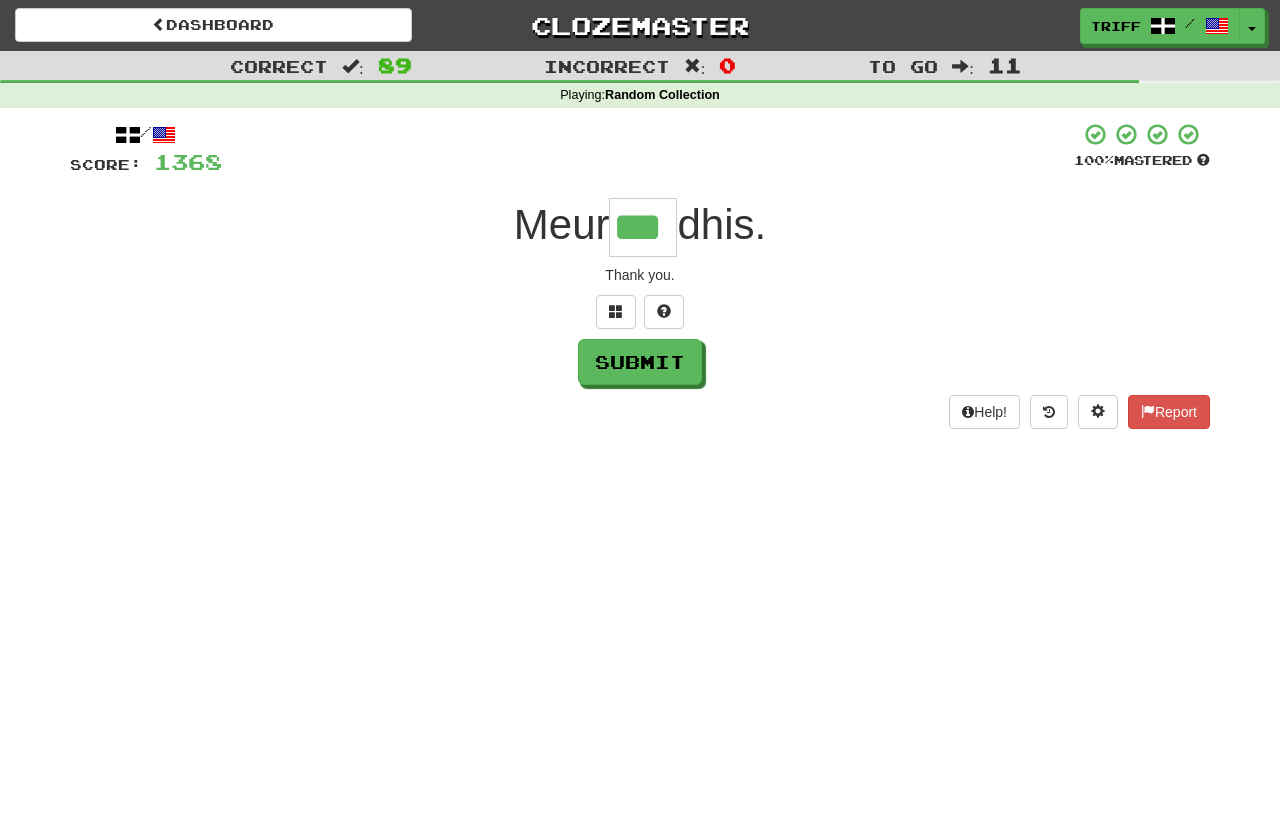 type on "***" 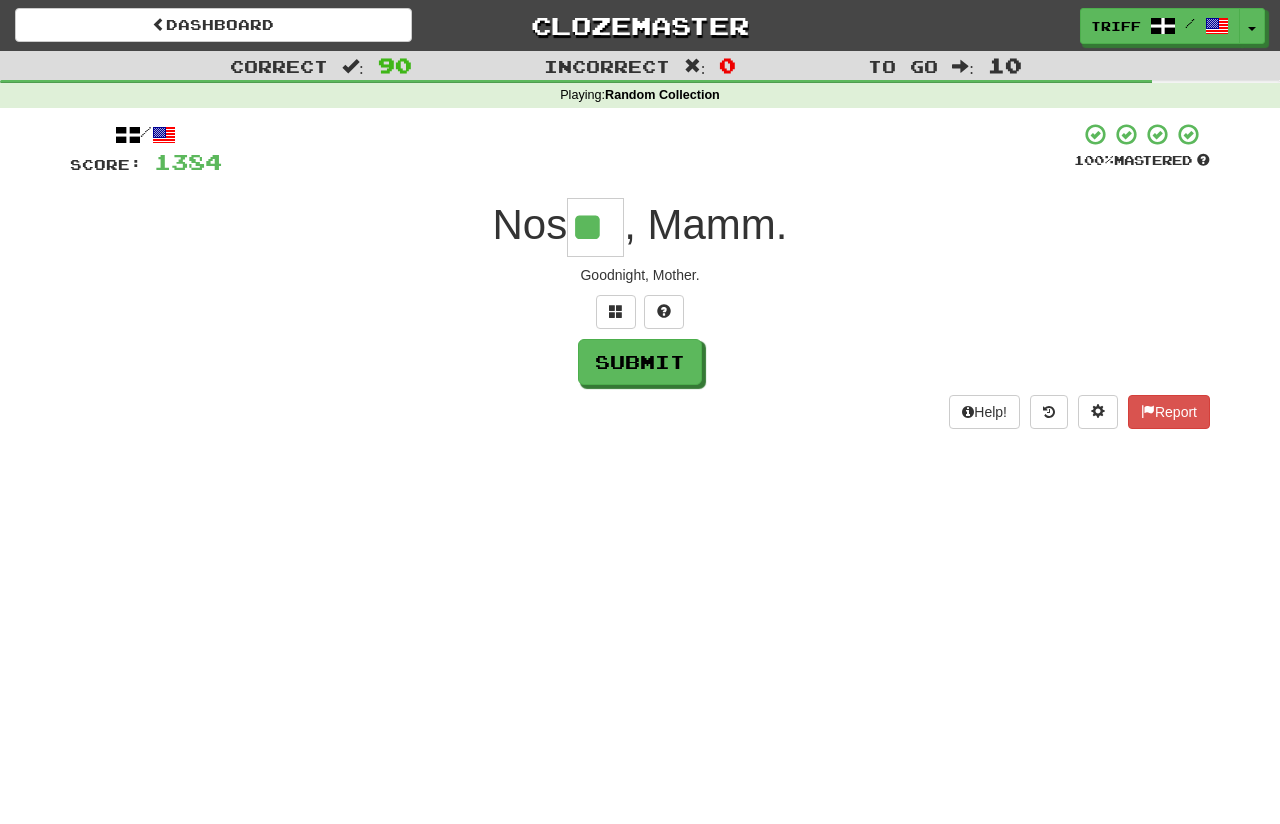 type on "**" 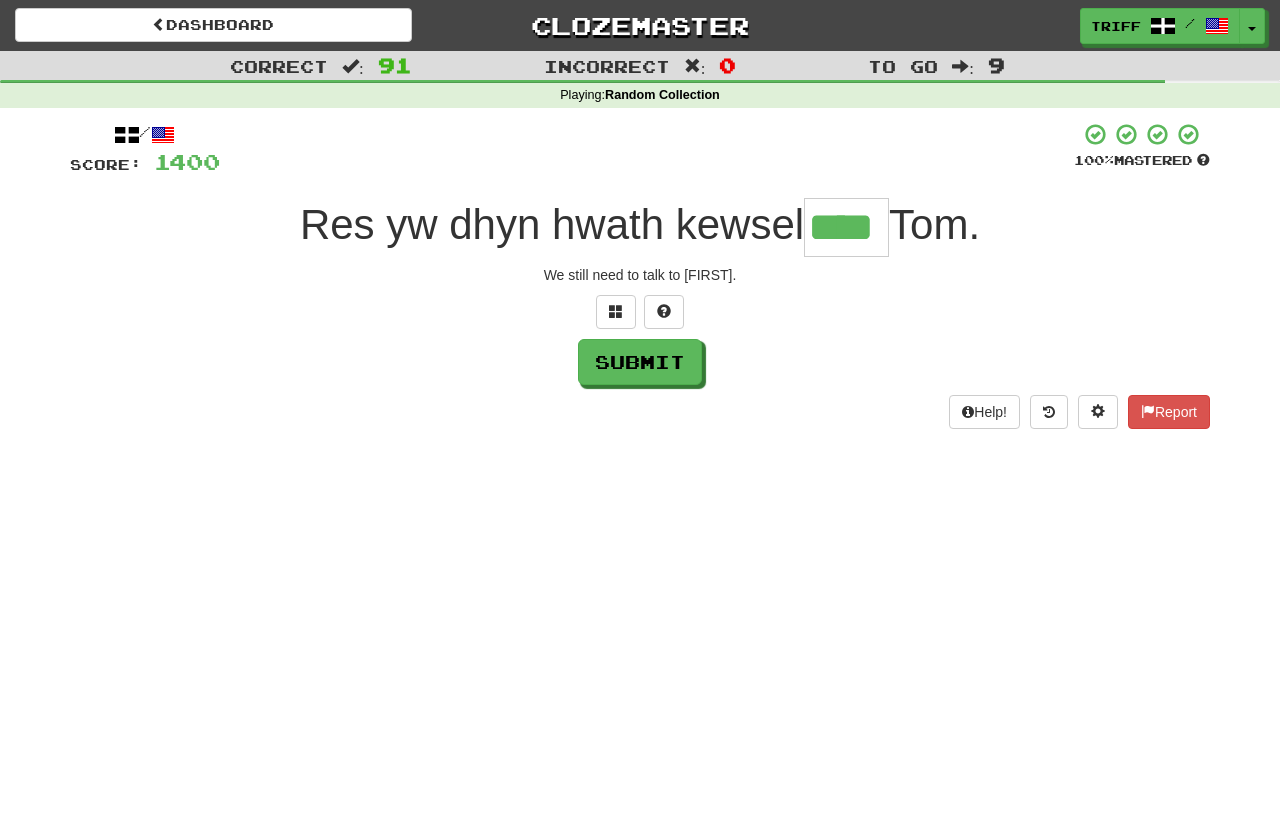 type on "****" 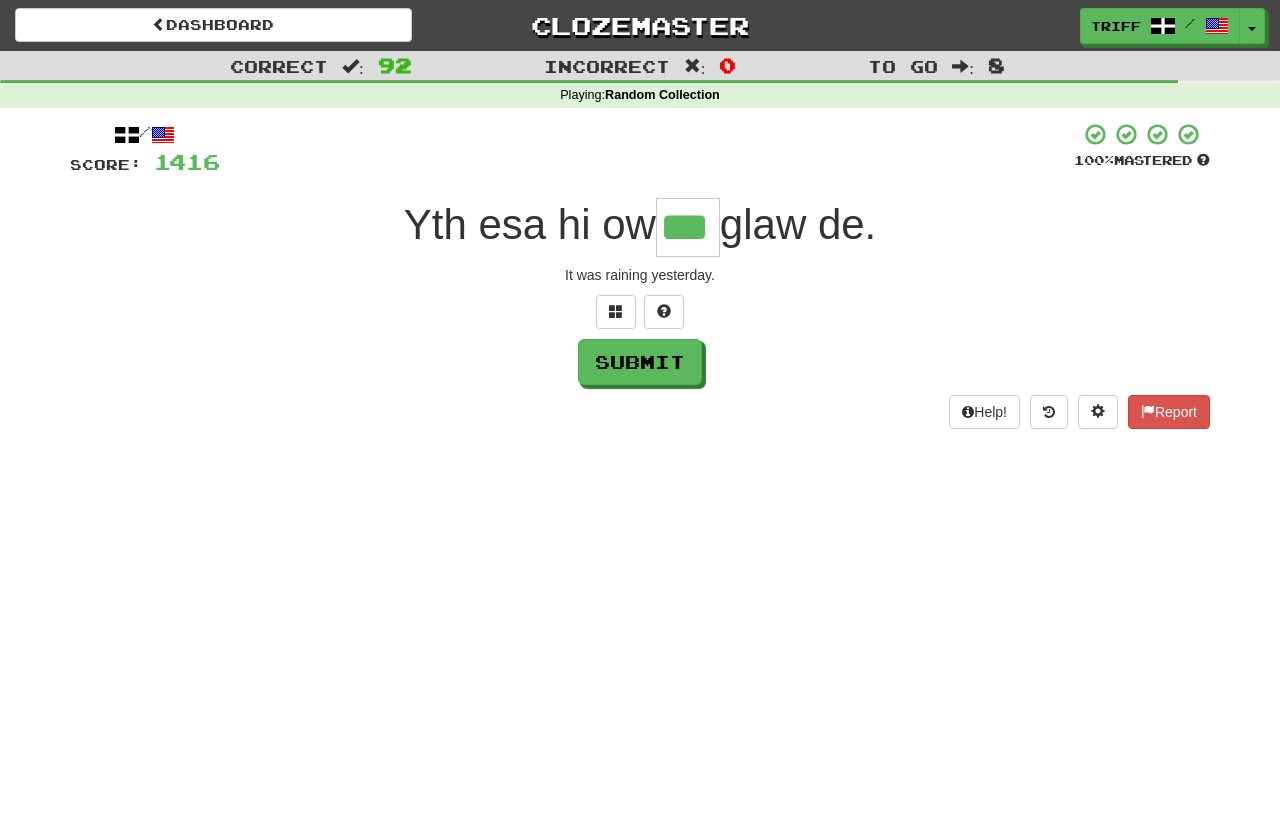 type on "***" 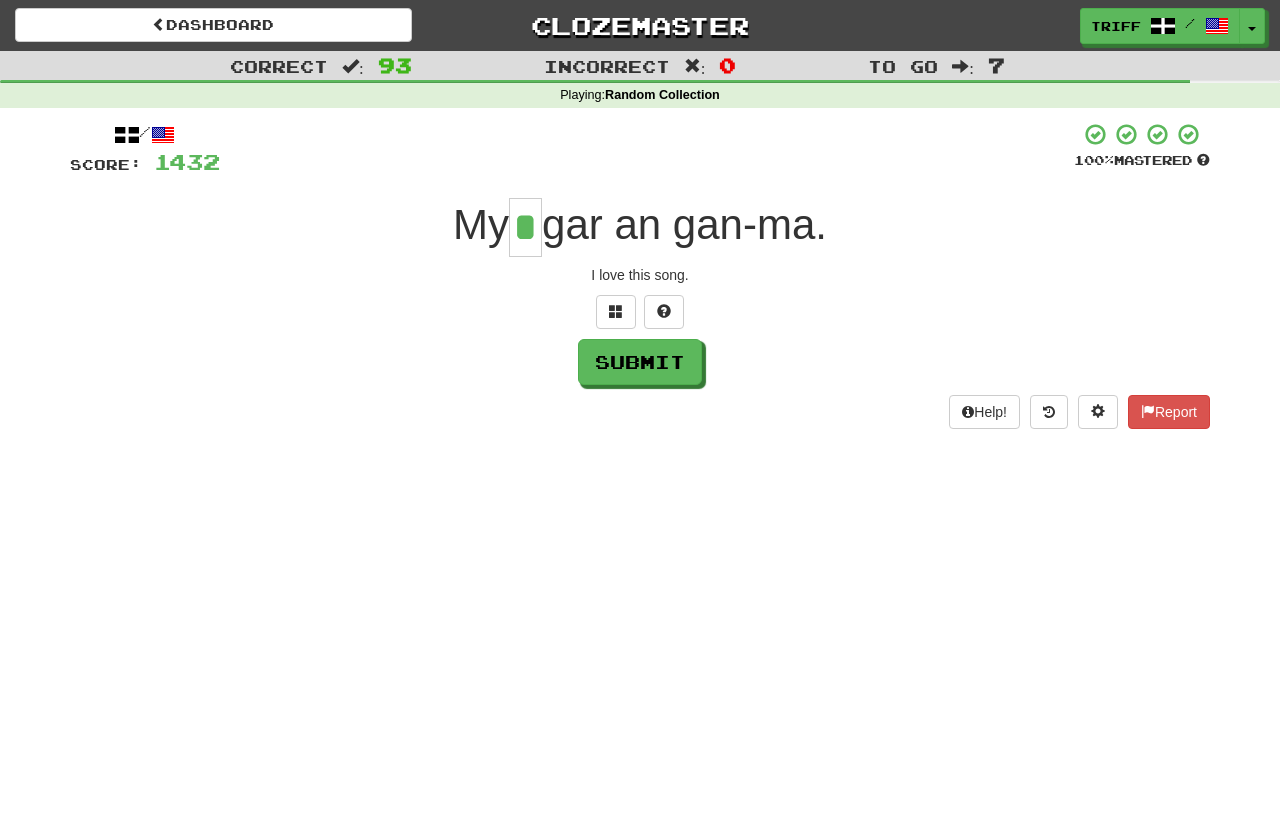 type on "*" 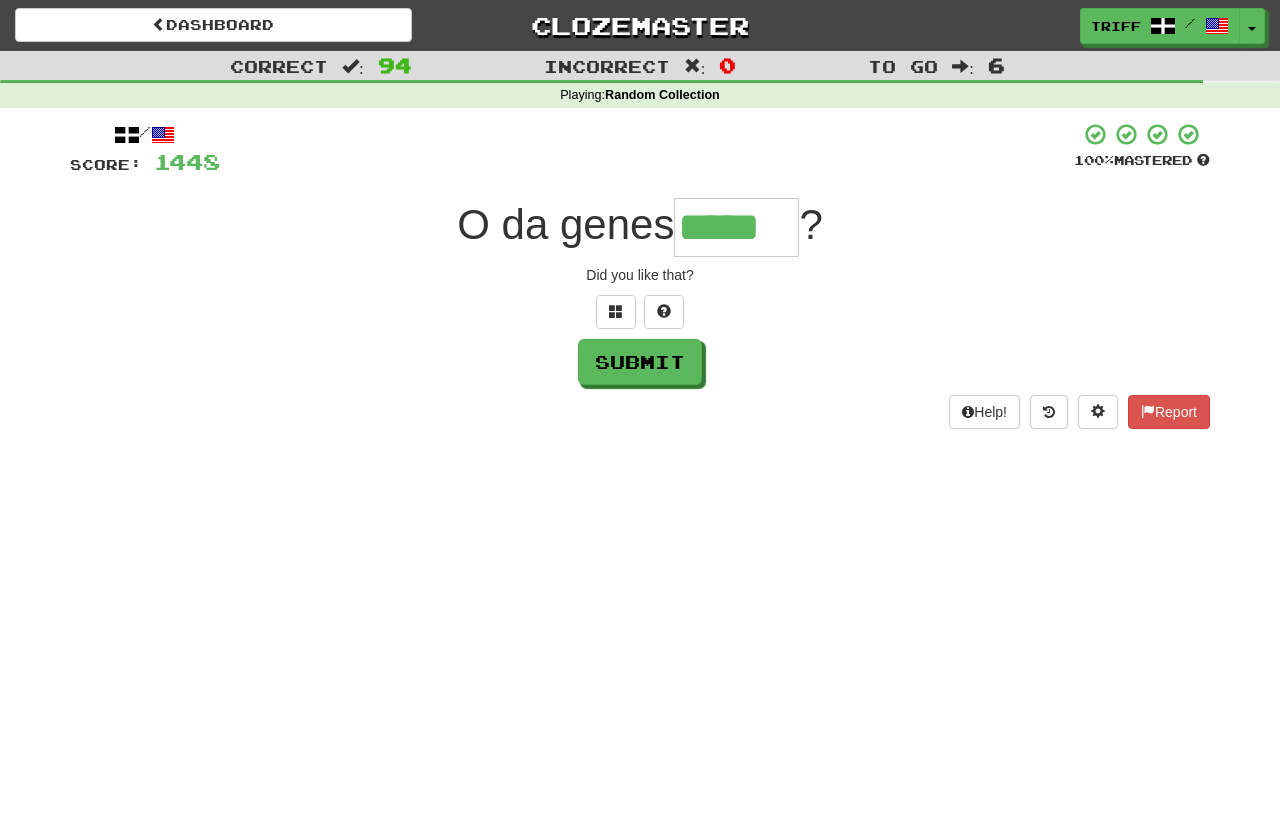 type on "*****" 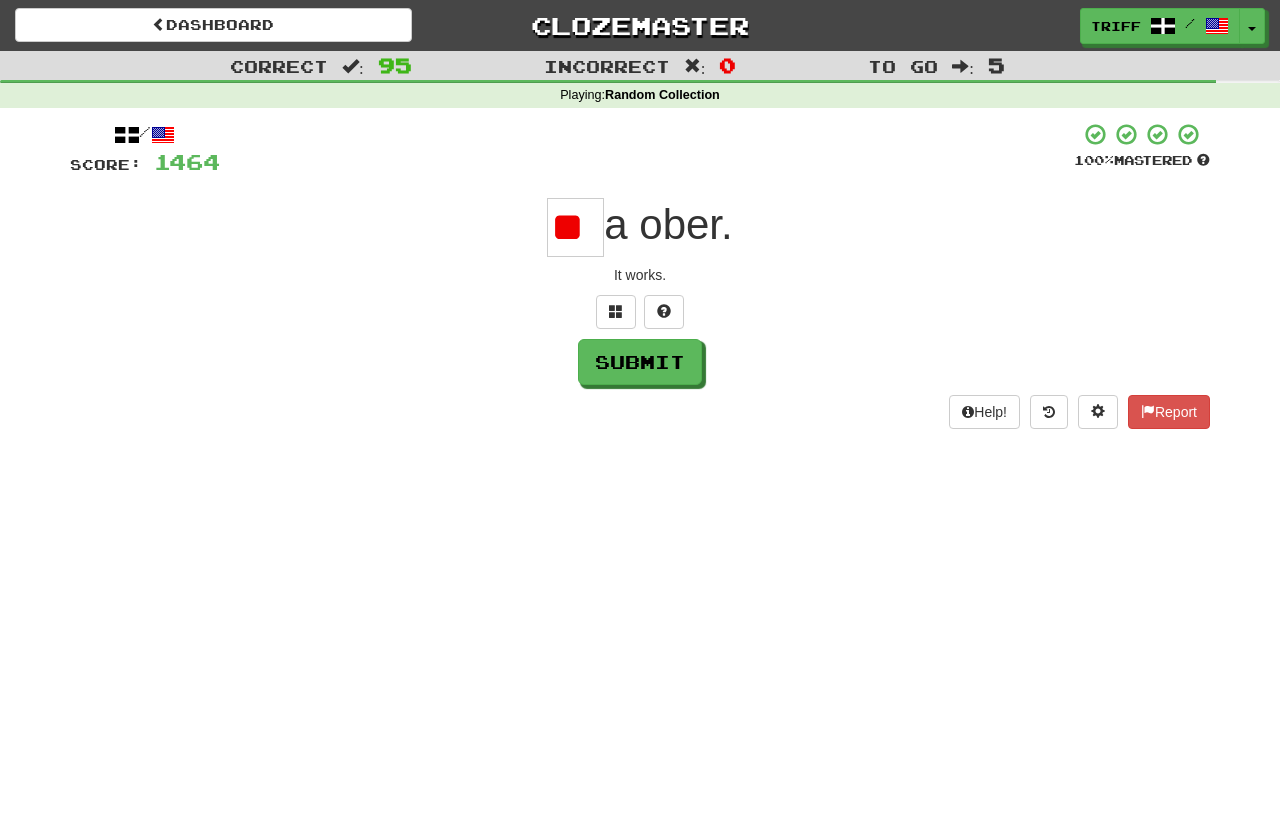 scroll, scrollTop: 0, scrollLeft: 7, axis: horizontal 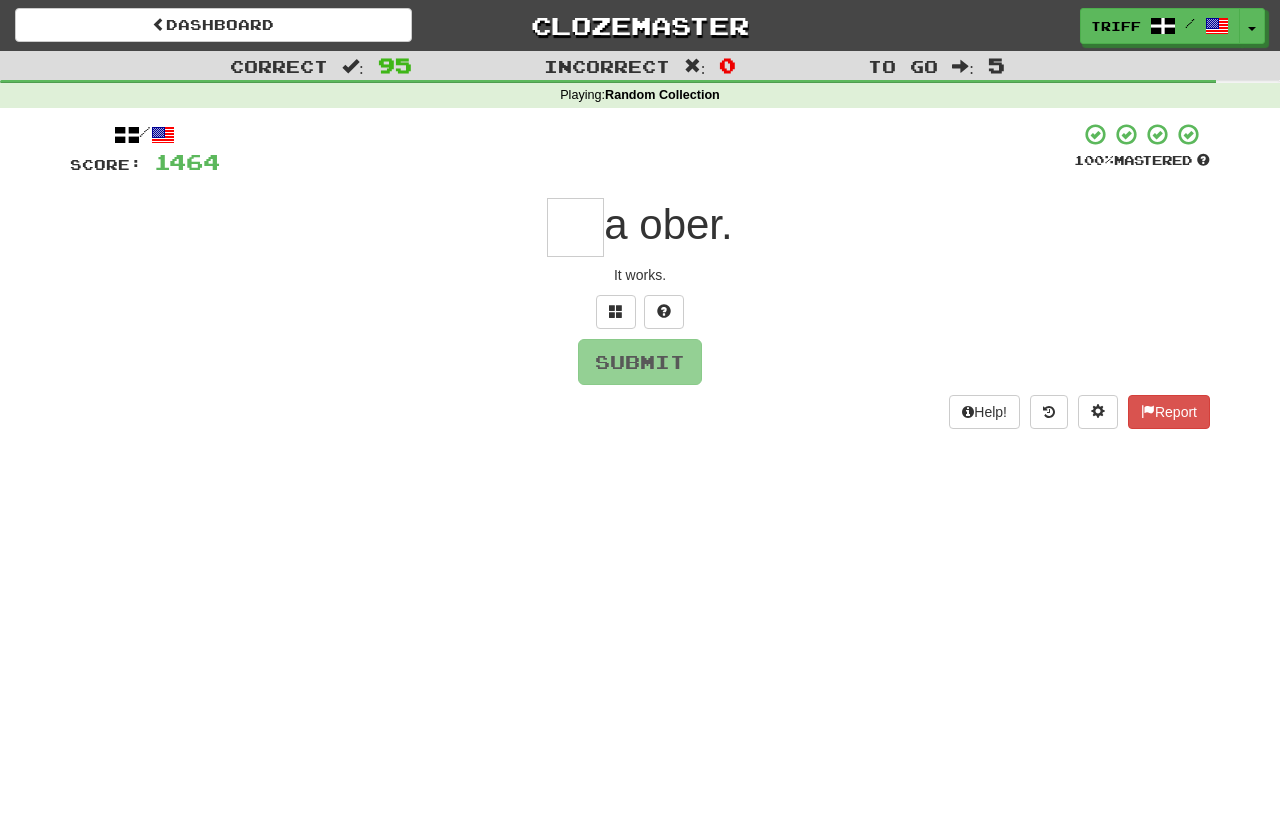 type on "*" 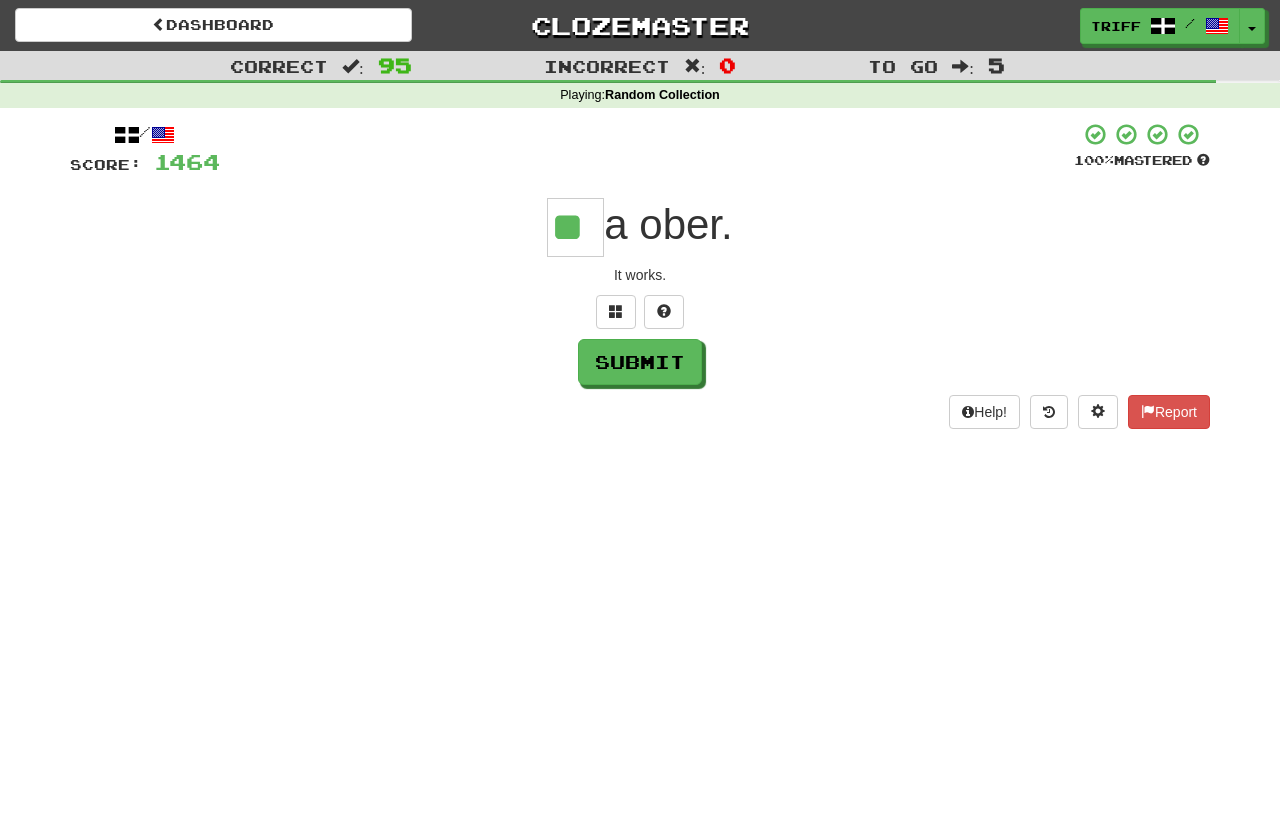 type on "**" 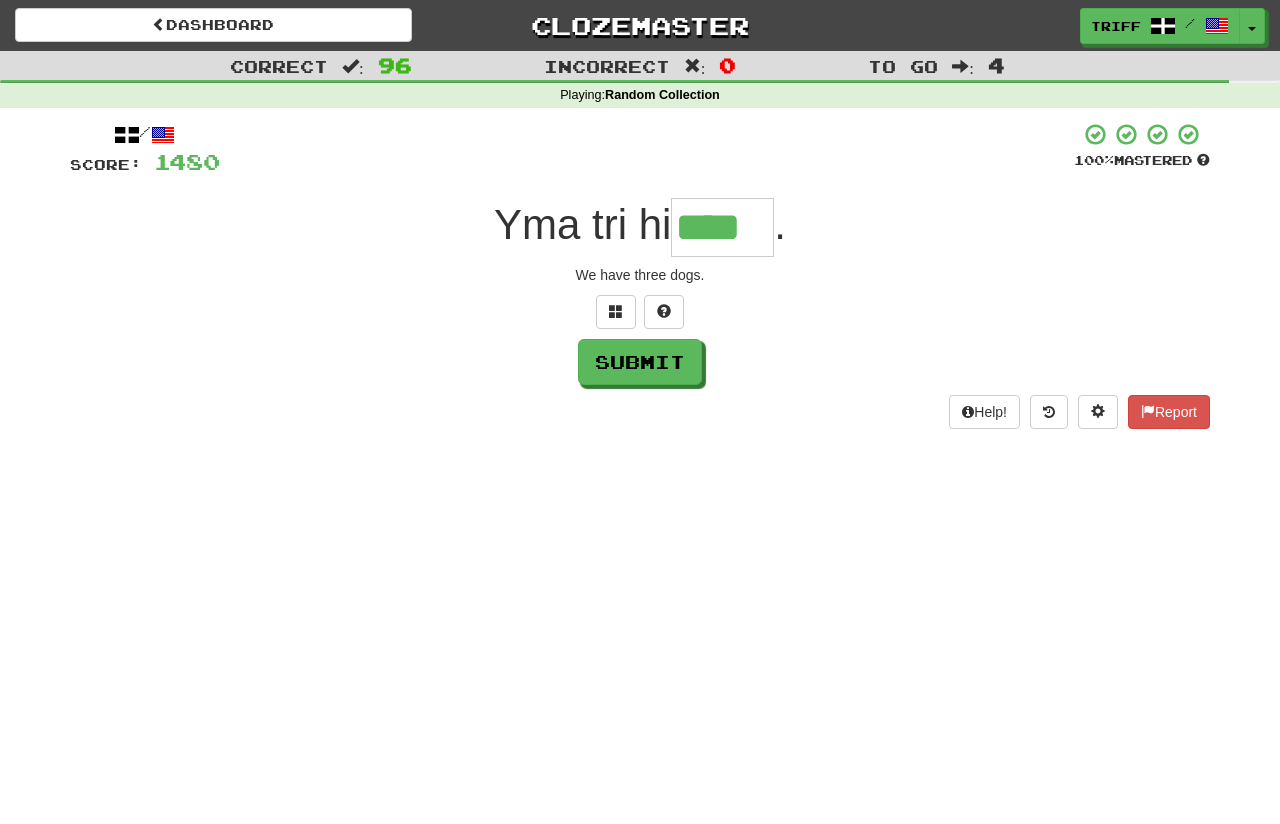 type on "****" 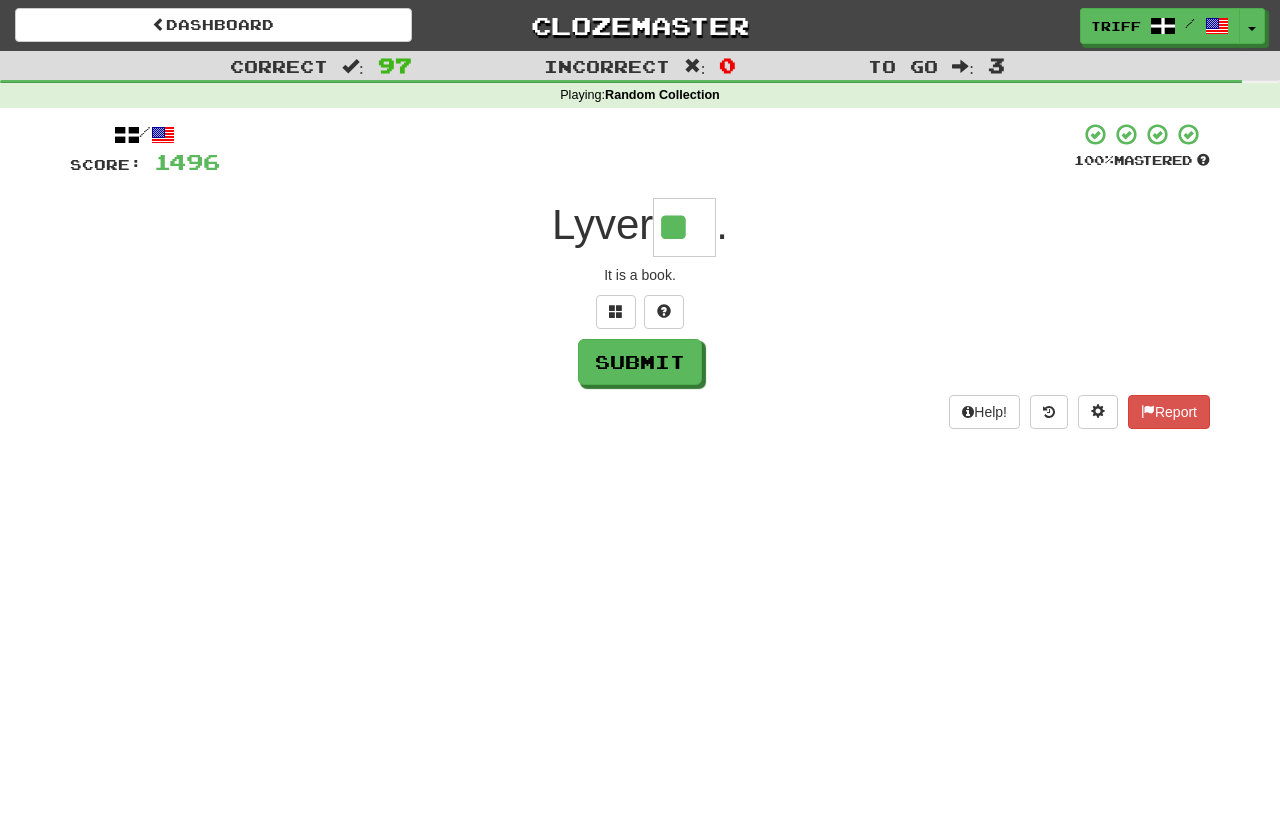 type on "**" 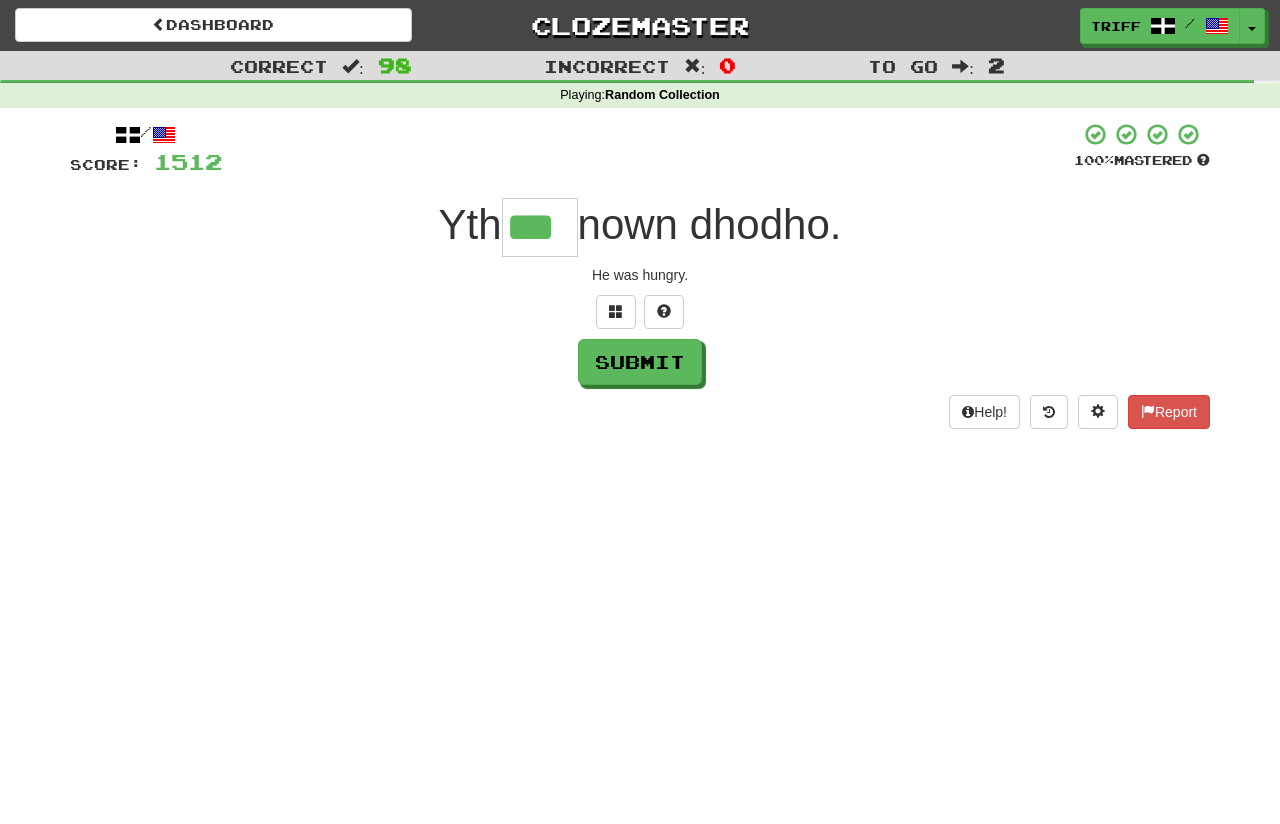 type on "***" 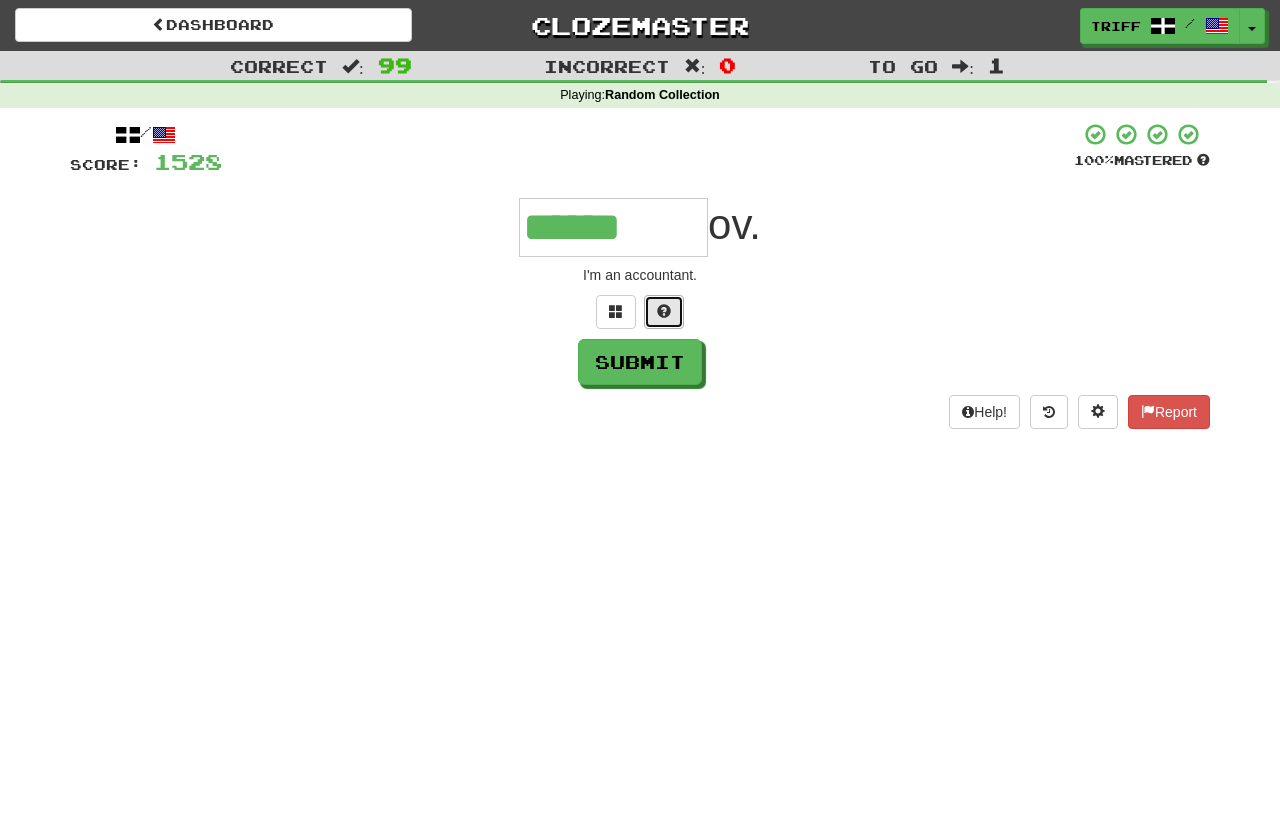 click at bounding box center (664, 311) 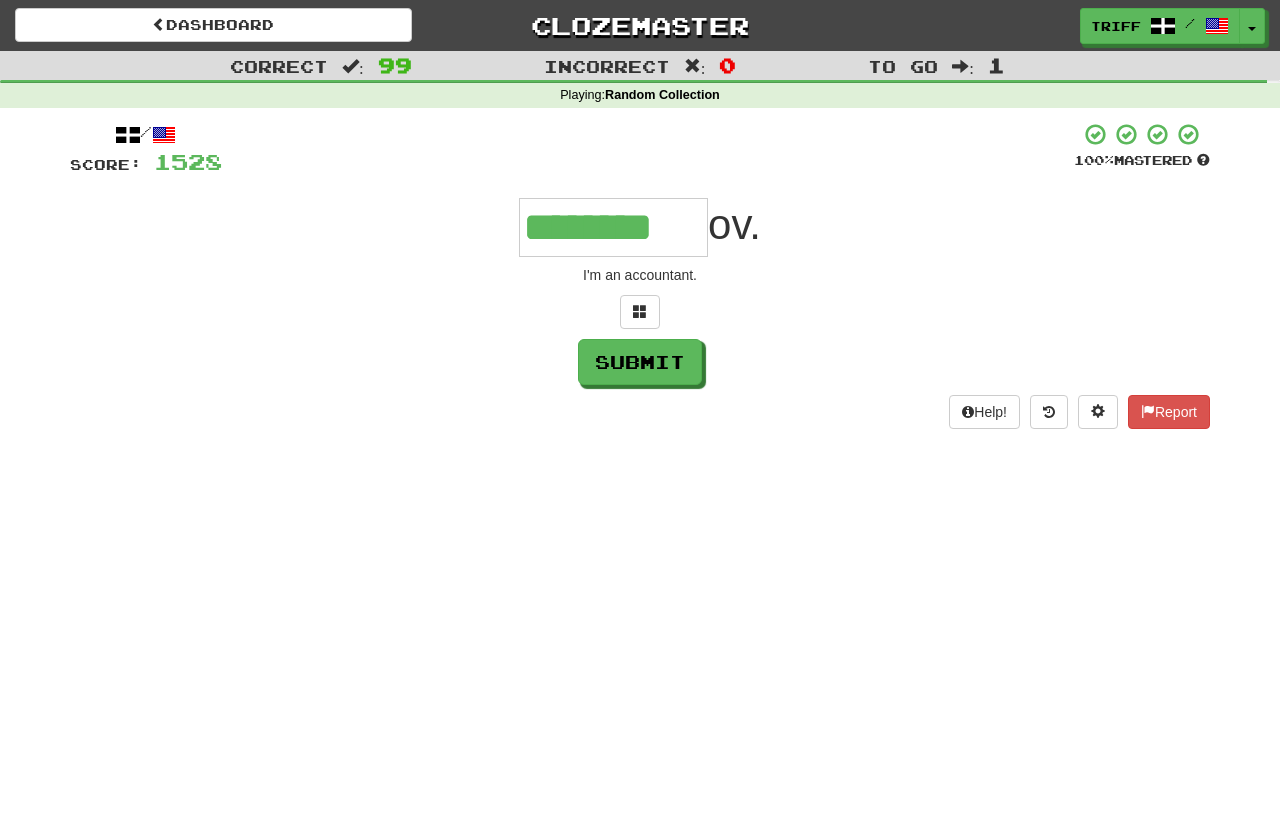 type on "********" 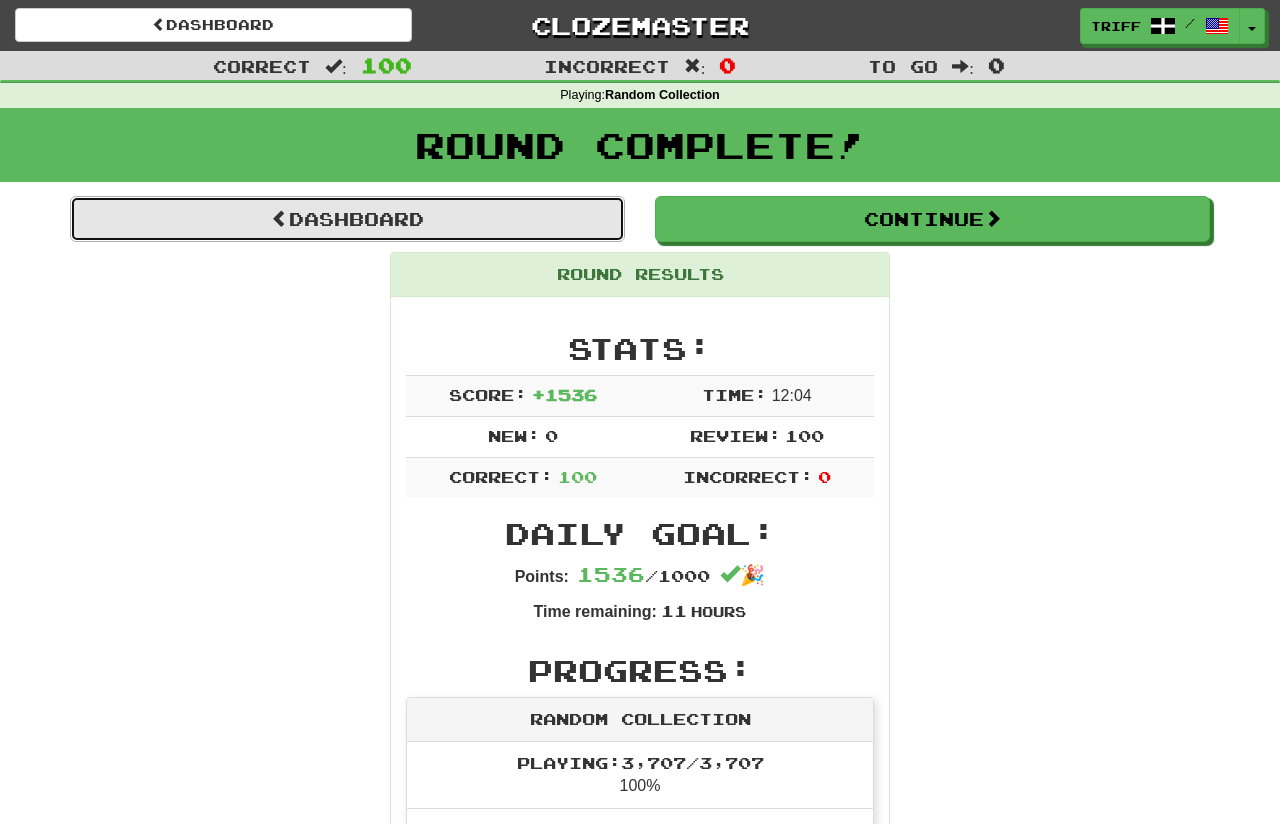 click on "Dashboard" at bounding box center (347, 219) 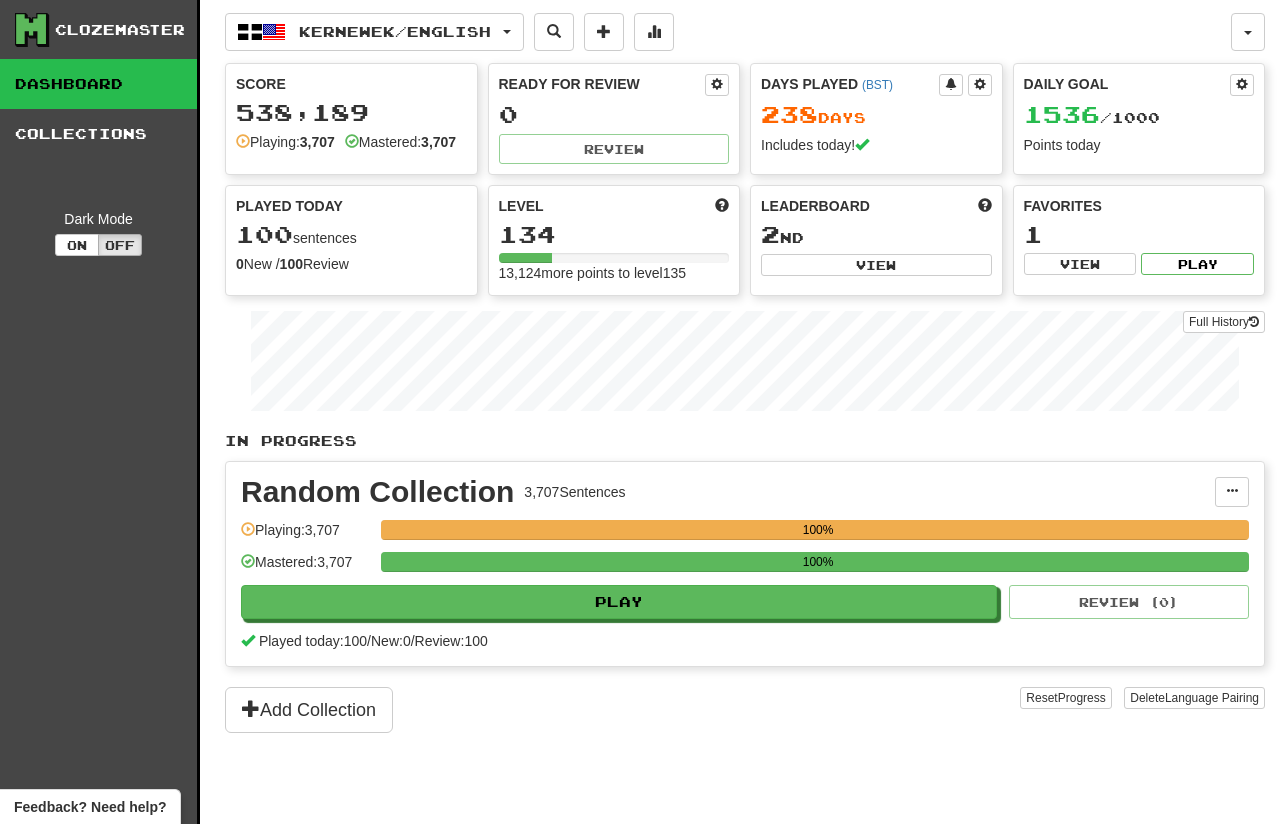 scroll, scrollTop: 0, scrollLeft: 0, axis: both 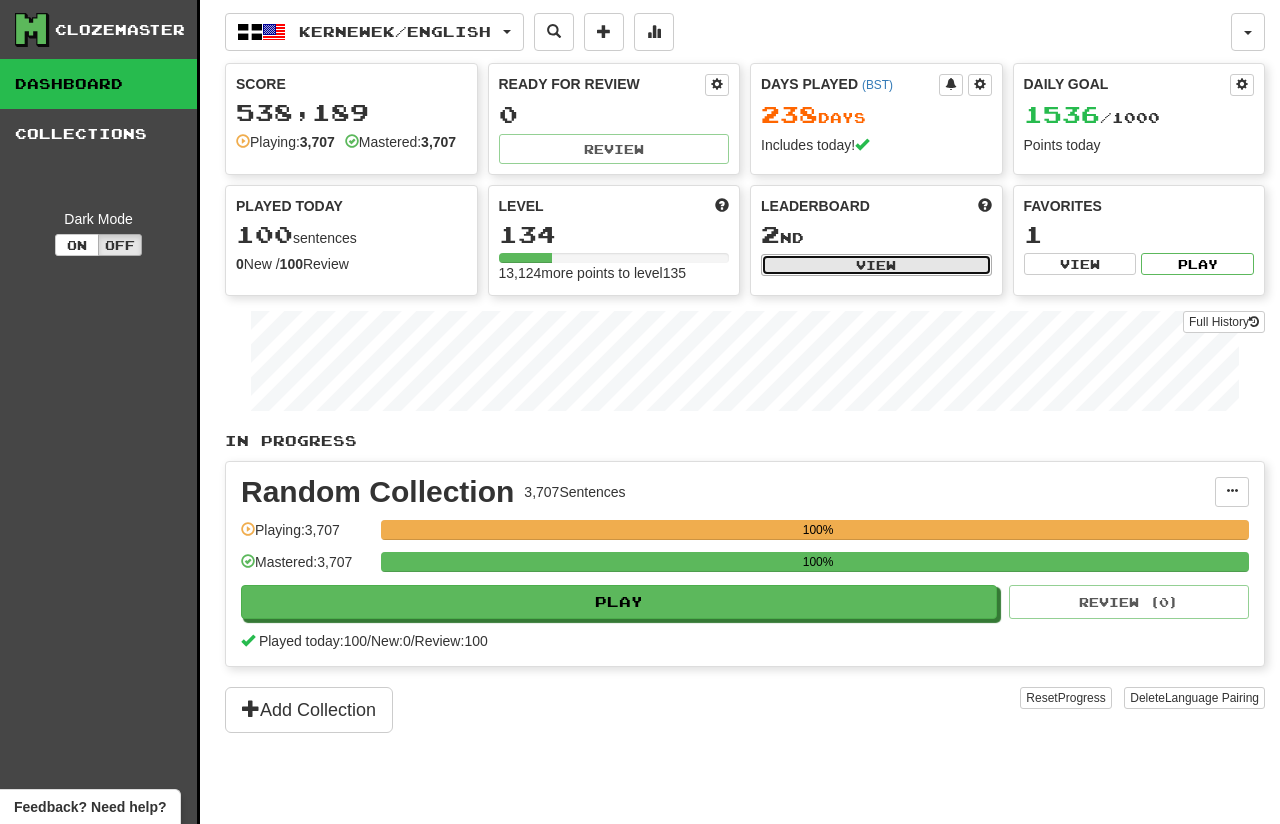 click on "View" at bounding box center (876, 265) 